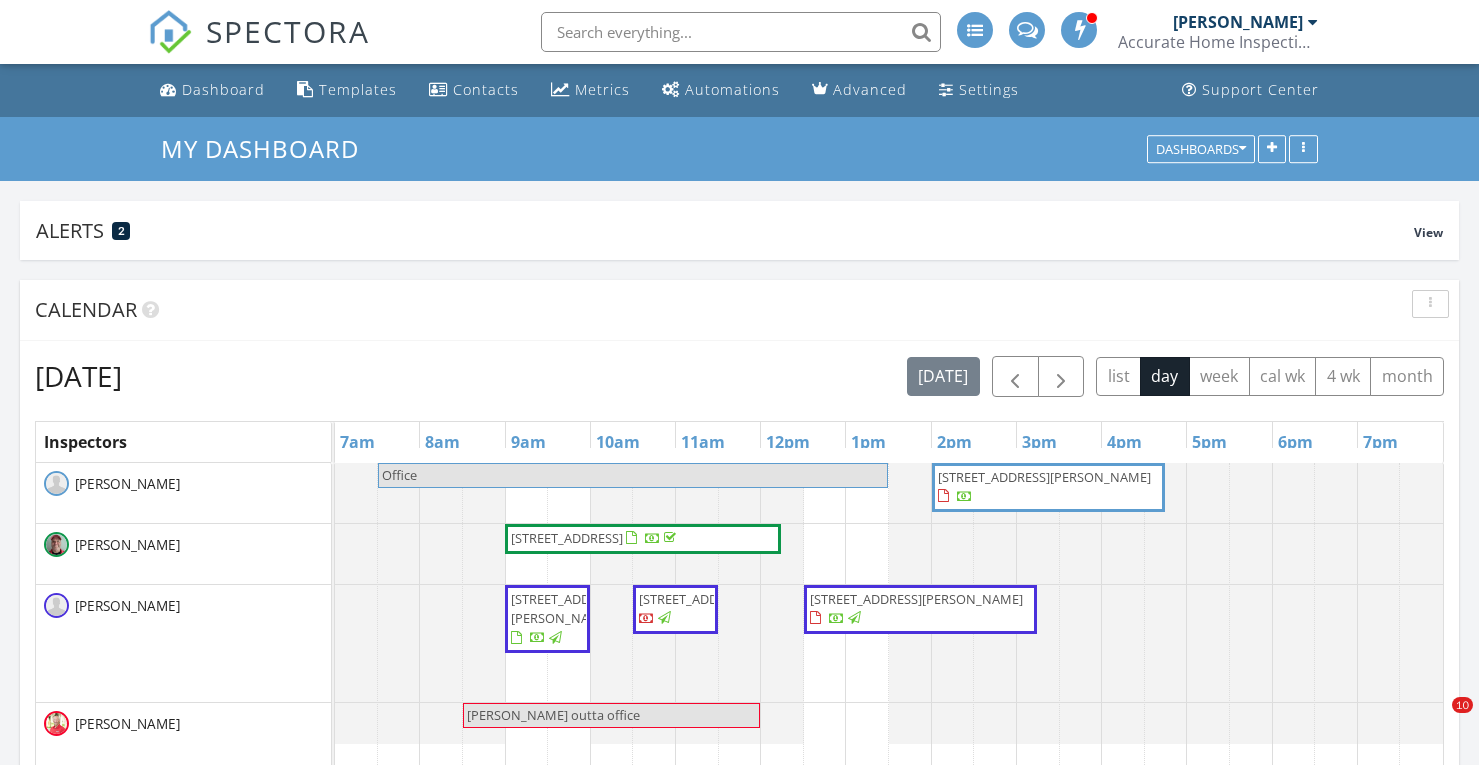scroll, scrollTop: 0, scrollLeft: 0, axis: both 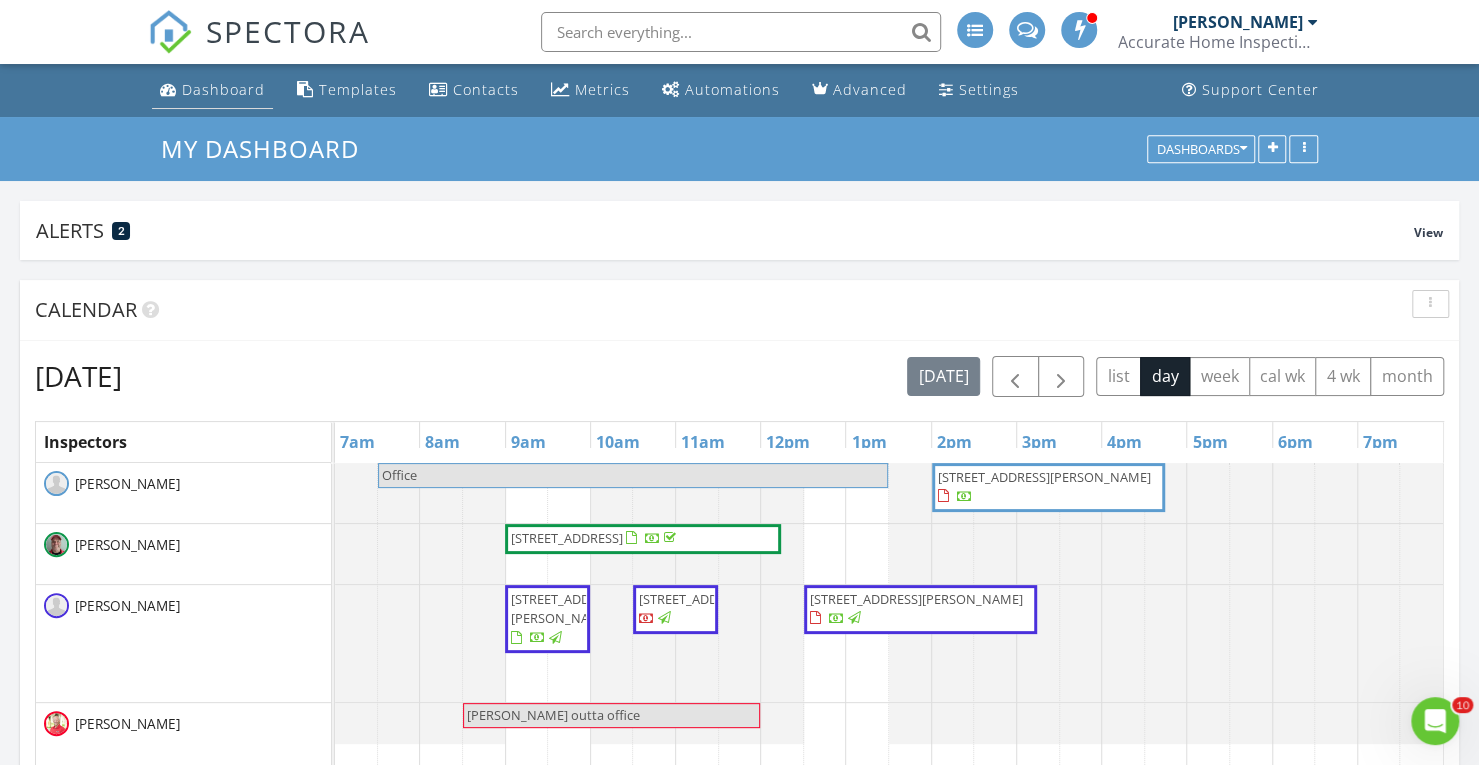 click on "Dashboard" at bounding box center [223, 89] 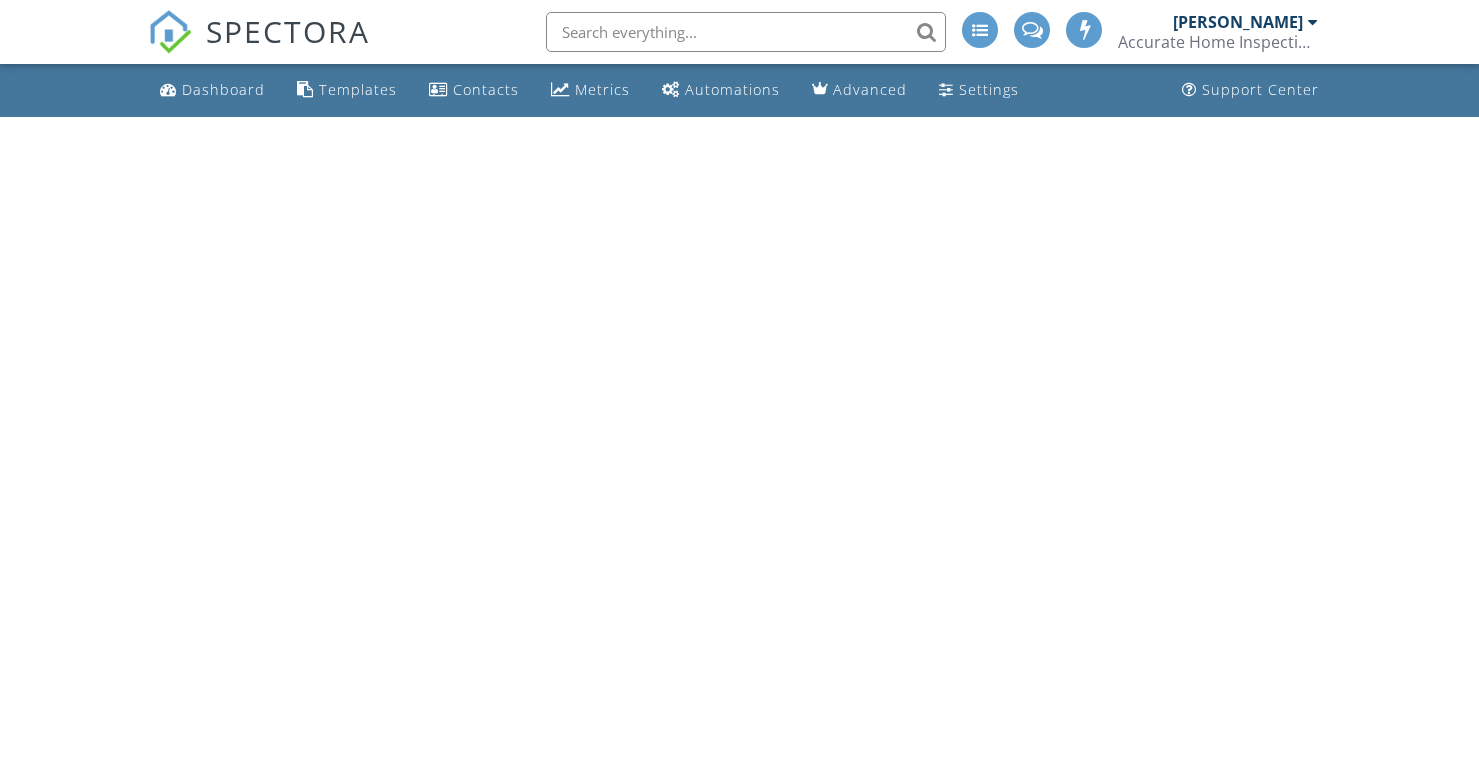 scroll, scrollTop: 0, scrollLeft: 0, axis: both 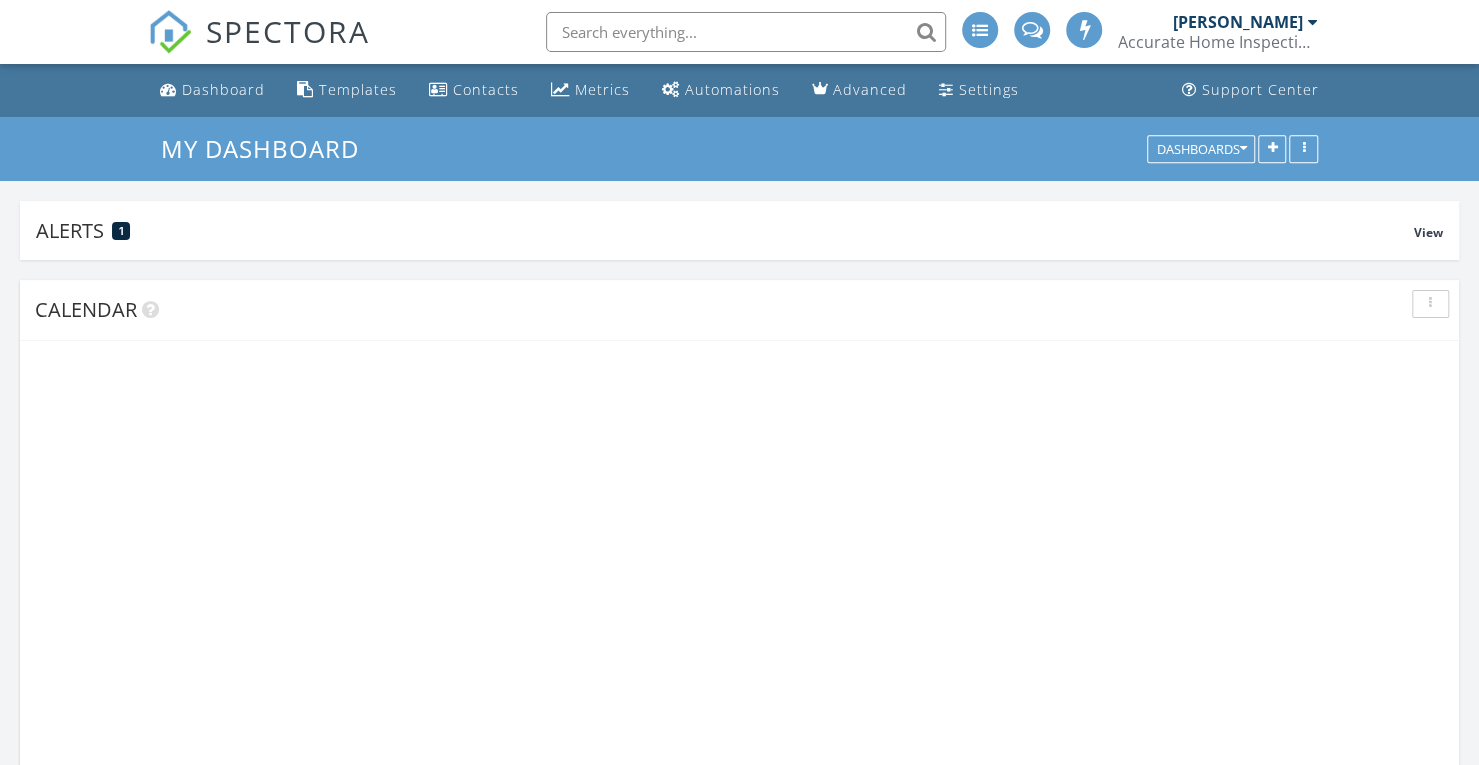 click on "SPECTORA
Scott Keiper
Accurate Home Inspections
Role:
Inspector
Change Role
Dashboard
New Inspection
Inspections
Calendar
Template Editor
Contacts
Automations
Team
Metrics
Payments
Data Exports
Billing
Conversations
Tasks
Reporting
Advanced
Equipment
Settings
What's New
Sign Out
Change Active Role
Your account has more than one possible role. Please choose how you'd like to view the site:
Company/Agency
City
Role
Dashboard
Templates
Contacts
Metrics
Automations
Advanced
Settings
Support Center
Refresh" at bounding box center (739, 2356) 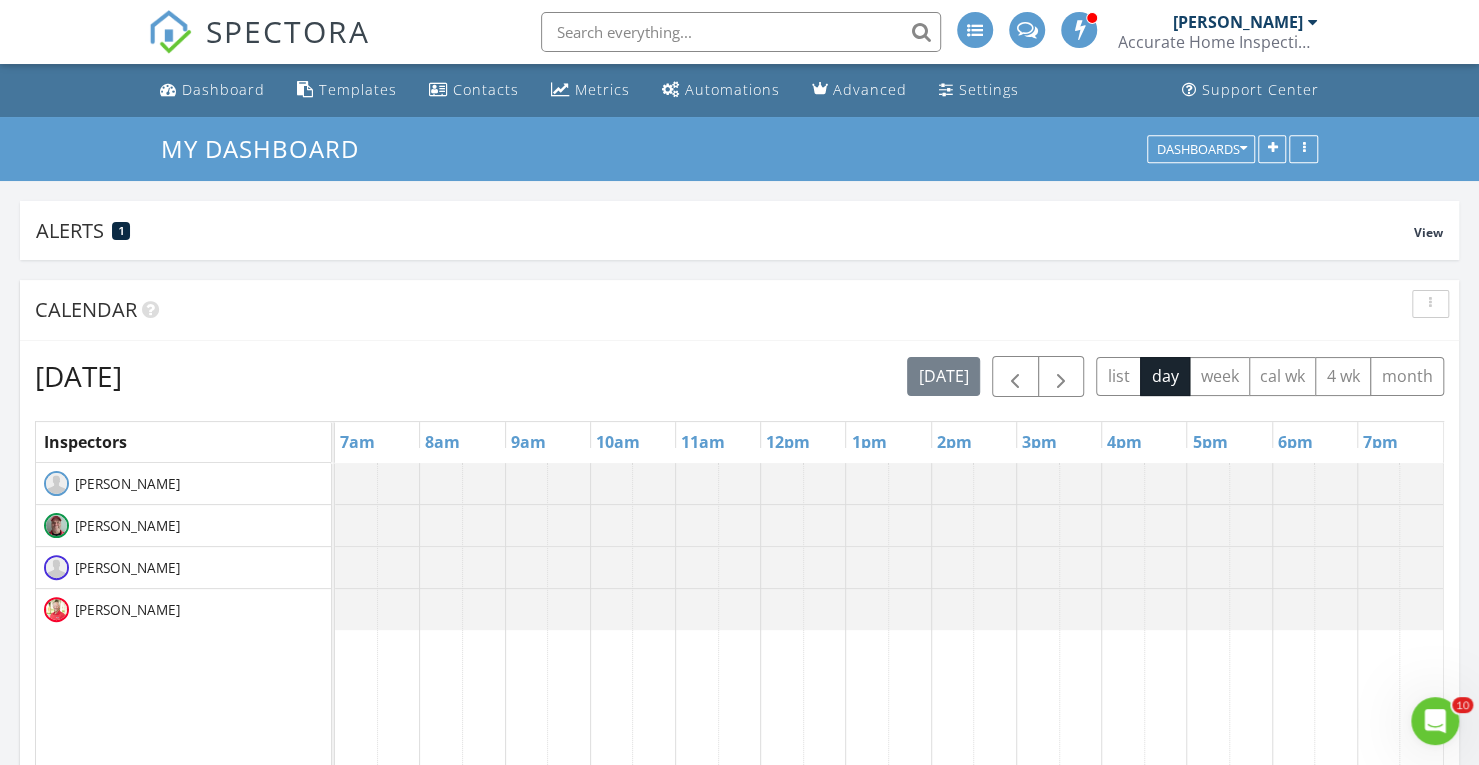 scroll, scrollTop: 0, scrollLeft: 0, axis: both 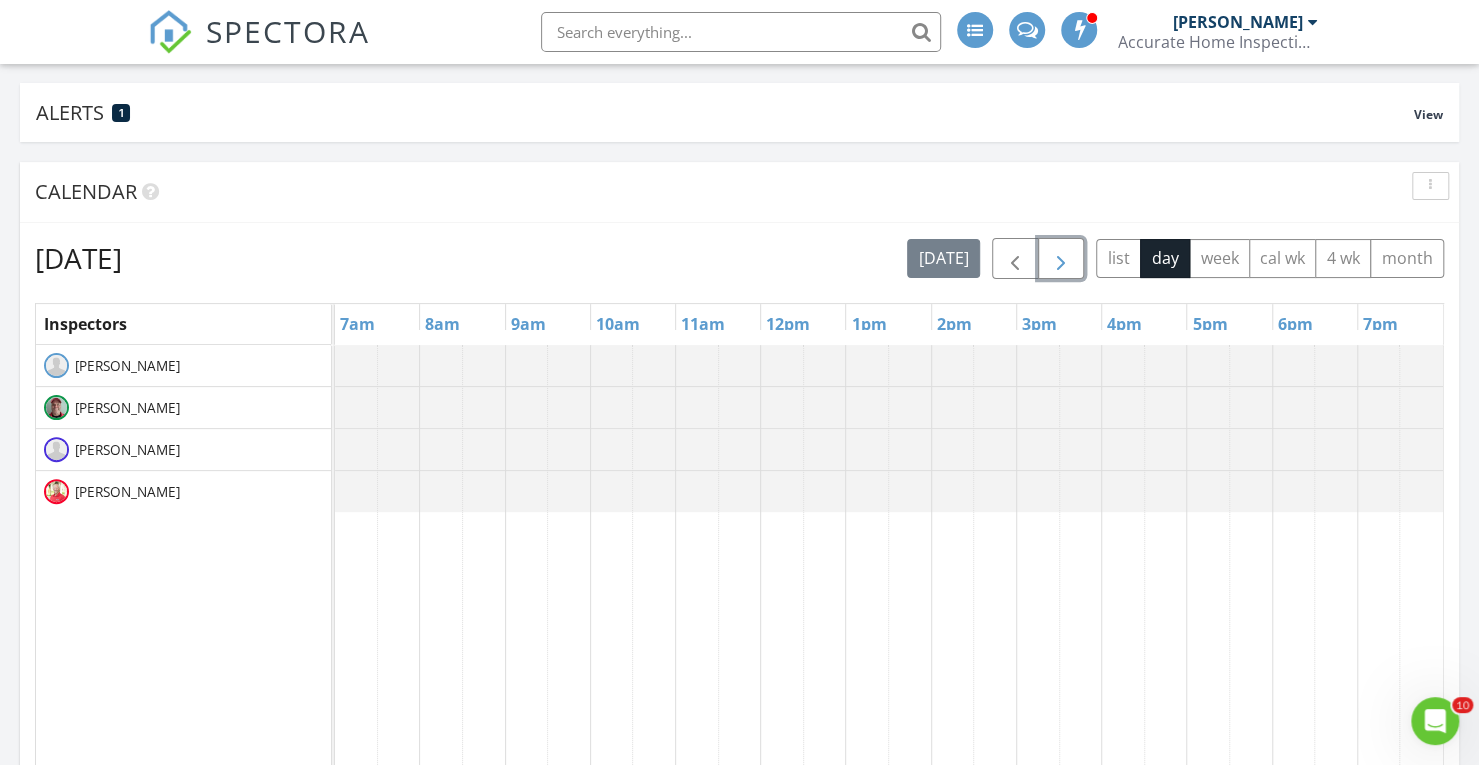 click at bounding box center (1061, 259) 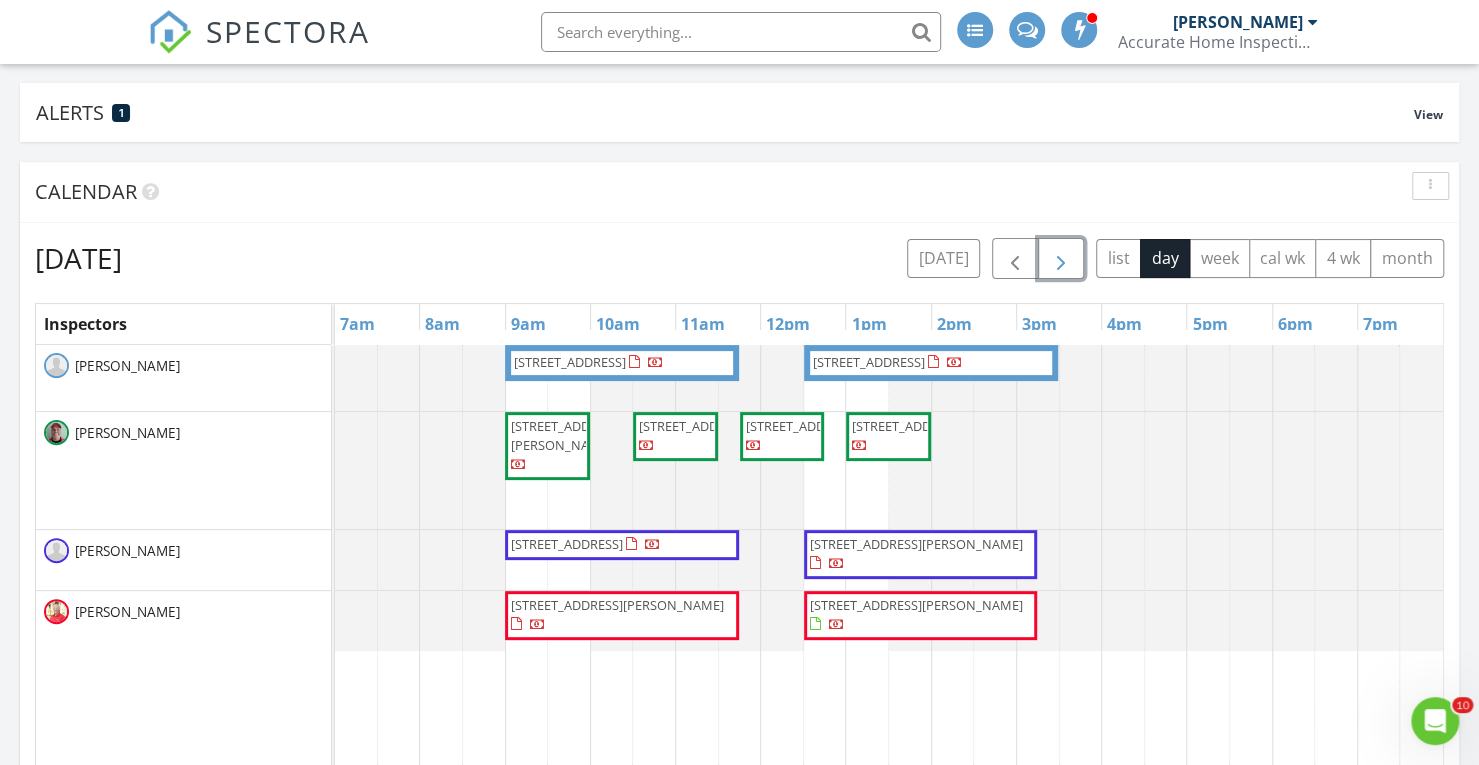 click on "452 NE Canoe Park Cir, Port St. Lucie 34983" at bounding box center (570, 362) 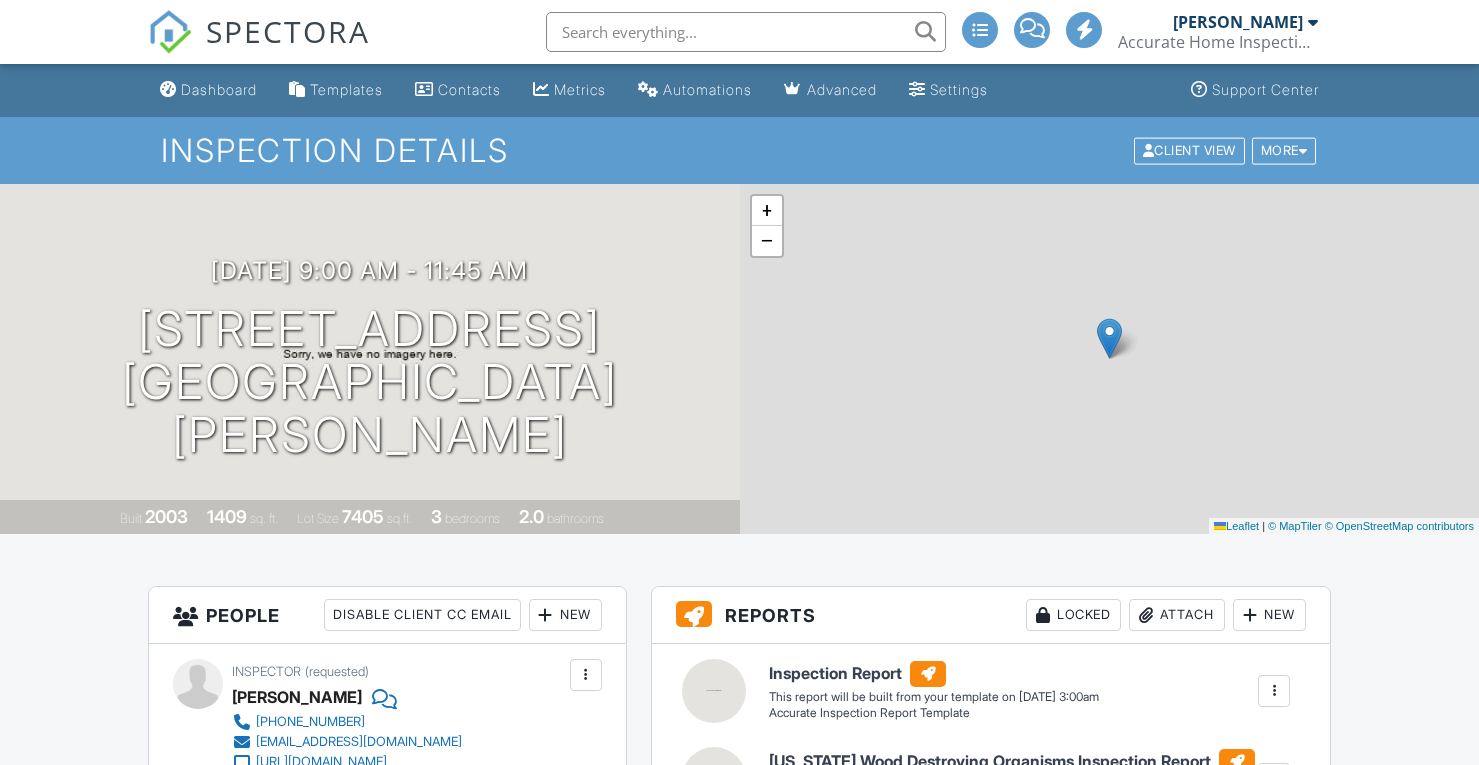 scroll, scrollTop: 0, scrollLeft: 0, axis: both 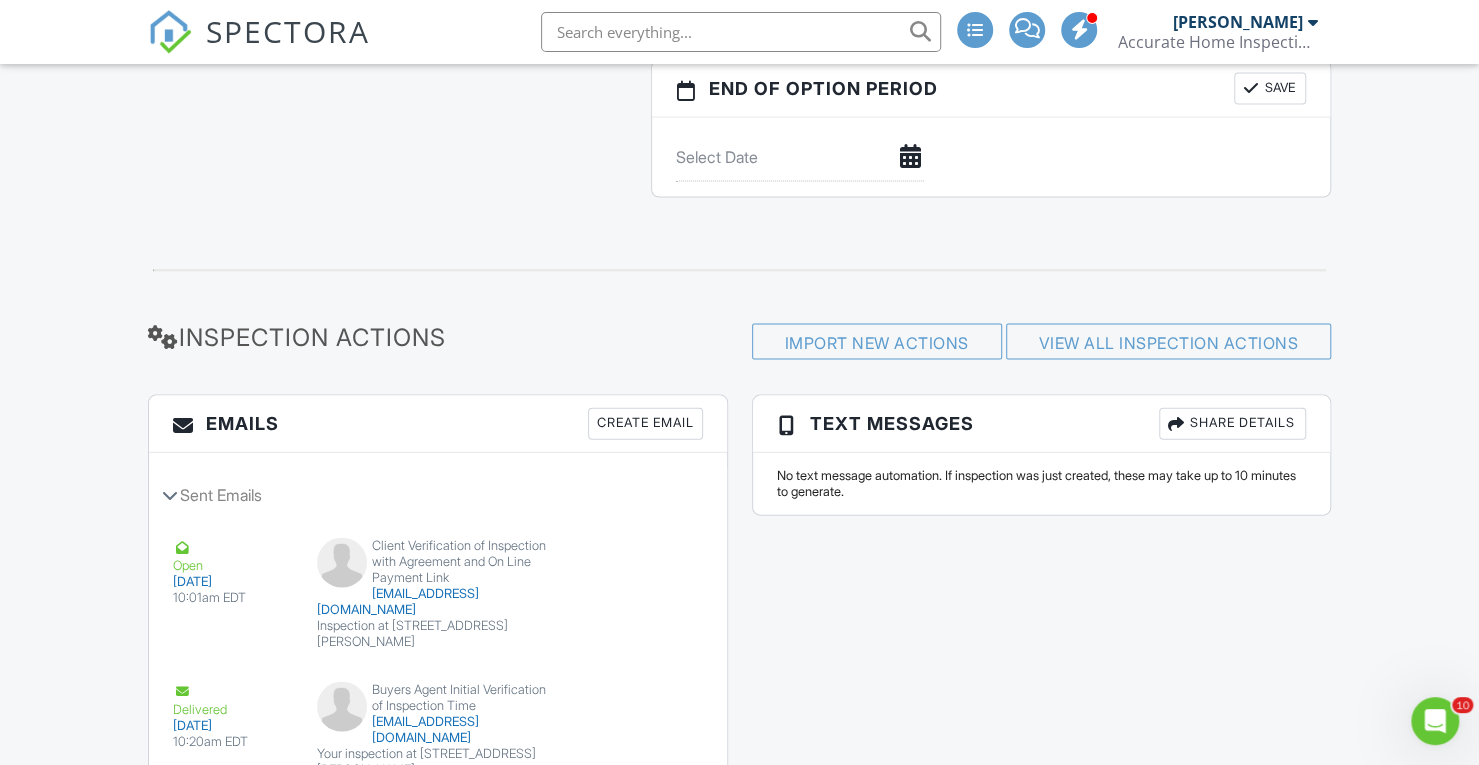 click on "Create Email" at bounding box center [645, 424] 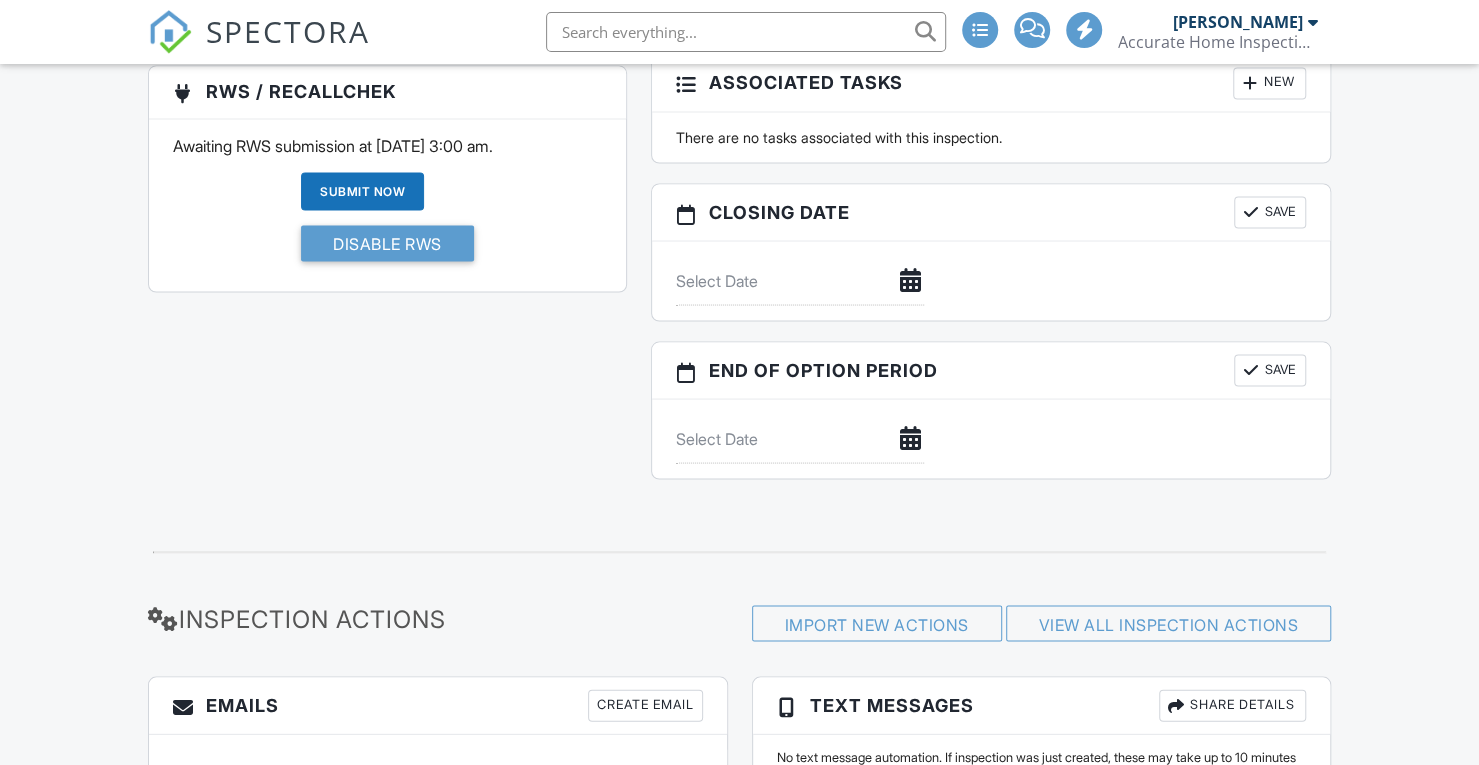 scroll, scrollTop: 1346, scrollLeft: 0, axis: vertical 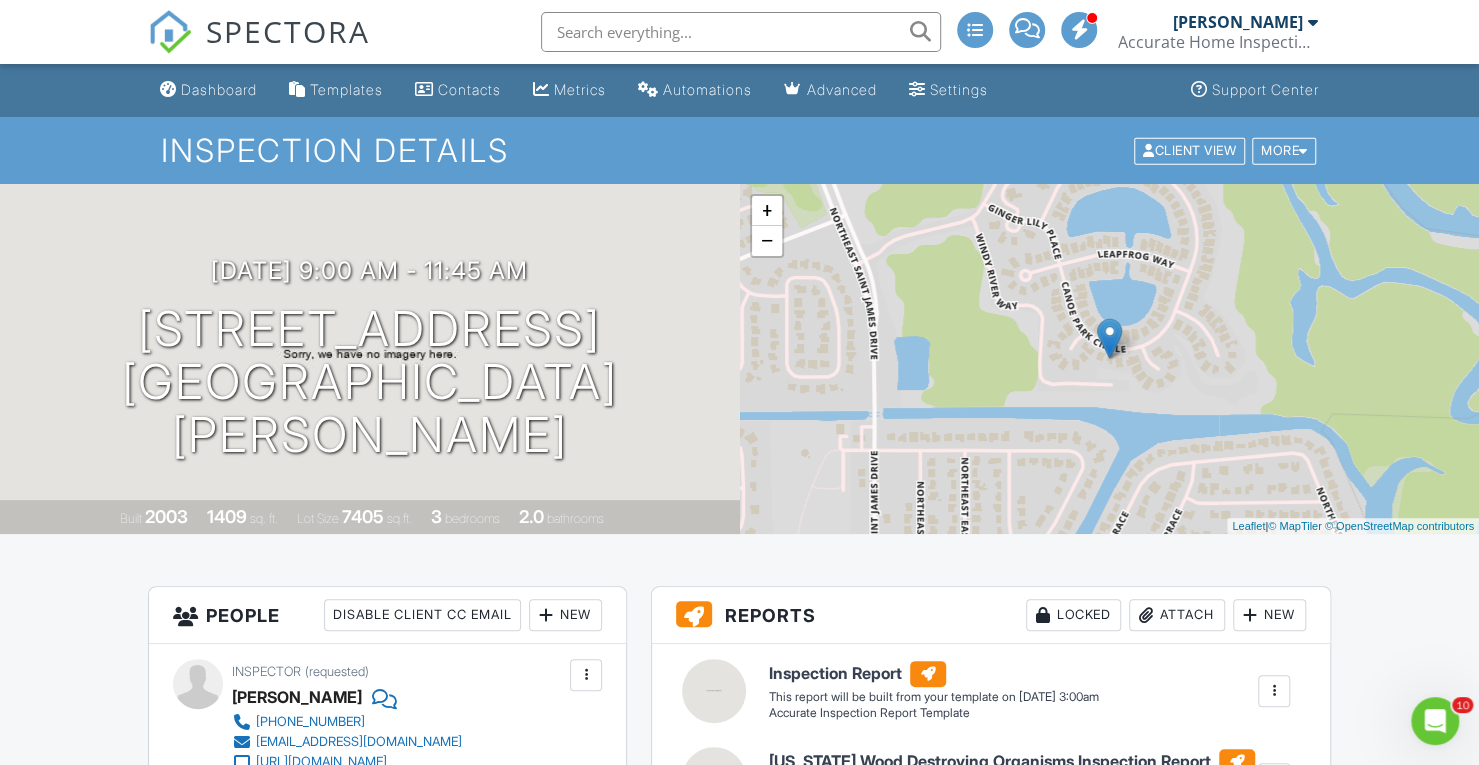 click on "SPECTORA" at bounding box center (288, 31) 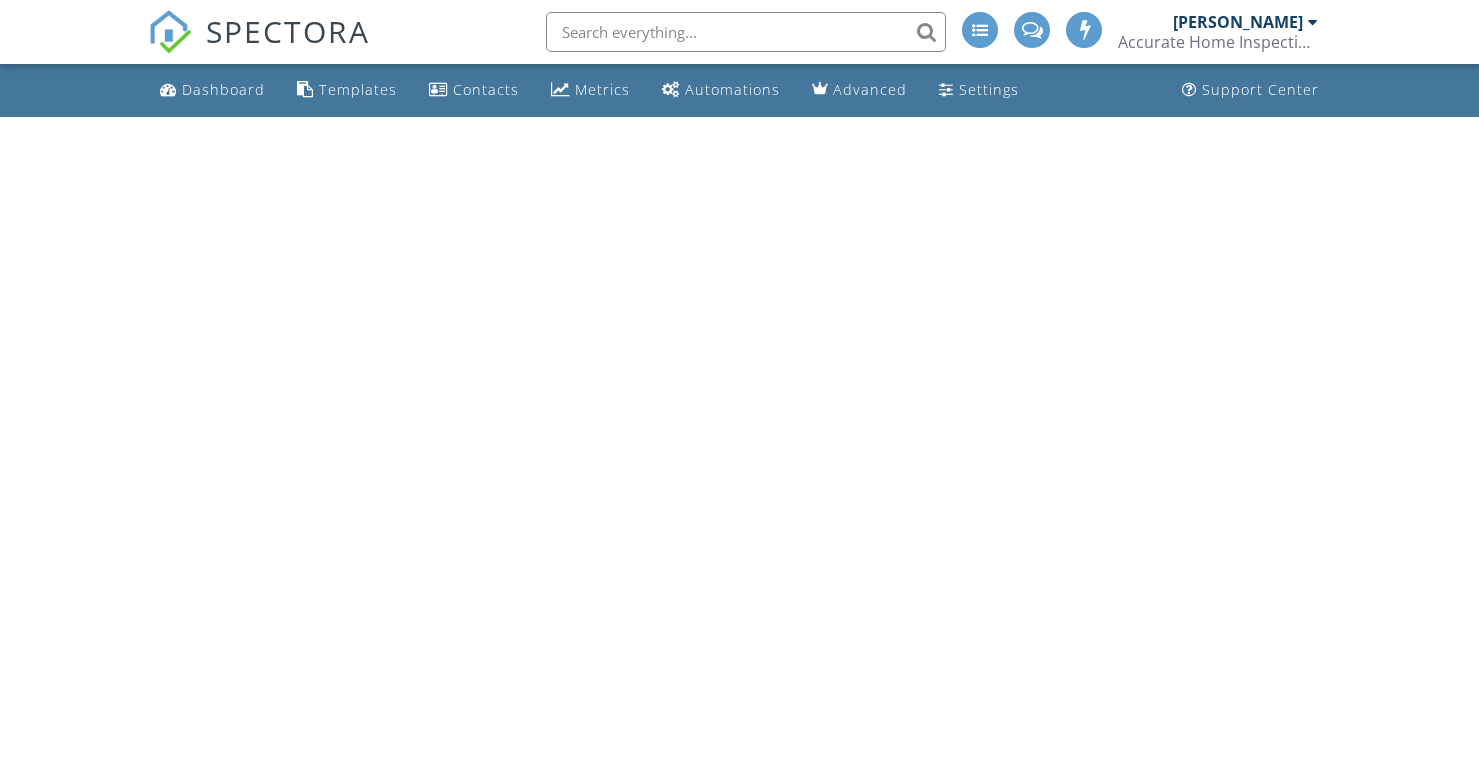 scroll, scrollTop: 0, scrollLeft: 0, axis: both 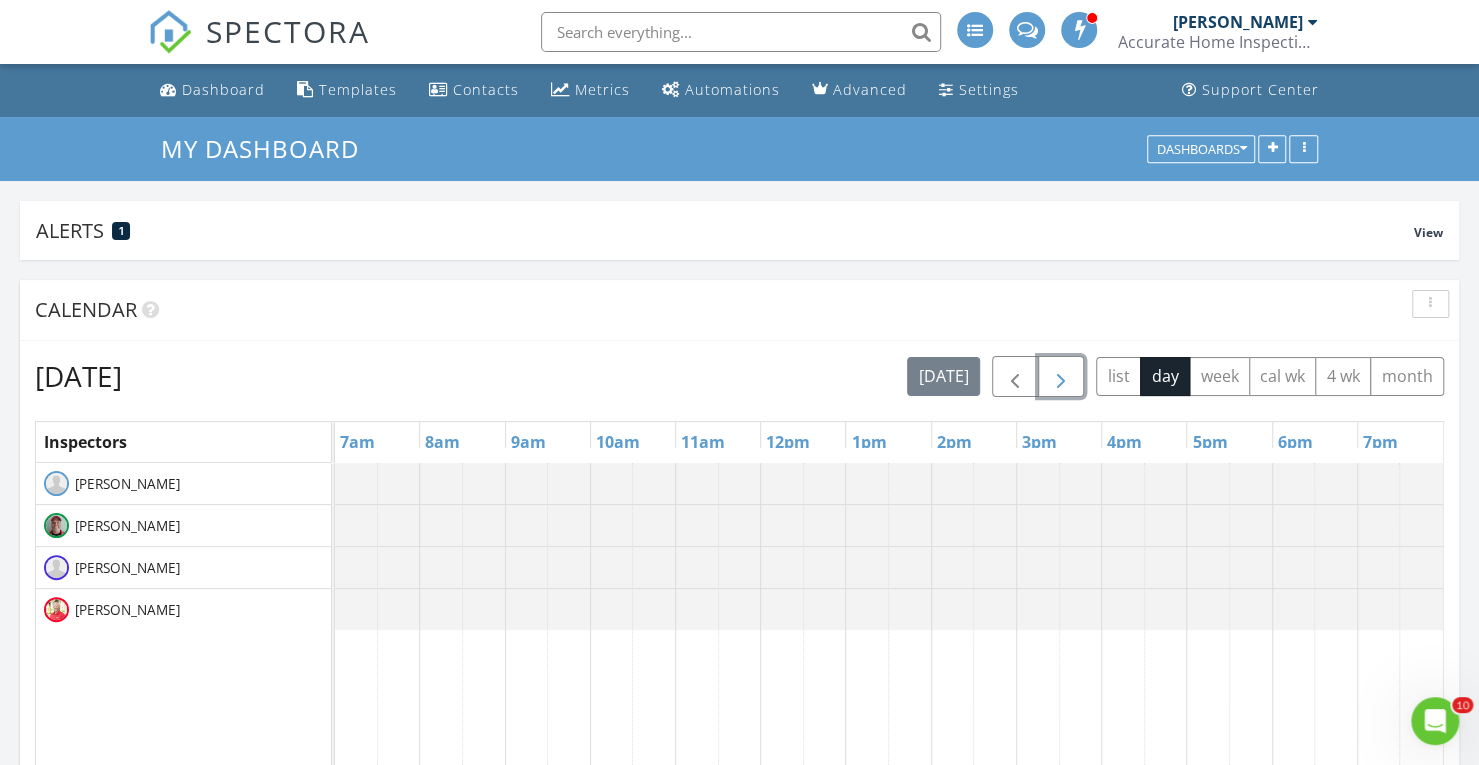 click at bounding box center (1061, 376) 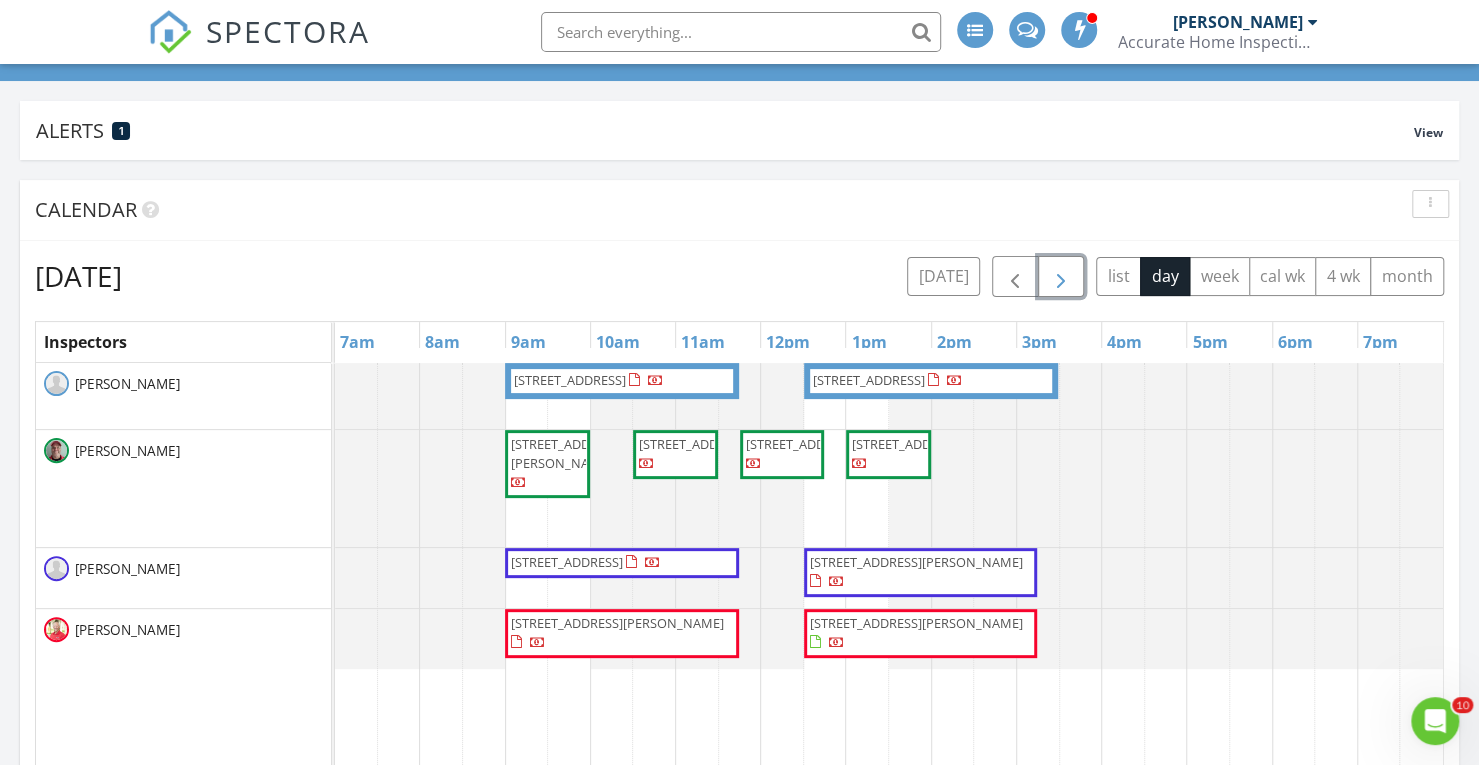 scroll, scrollTop: 138, scrollLeft: 0, axis: vertical 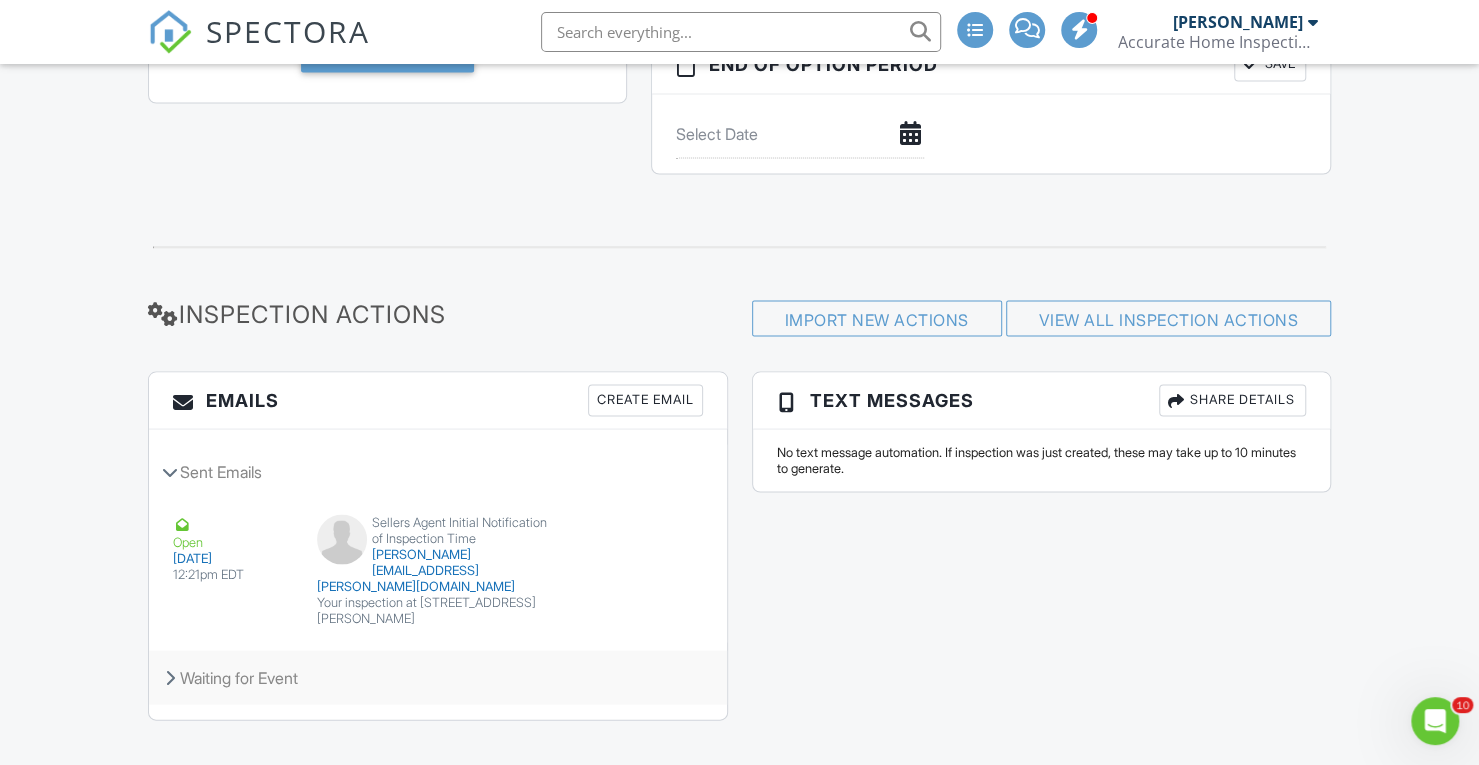 click on "Waiting for Event" at bounding box center [438, 677] 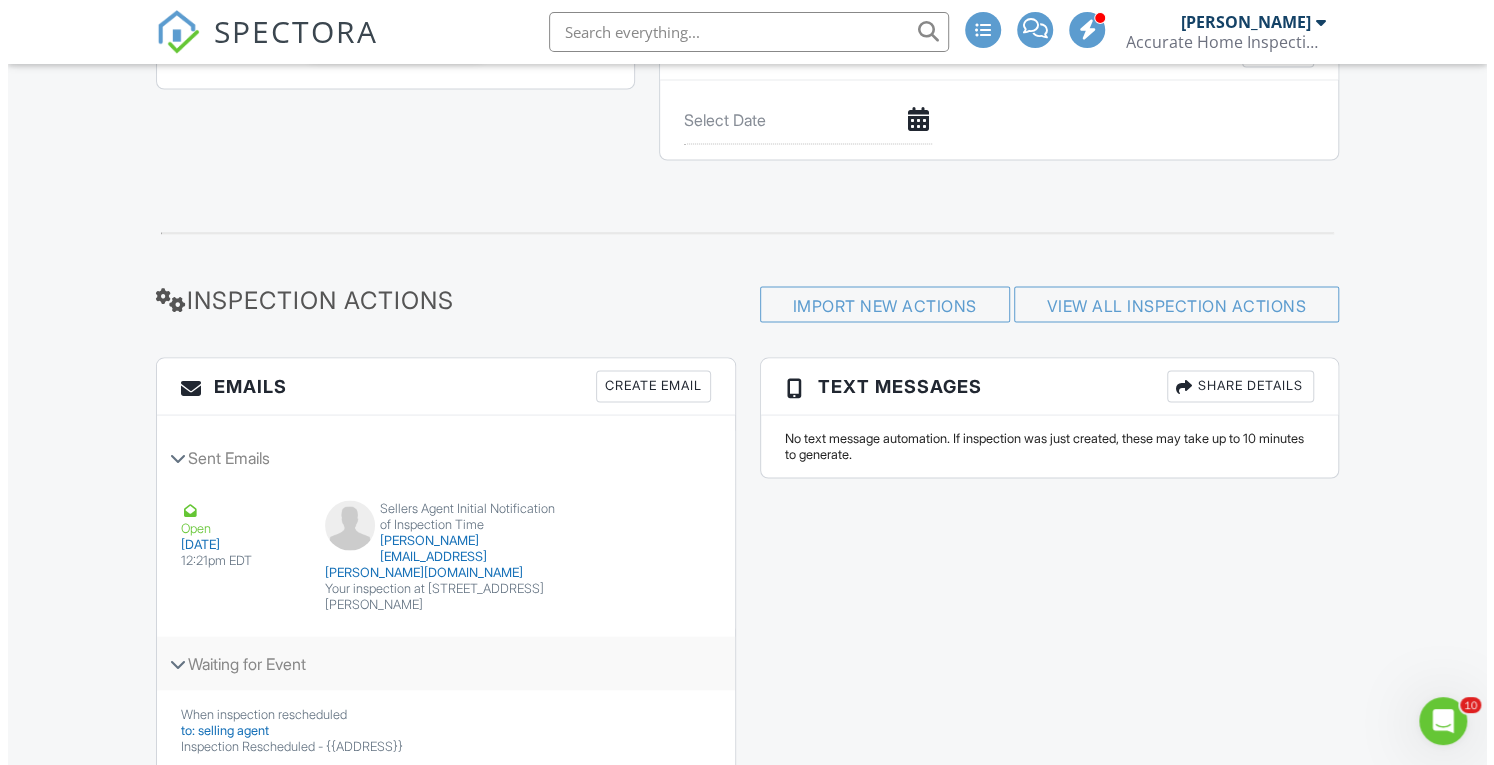 scroll, scrollTop: 2161, scrollLeft: 0, axis: vertical 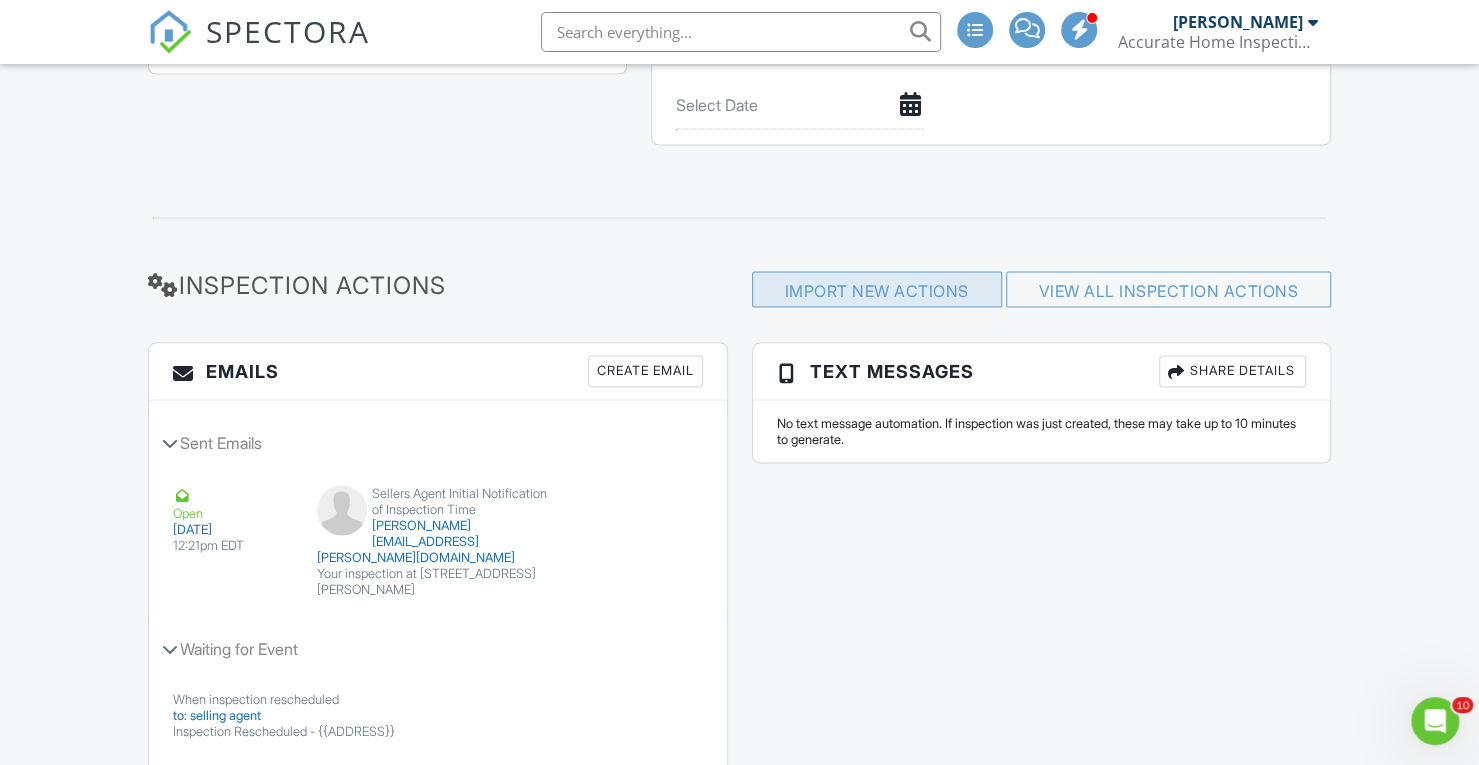 click on "Import New Actions" at bounding box center [877, 289] 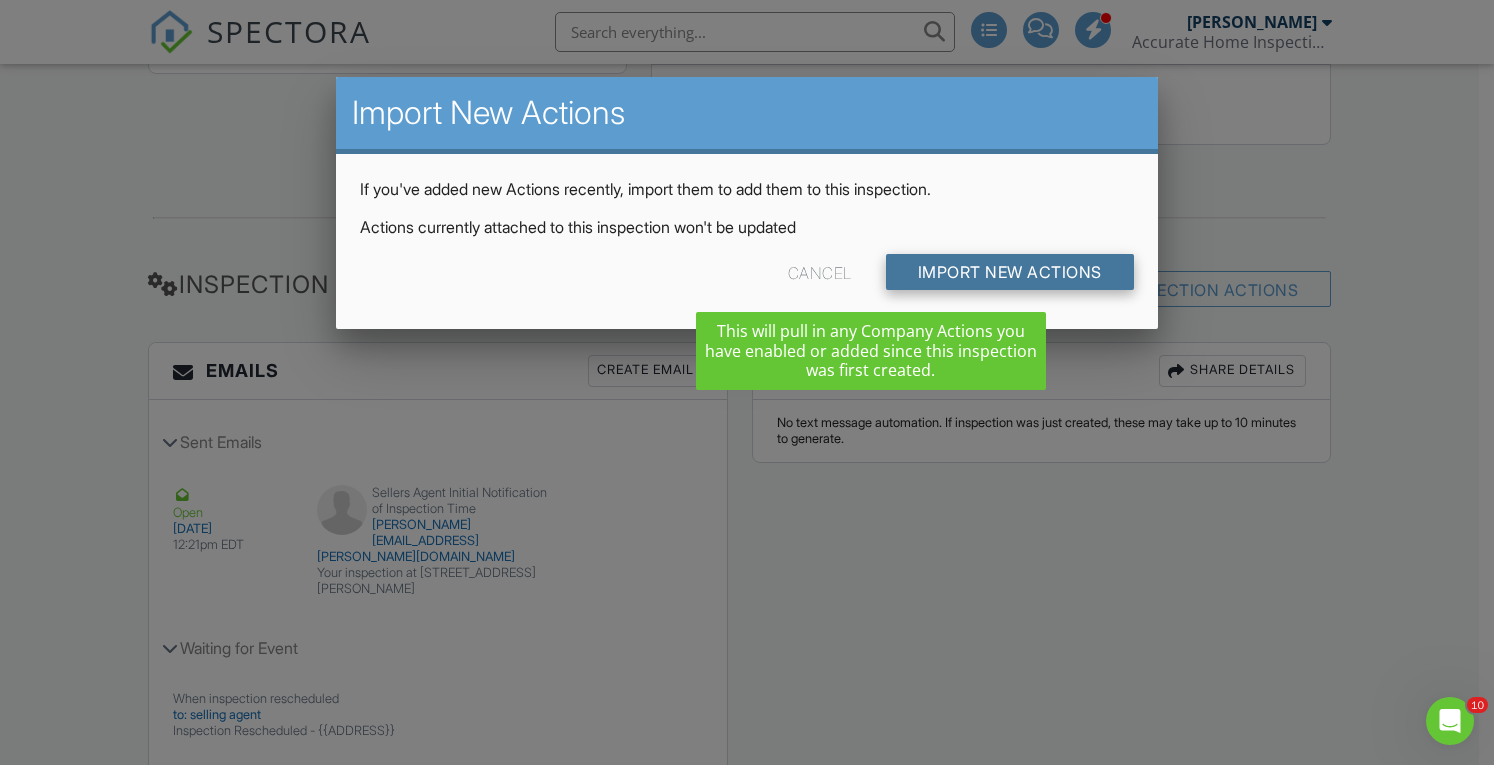 click on "Import New Actions" at bounding box center [1010, 272] 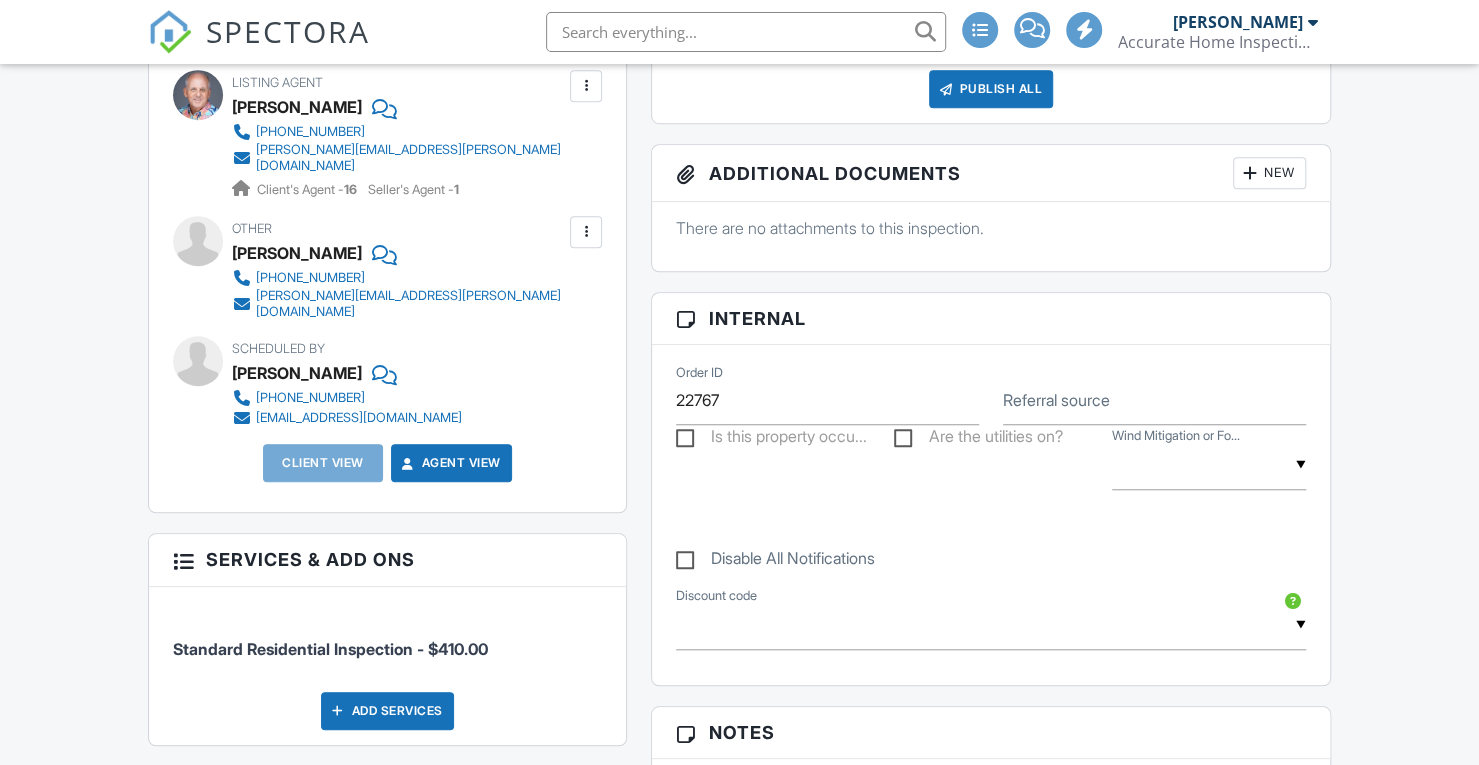 scroll, scrollTop: 0, scrollLeft: 0, axis: both 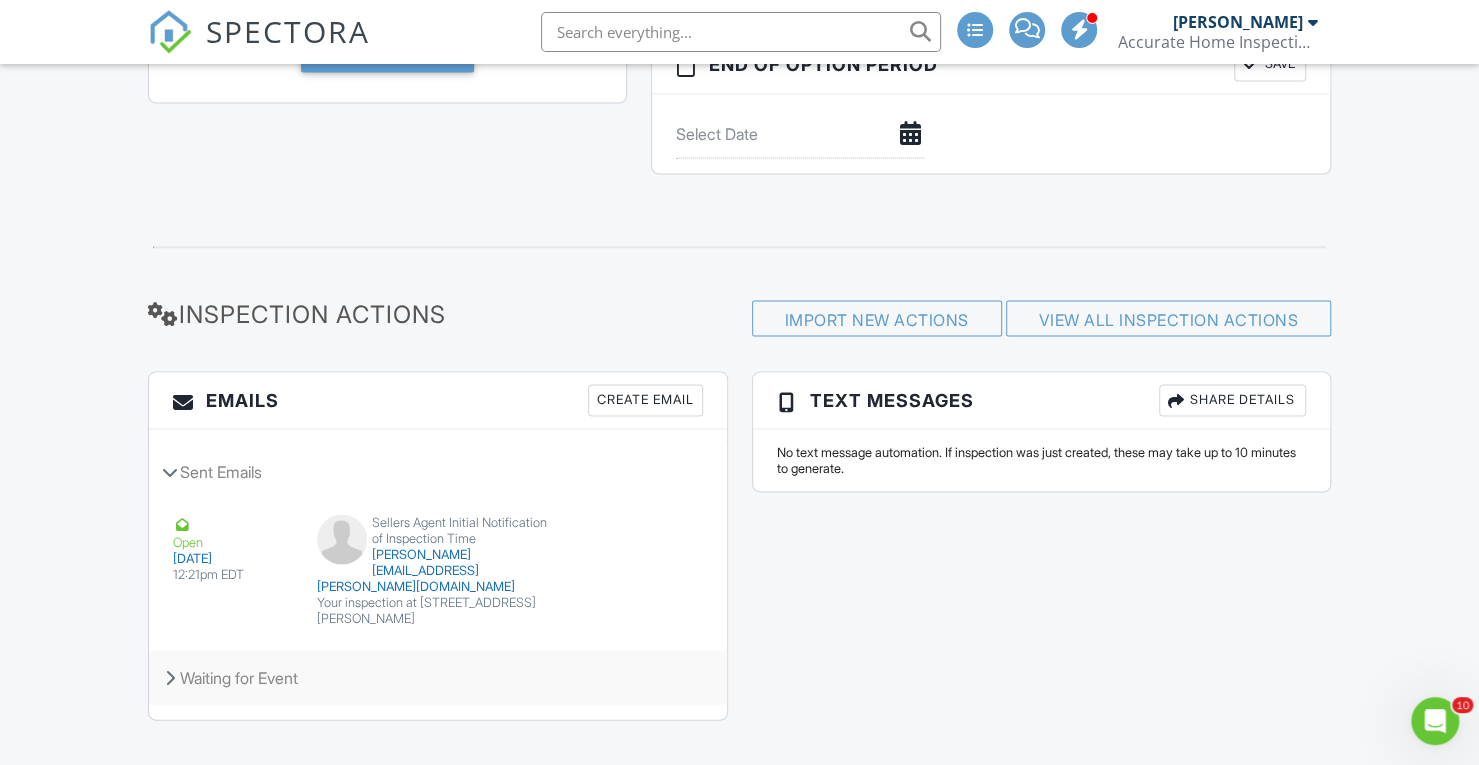 click on "Waiting for Event" at bounding box center [438, 677] 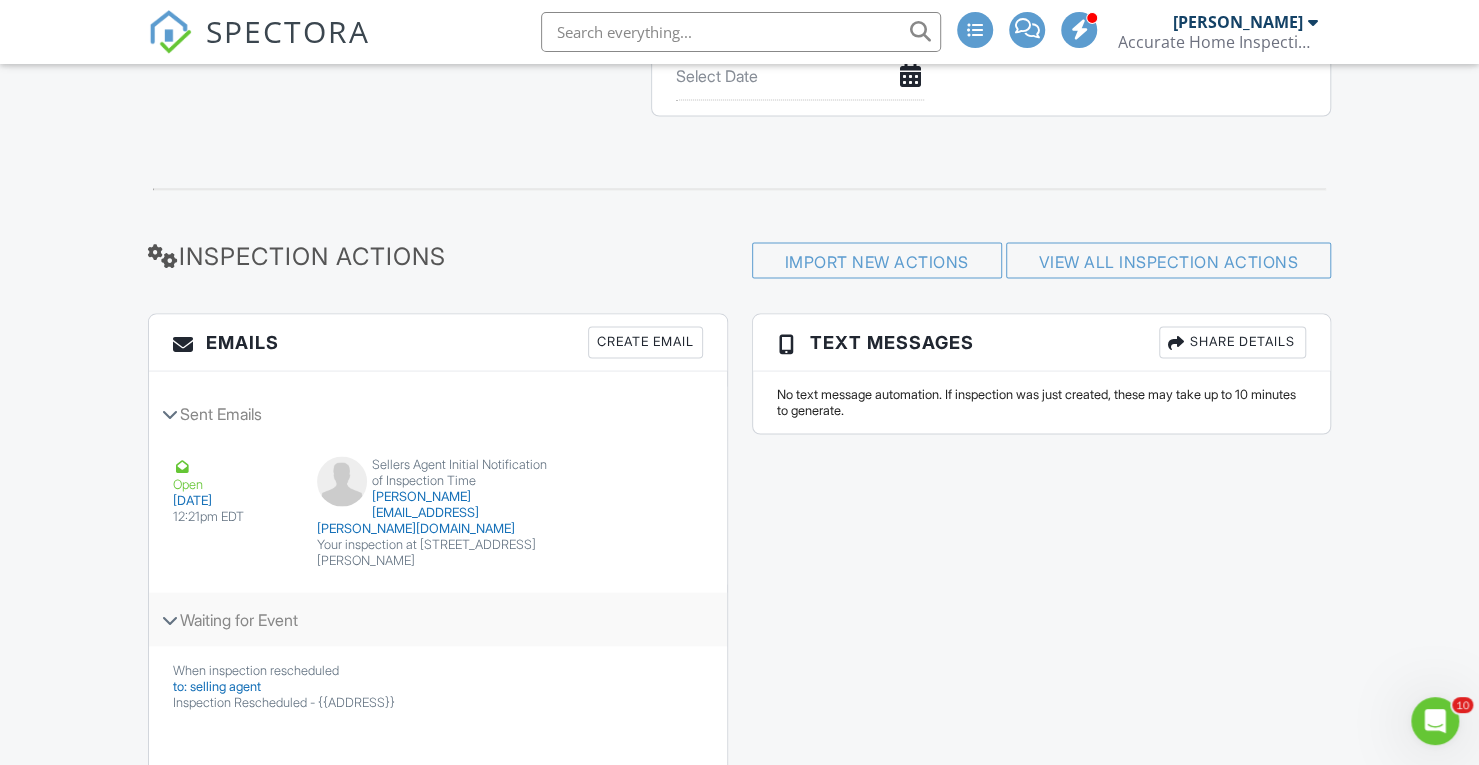 scroll, scrollTop: 2170, scrollLeft: 0, axis: vertical 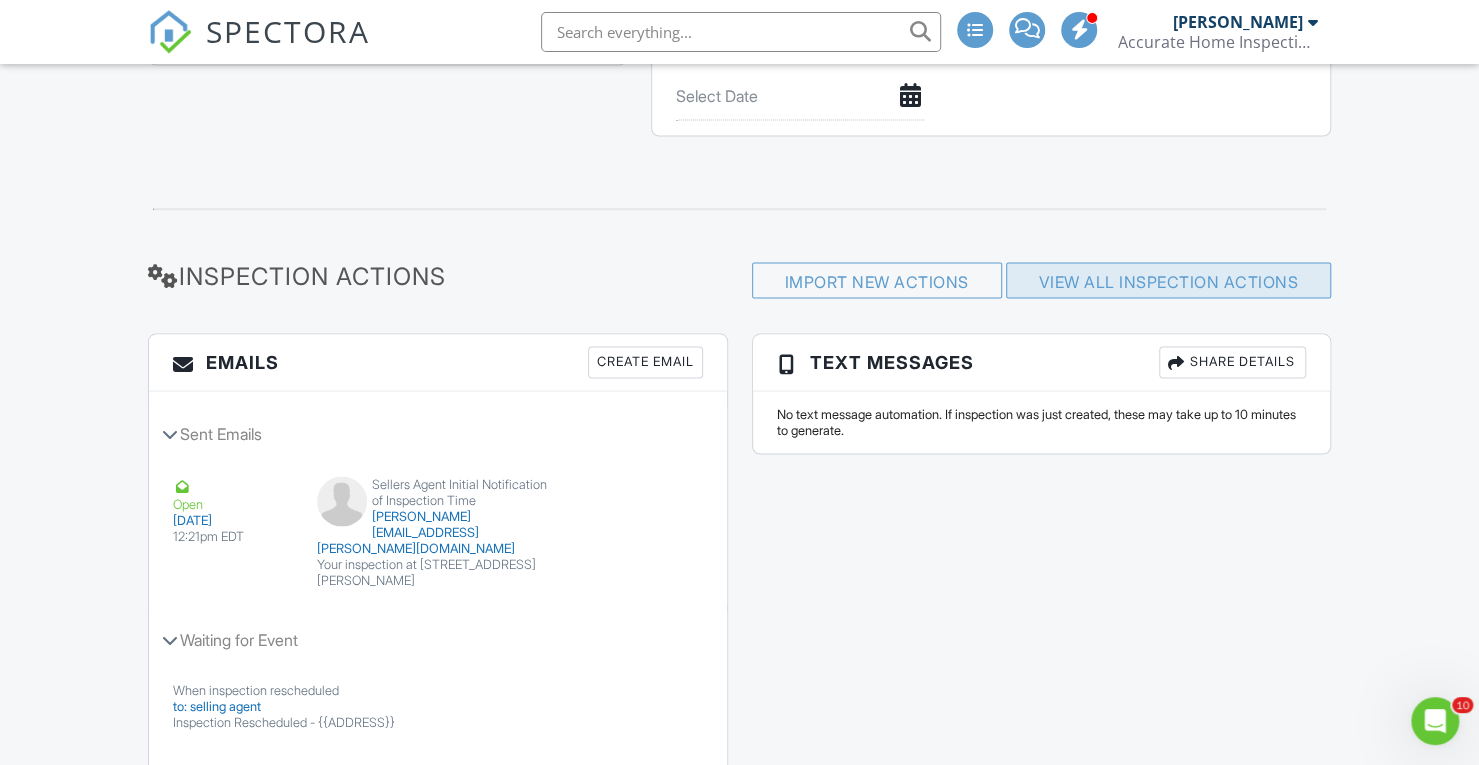 click on "View All Inspection Actions" at bounding box center (1169, 281) 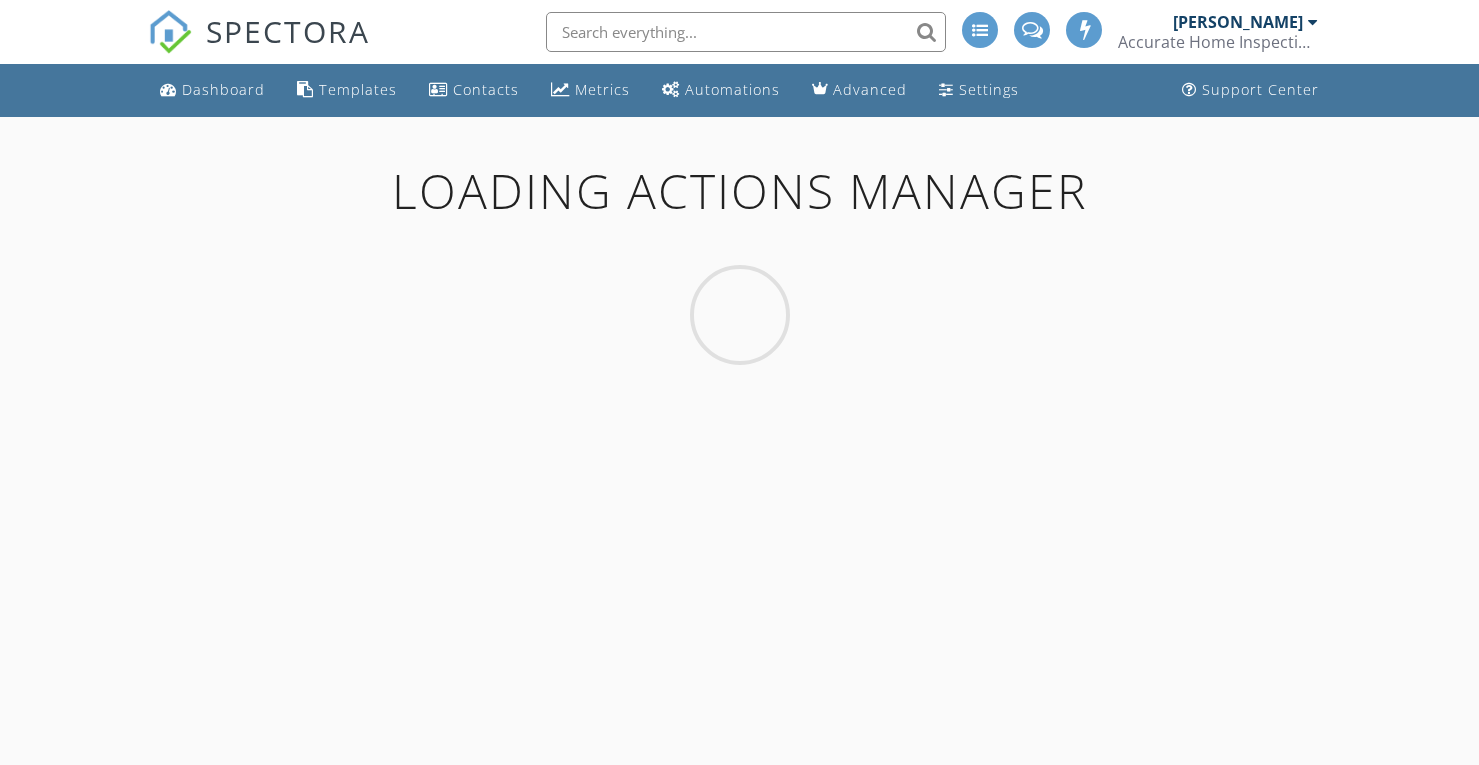 scroll, scrollTop: 0, scrollLeft: 0, axis: both 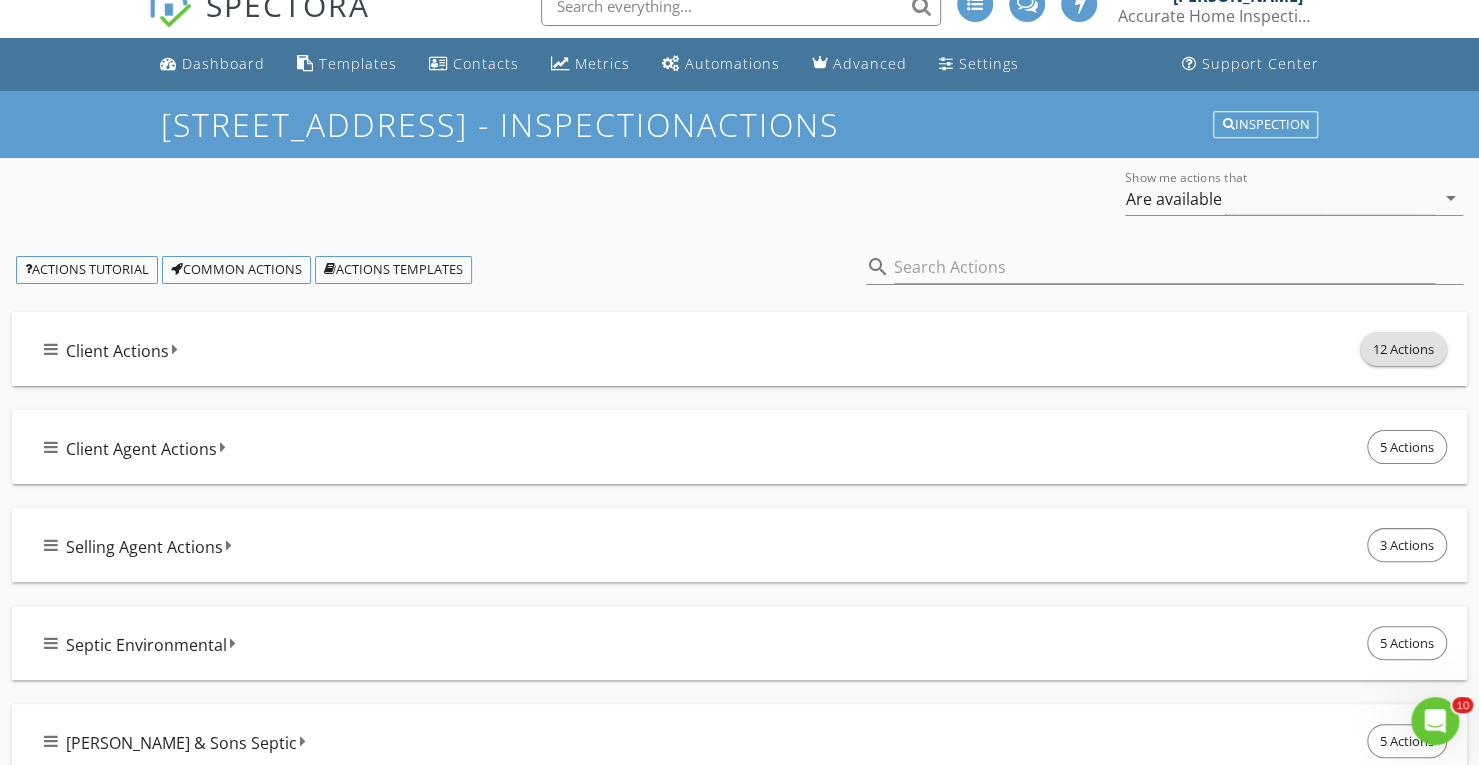 click on "12 Actions" at bounding box center [1403, 349] 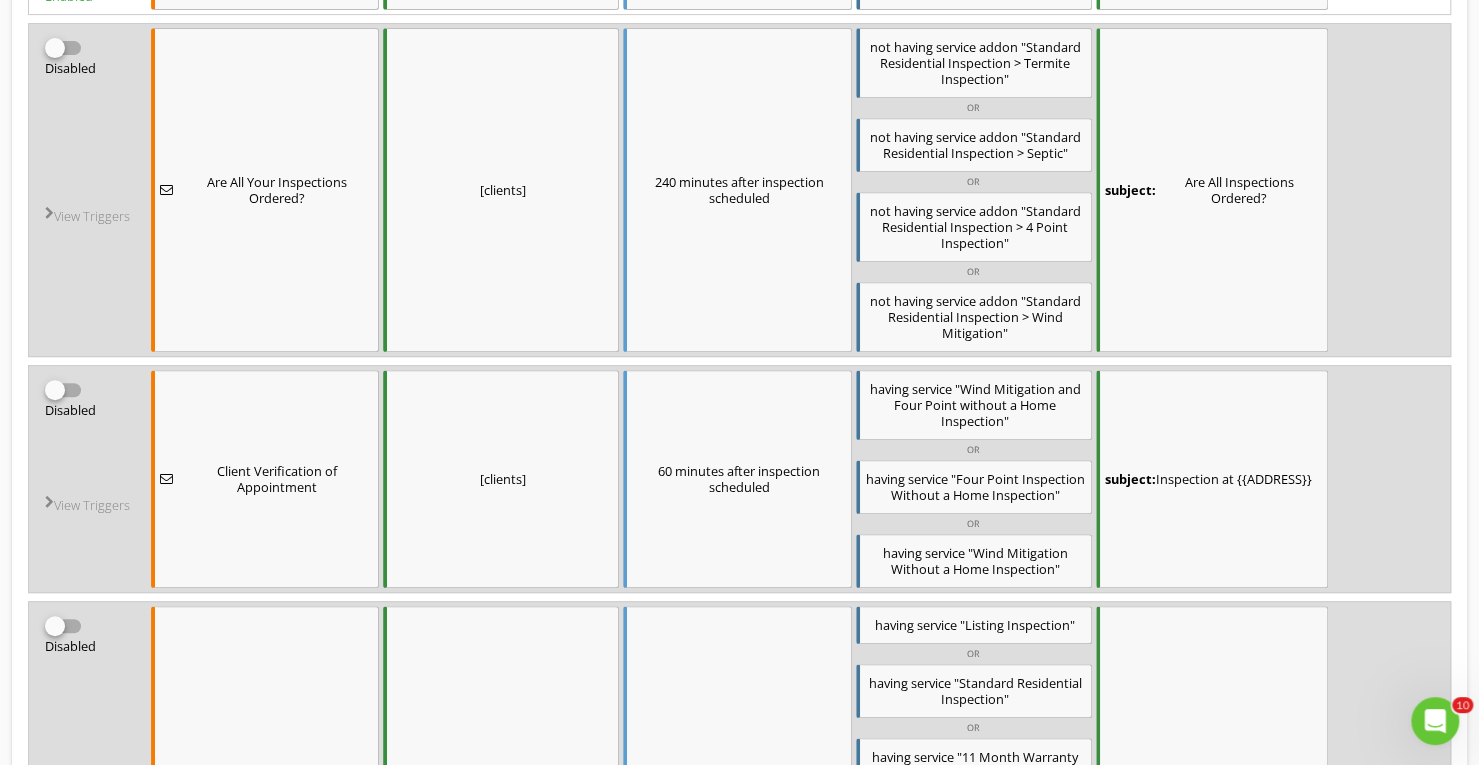 scroll, scrollTop: 478, scrollLeft: 0, axis: vertical 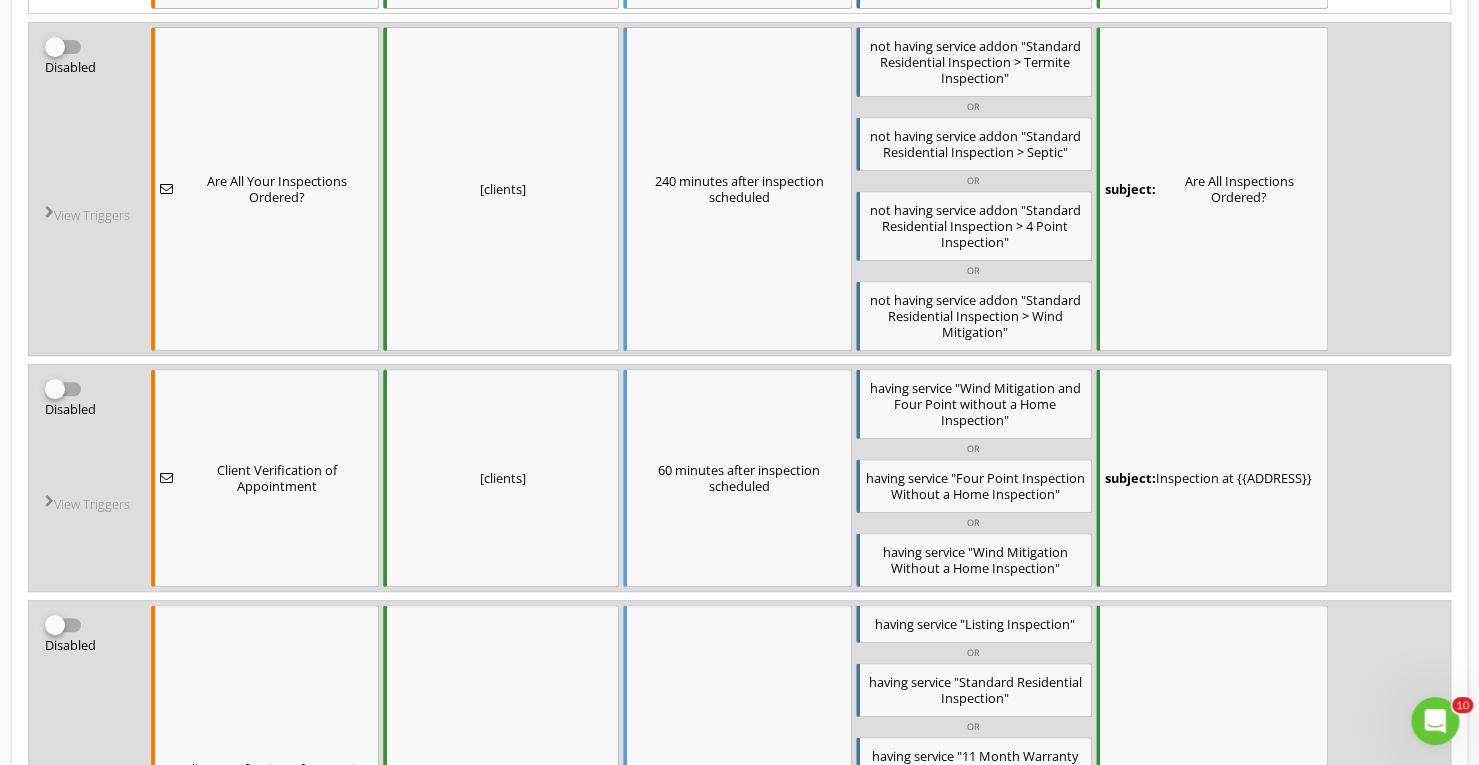 click on "View Triggers" at bounding box center (88, 541) 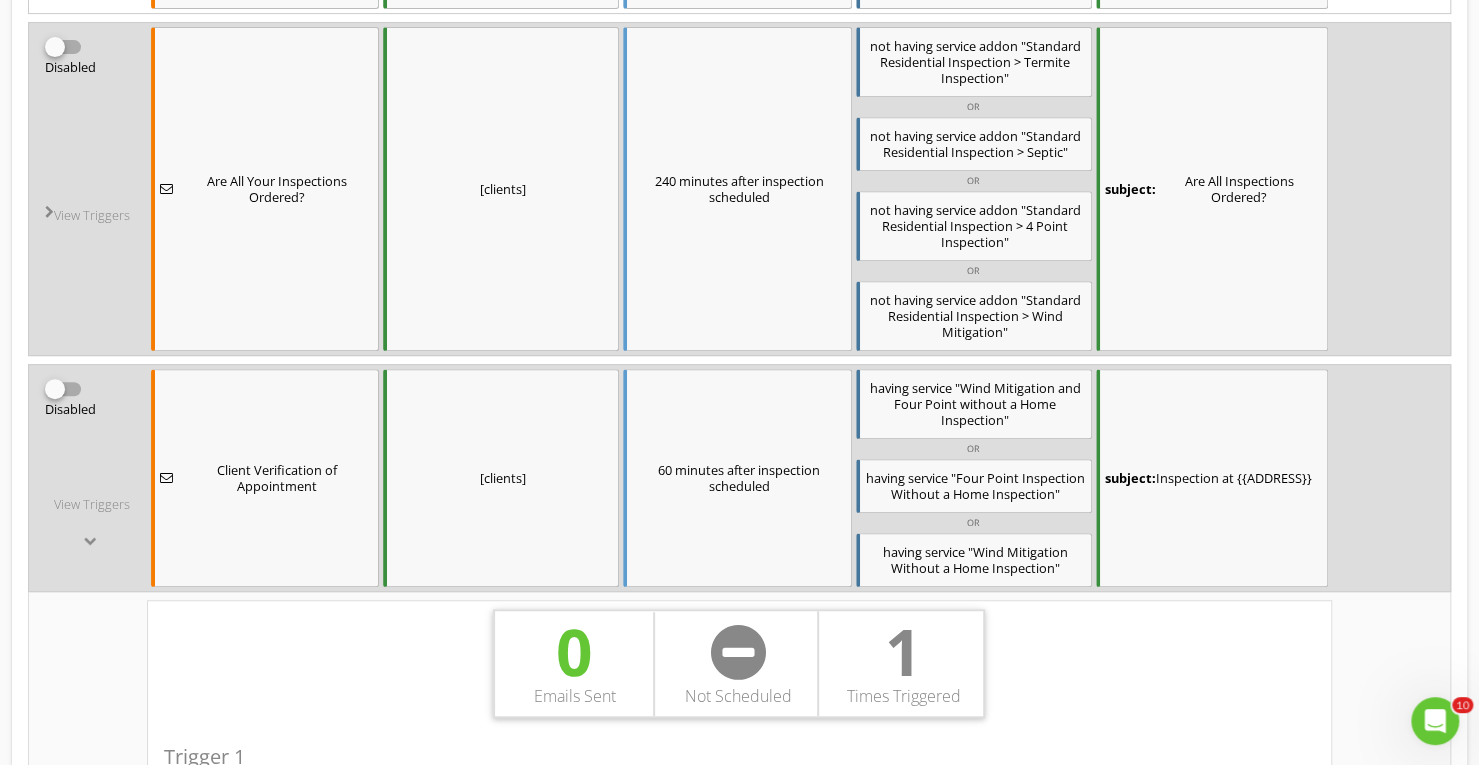 click on "View Triggers" at bounding box center [88, 541] 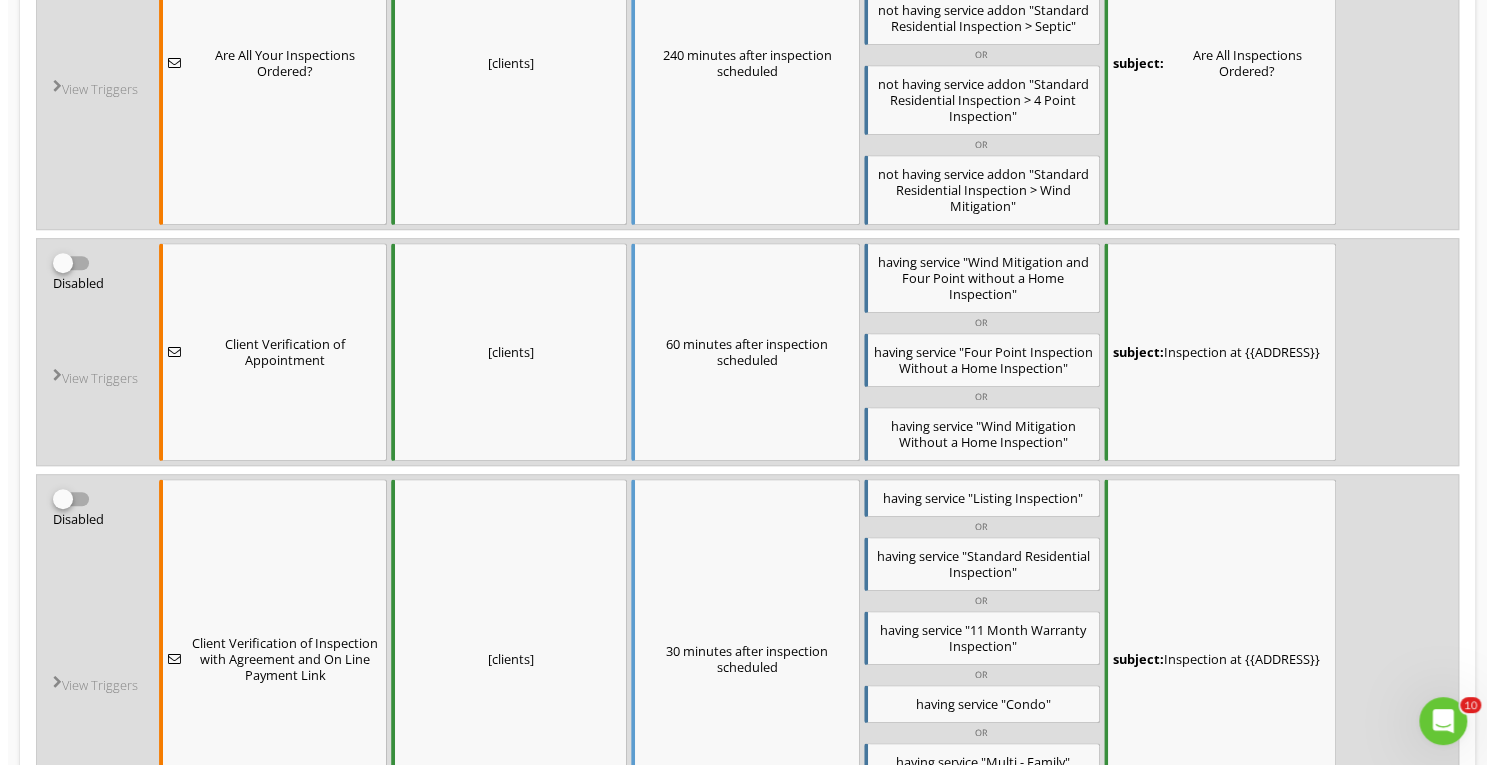 scroll, scrollTop: 606, scrollLeft: 0, axis: vertical 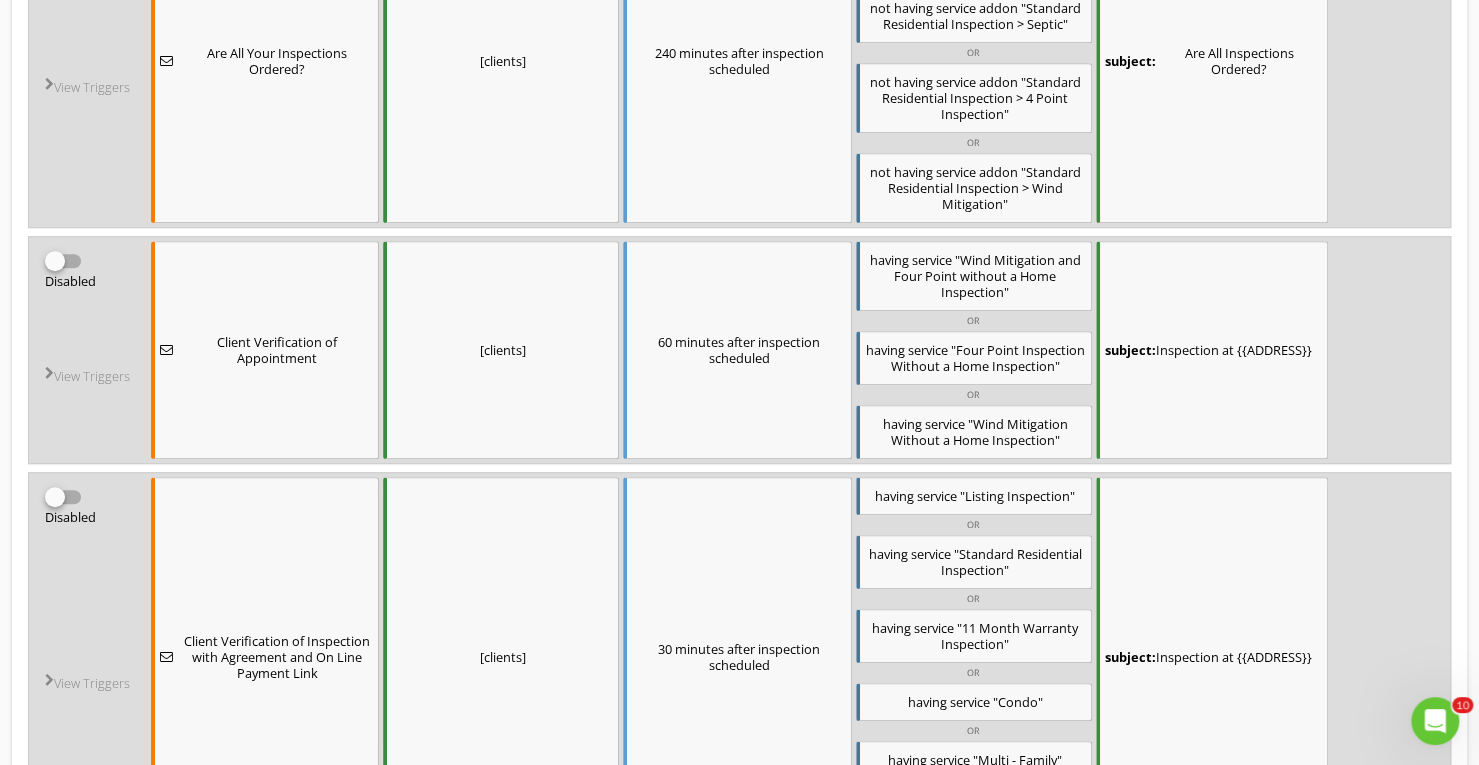 click at bounding box center (55, 261) 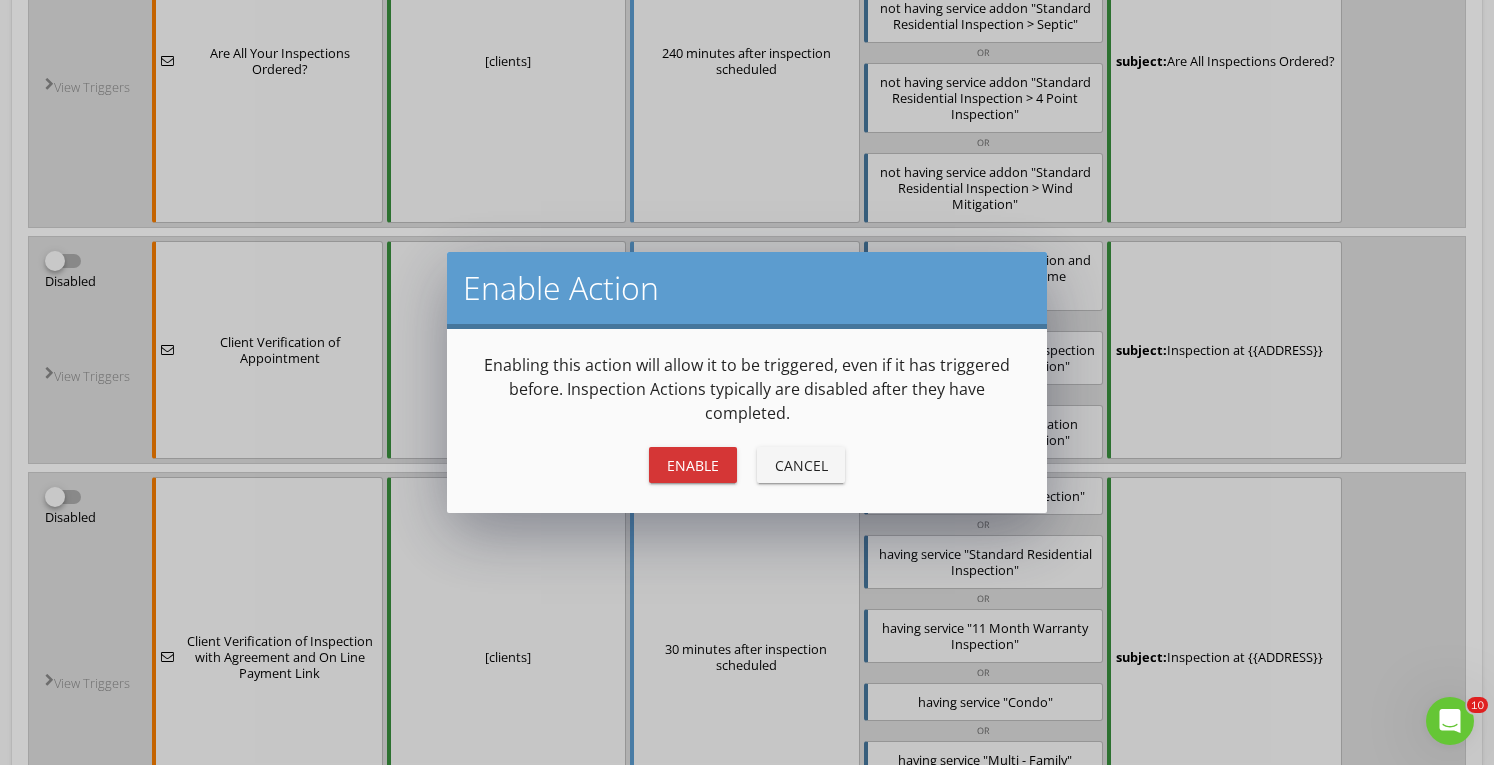 click on "Enable" at bounding box center [693, 465] 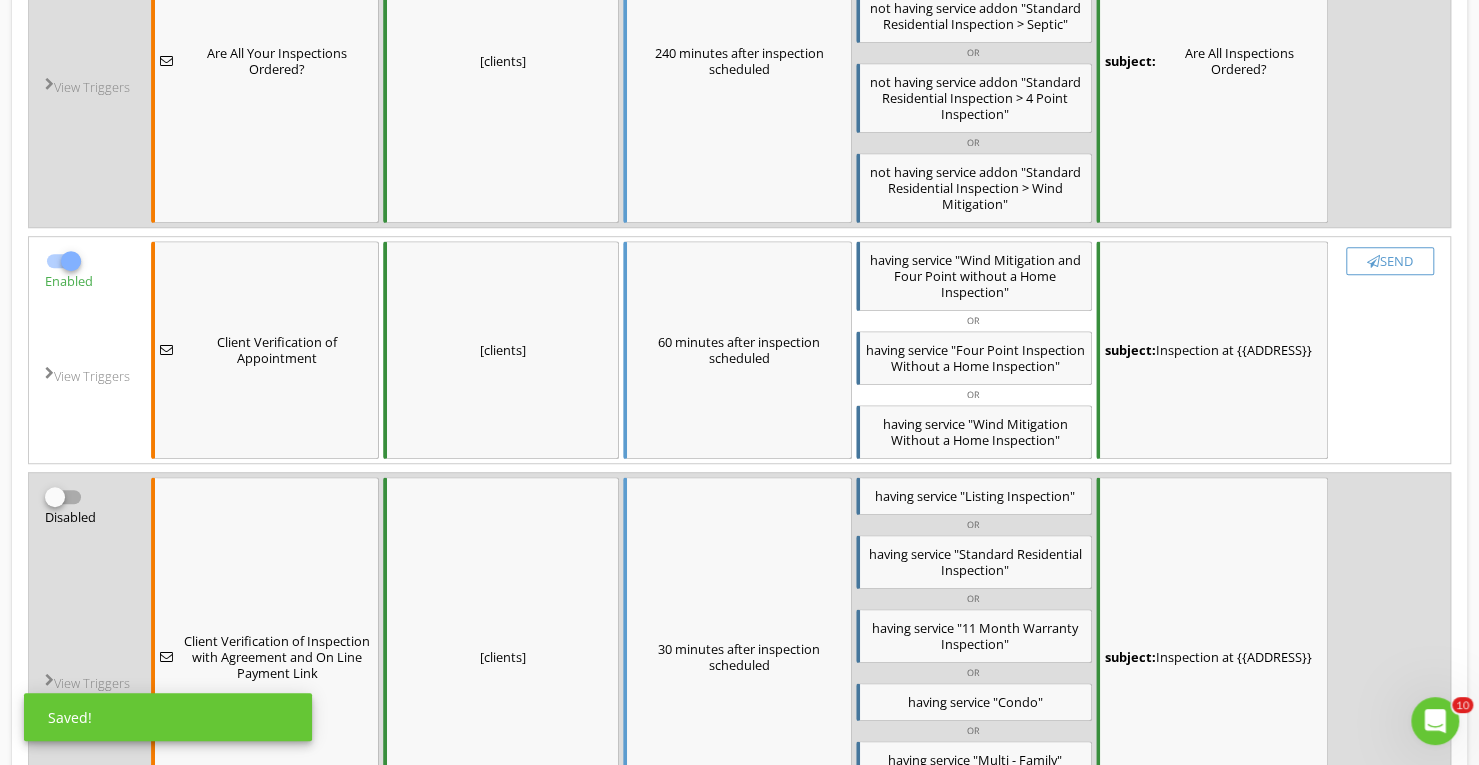 click on "Send" at bounding box center [1390, 261] 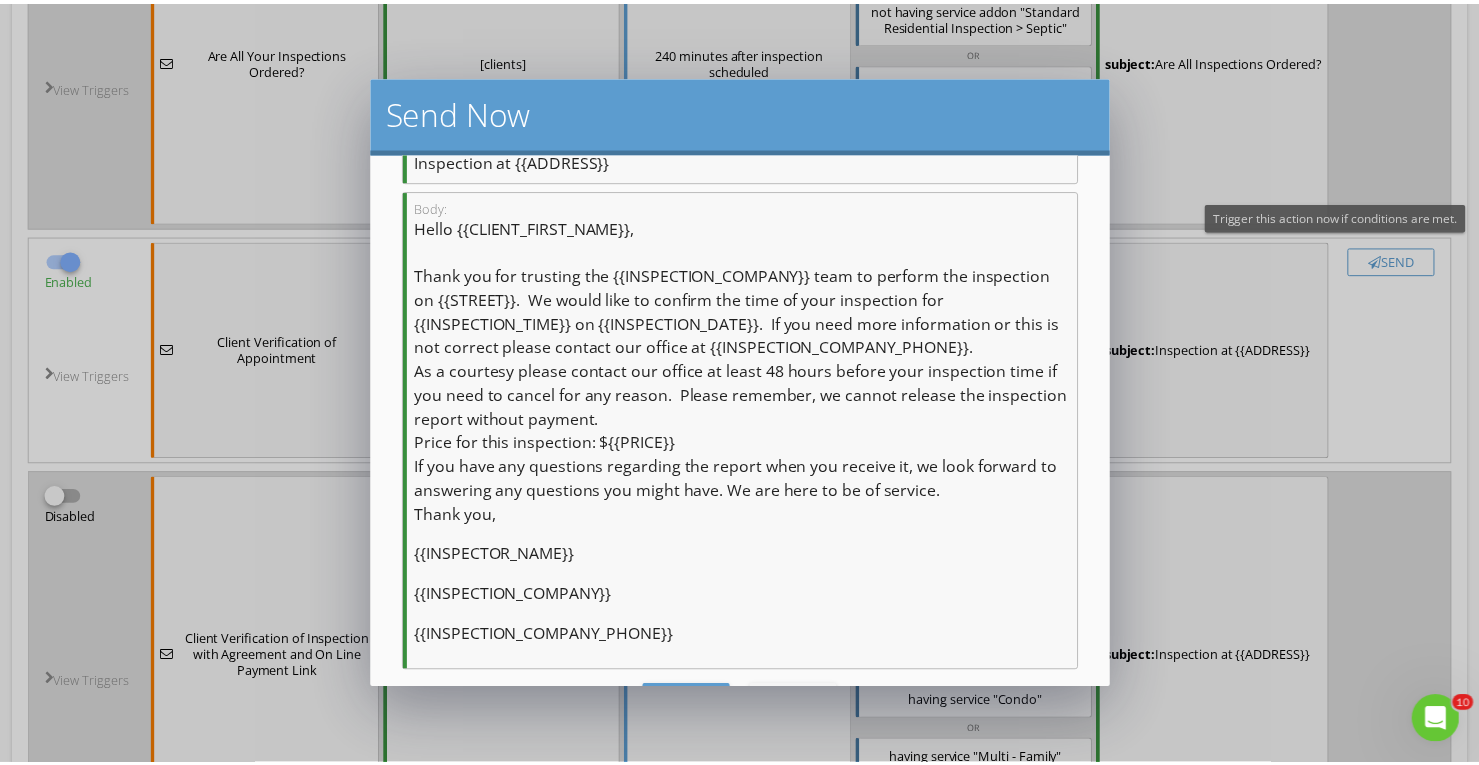 scroll, scrollTop: 309, scrollLeft: 0, axis: vertical 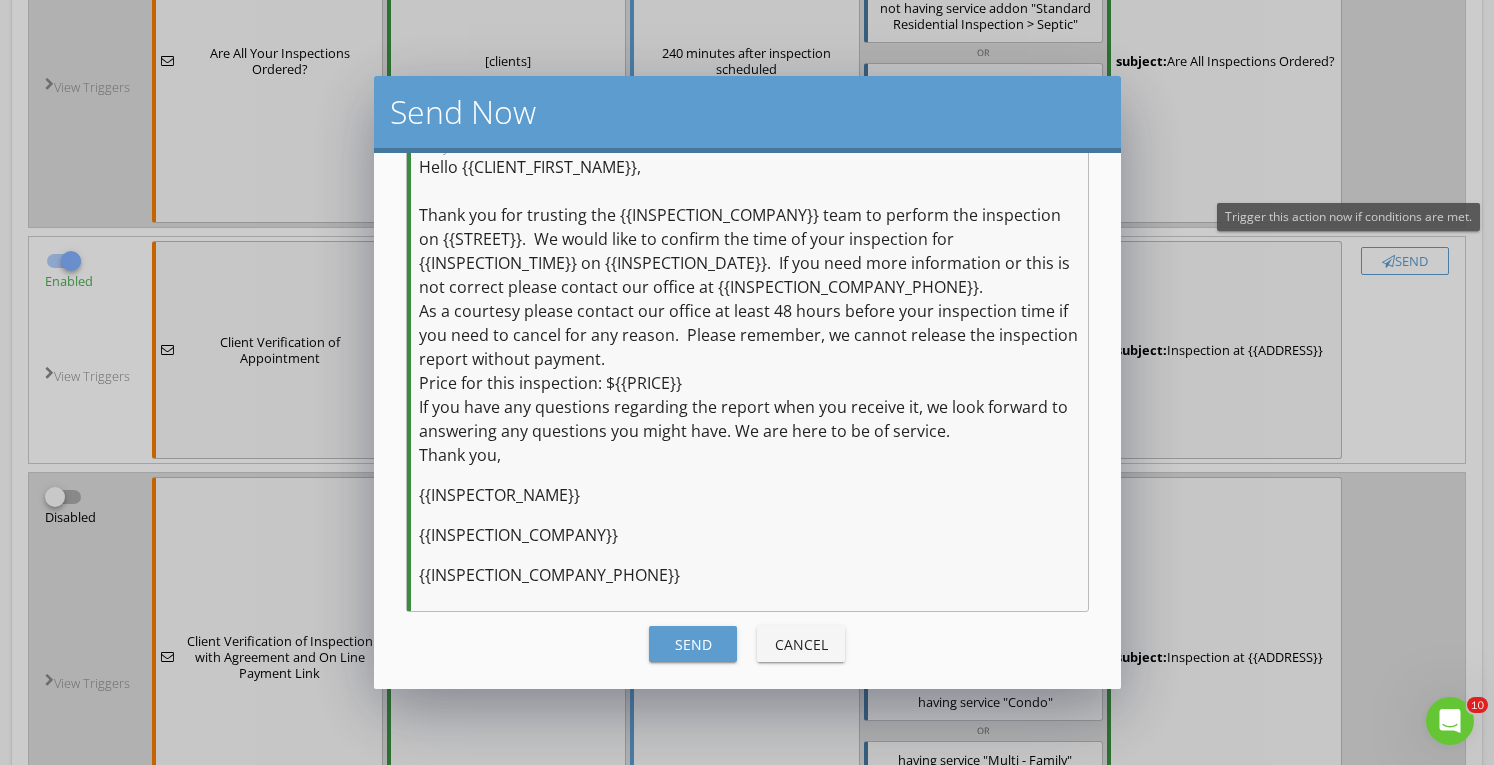 click on "Send" at bounding box center (693, 644) 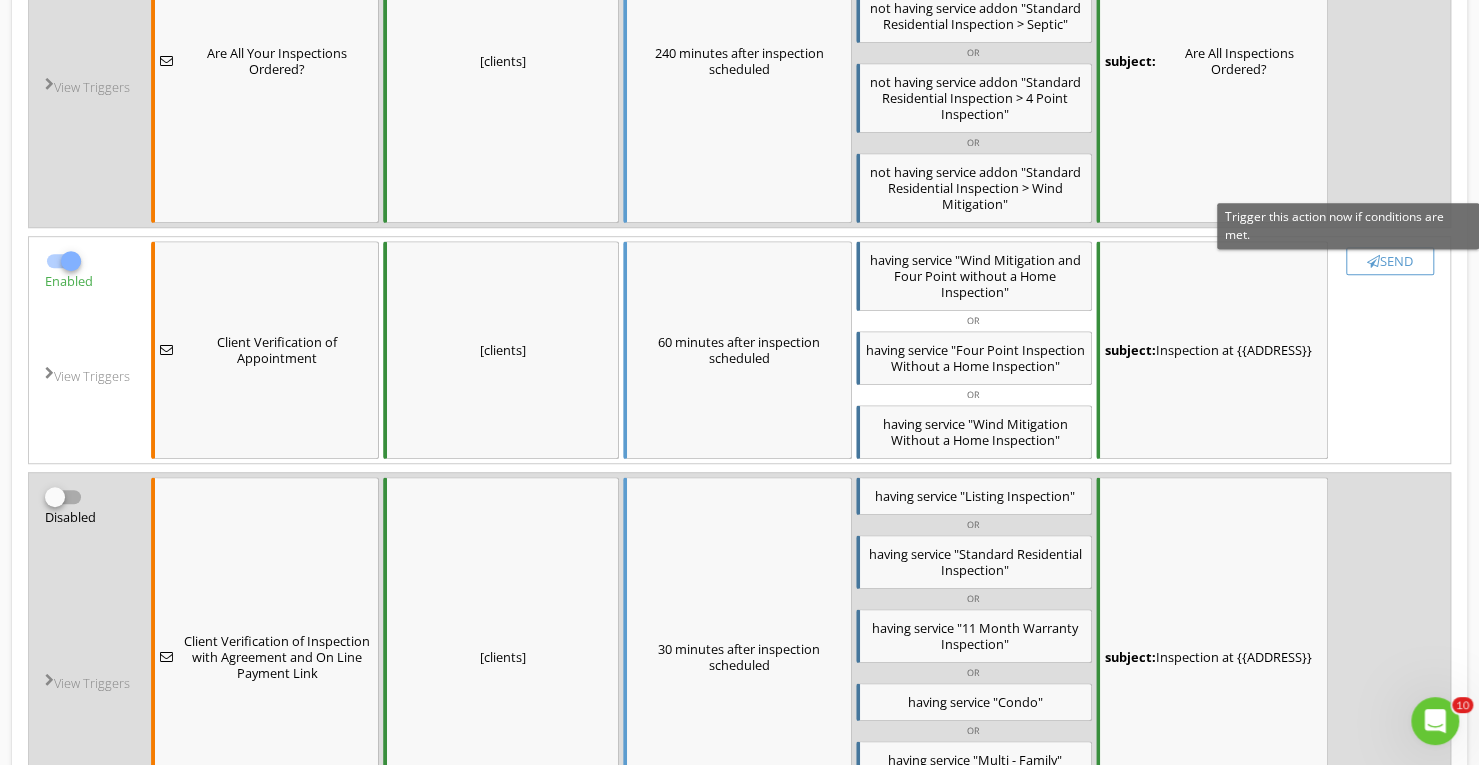 checkbox on "false" 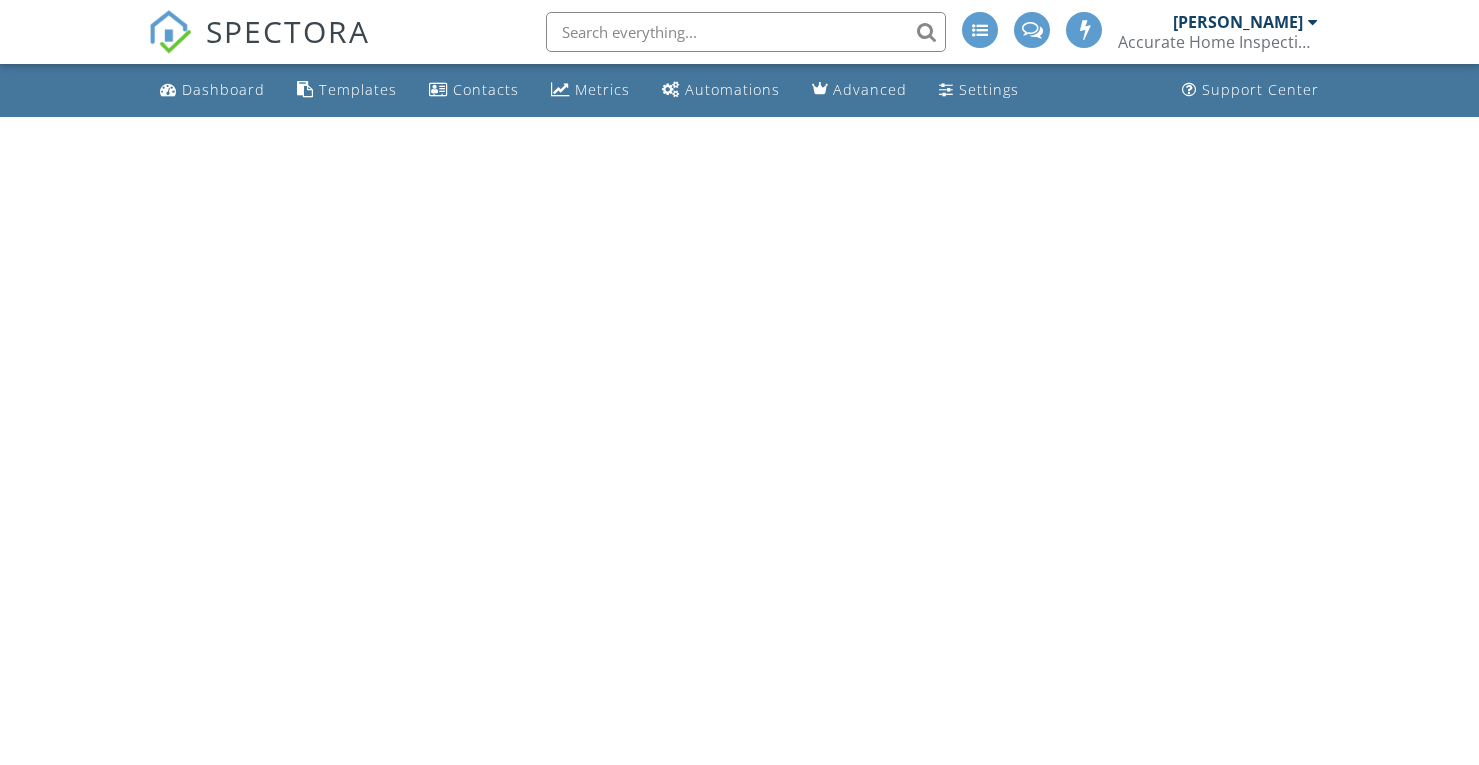 scroll, scrollTop: 0, scrollLeft: 0, axis: both 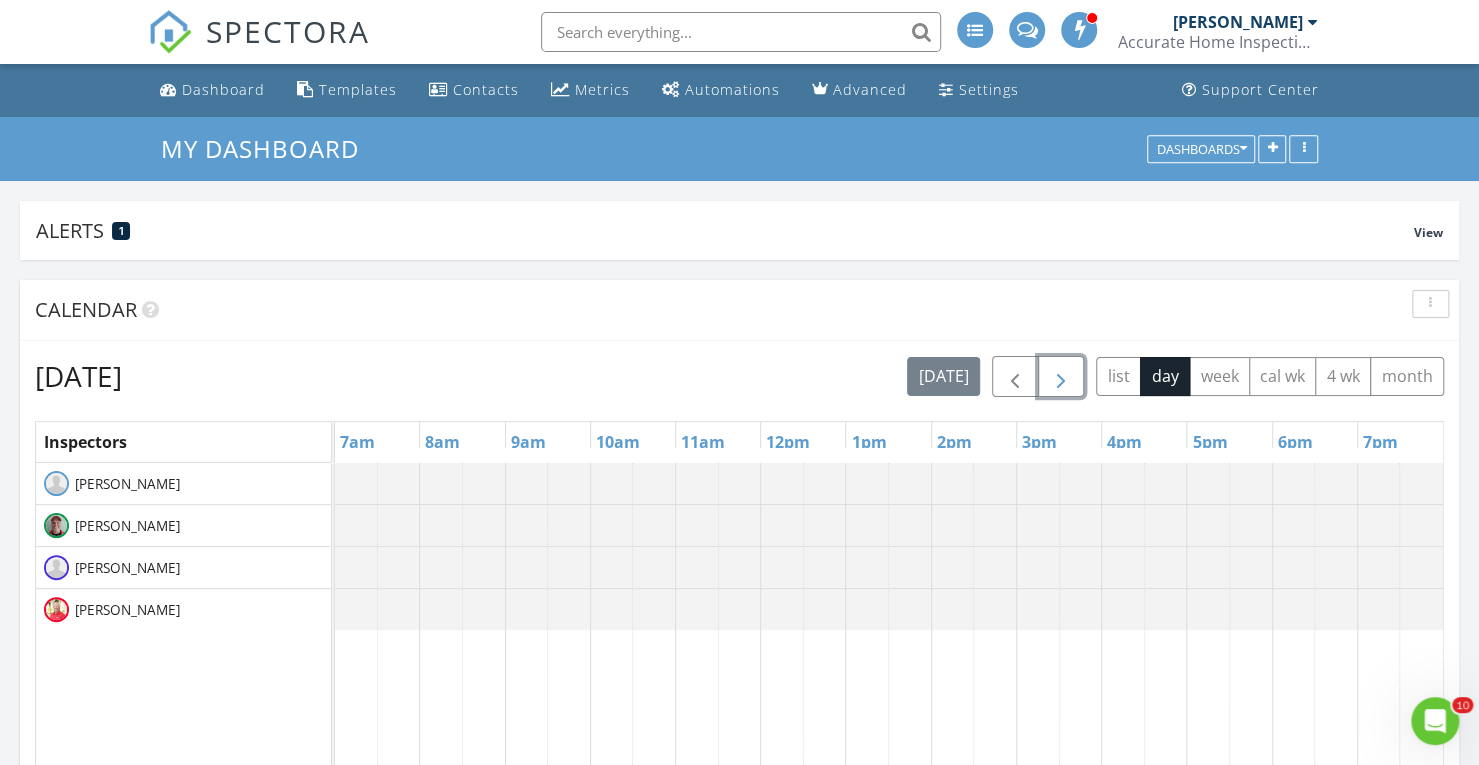 click at bounding box center [1061, 377] 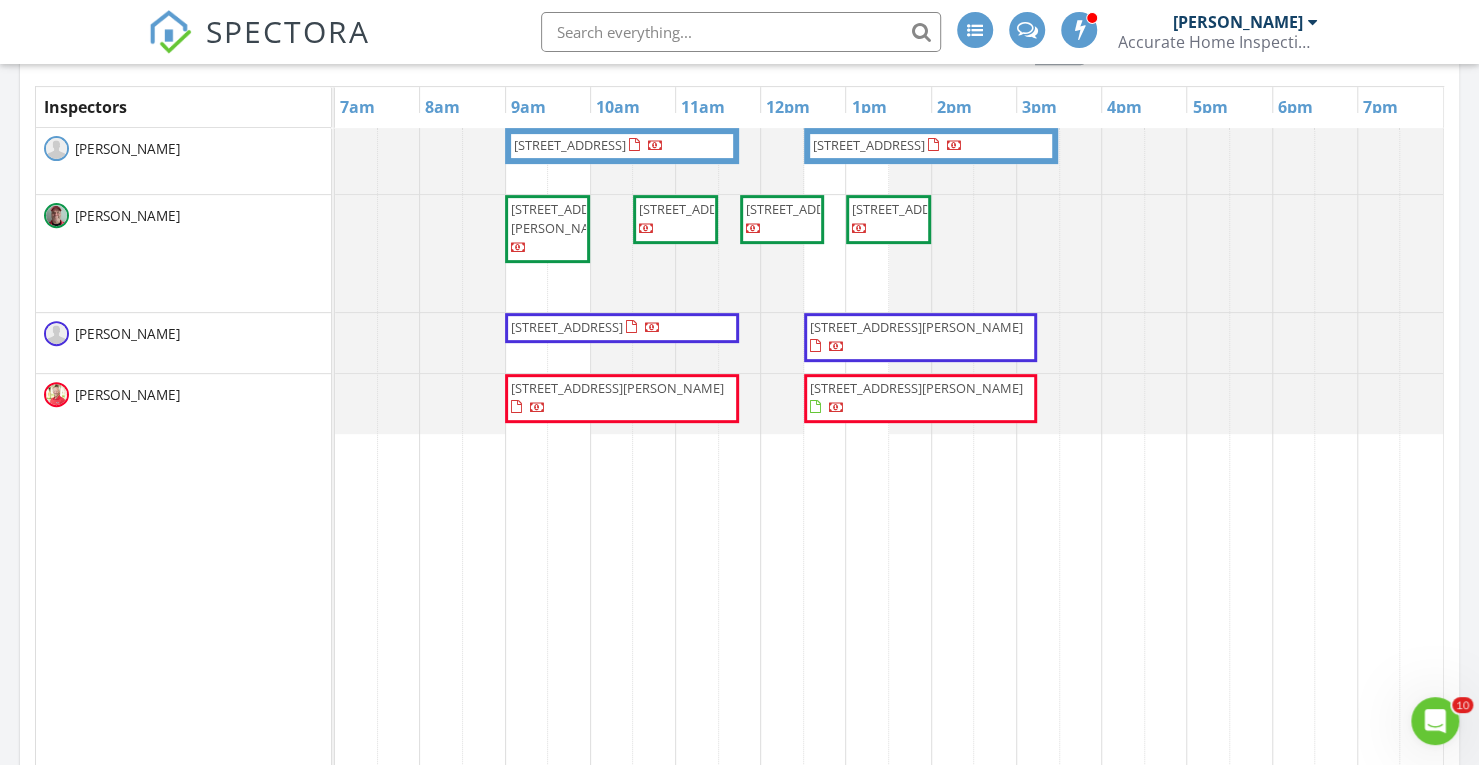 scroll, scrollTop: 325, scrollLeft: 0, axis: vertical 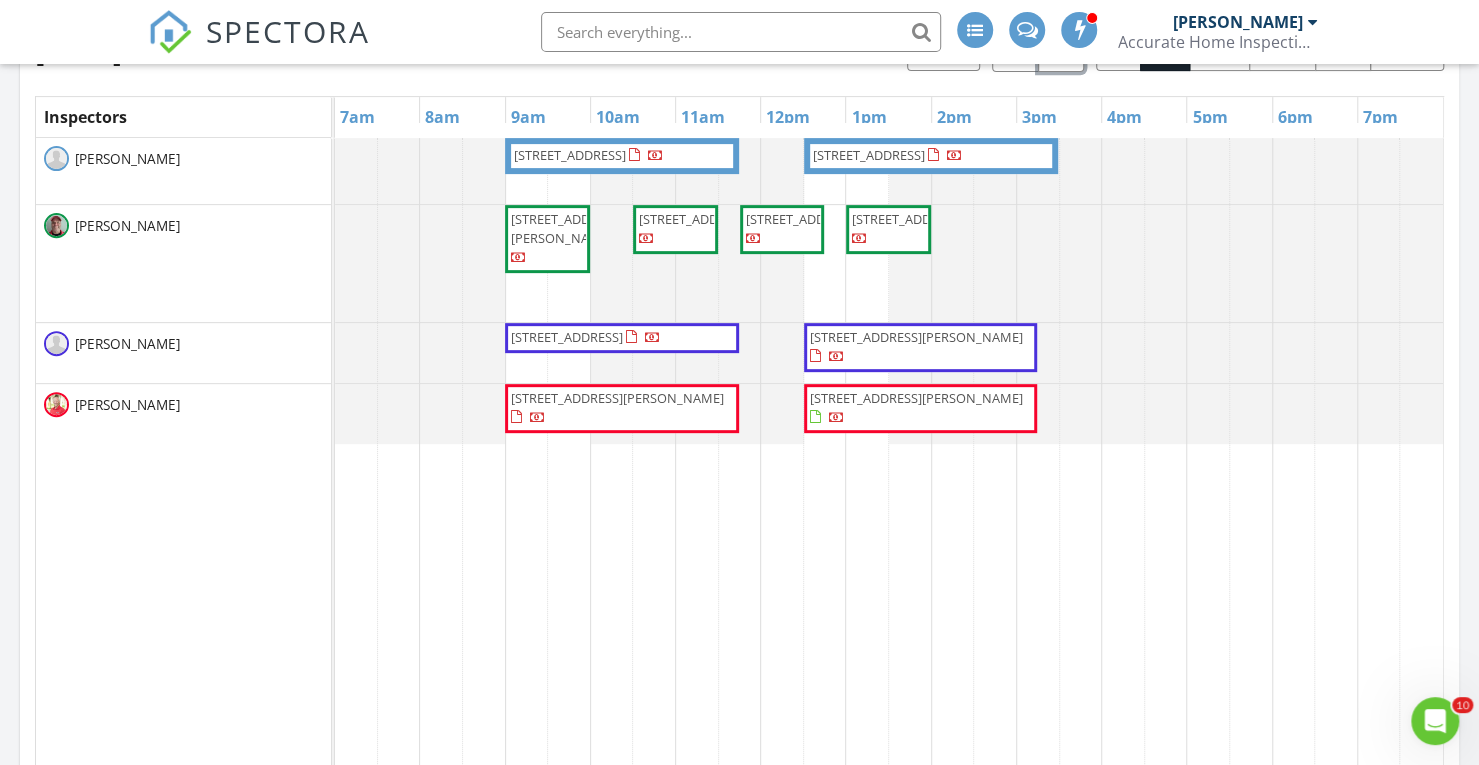 click on "[STREET_ADDRESS]" at bounding box center (567, 337) 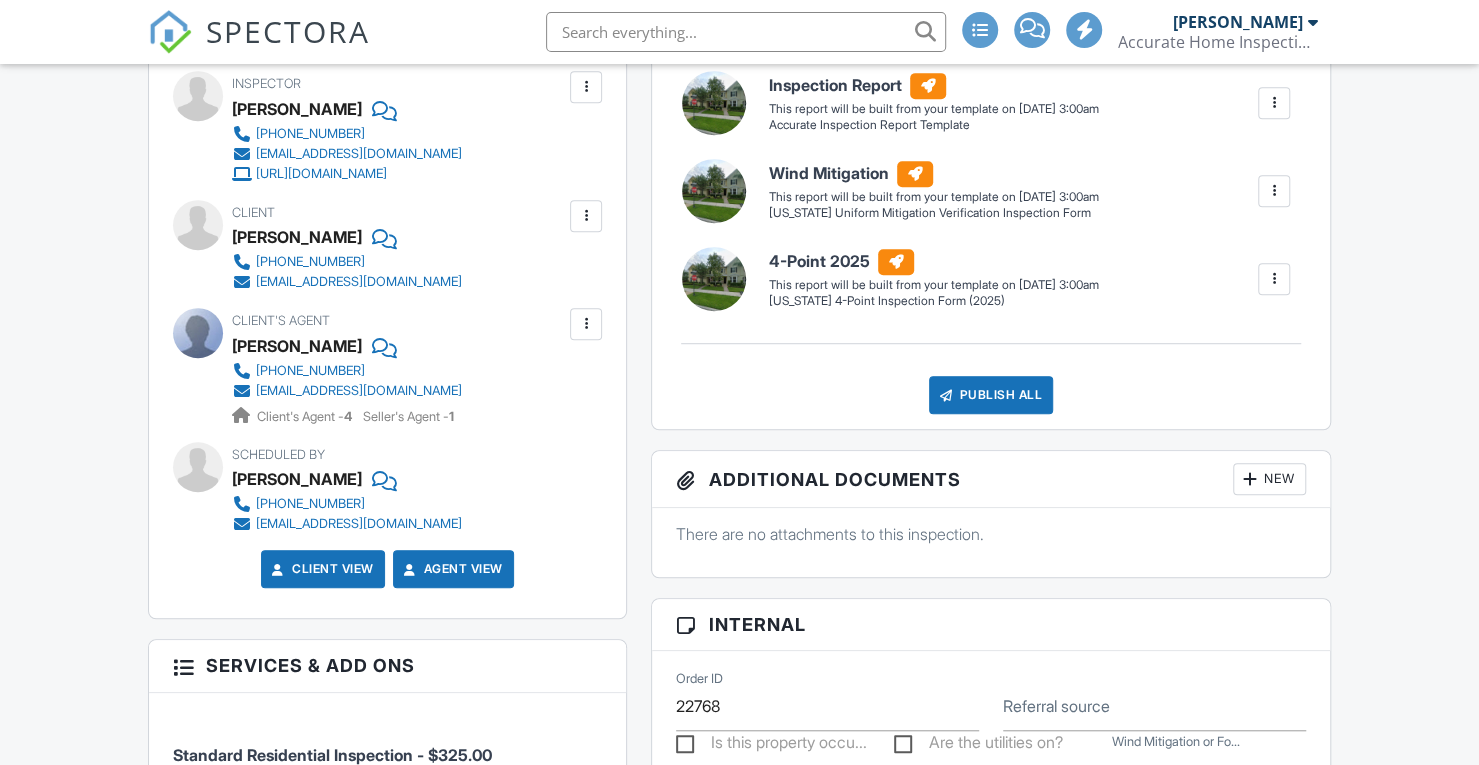 scroll, scrollTop: 1256, scrollLeft: 0, axis: vertical 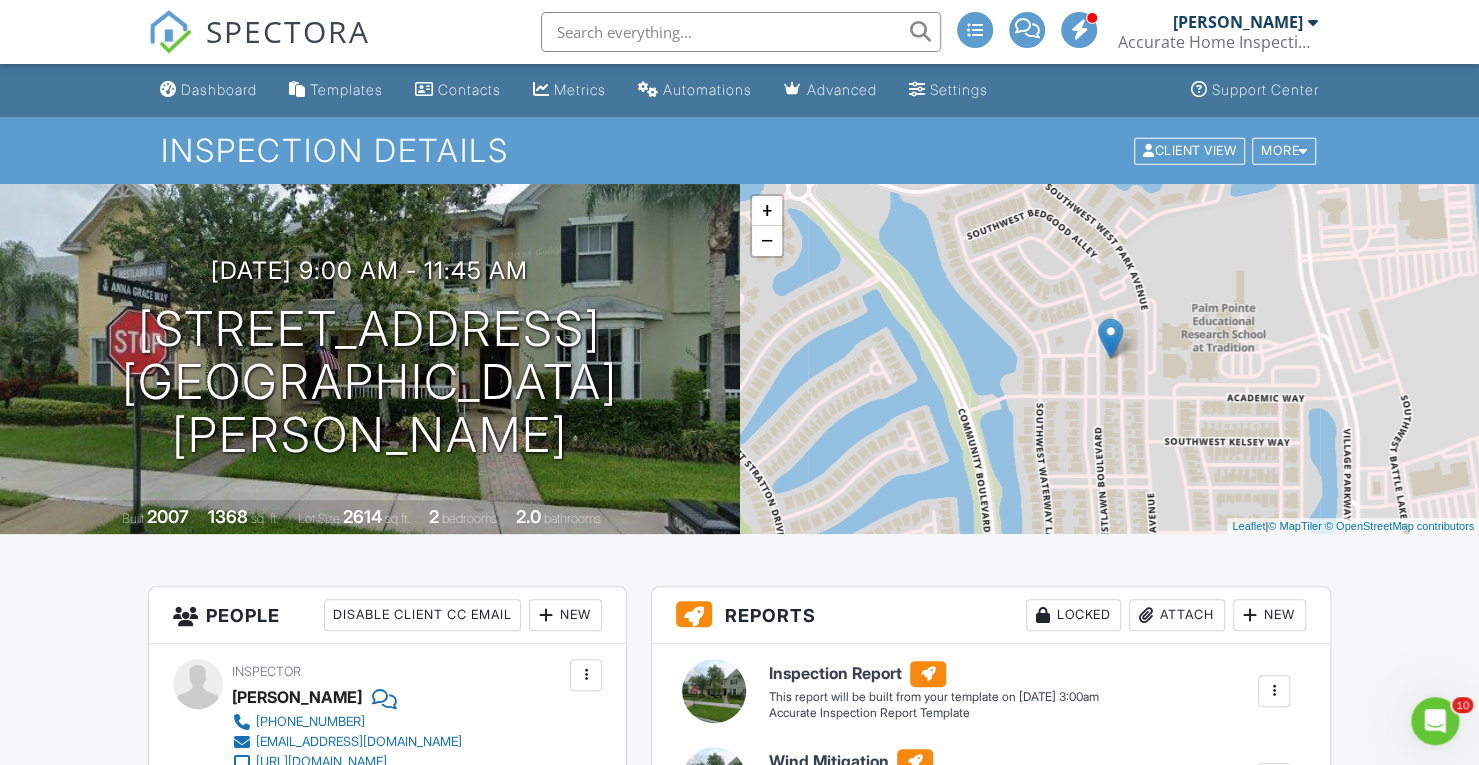 click on "SPECTORA" at bounding box center [288, 31] 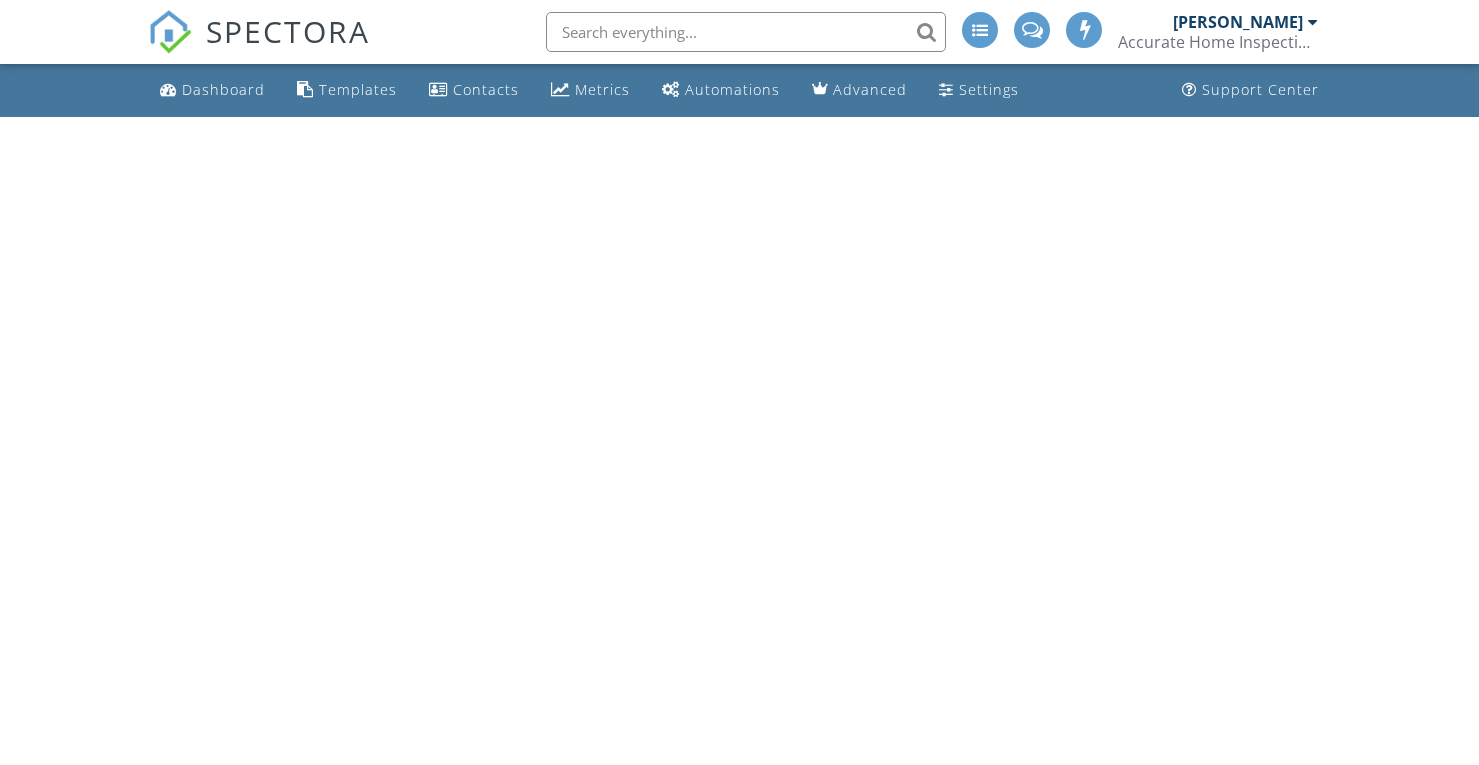 scroll, scrollTop: 0, scrollLeft: 0, axis: both 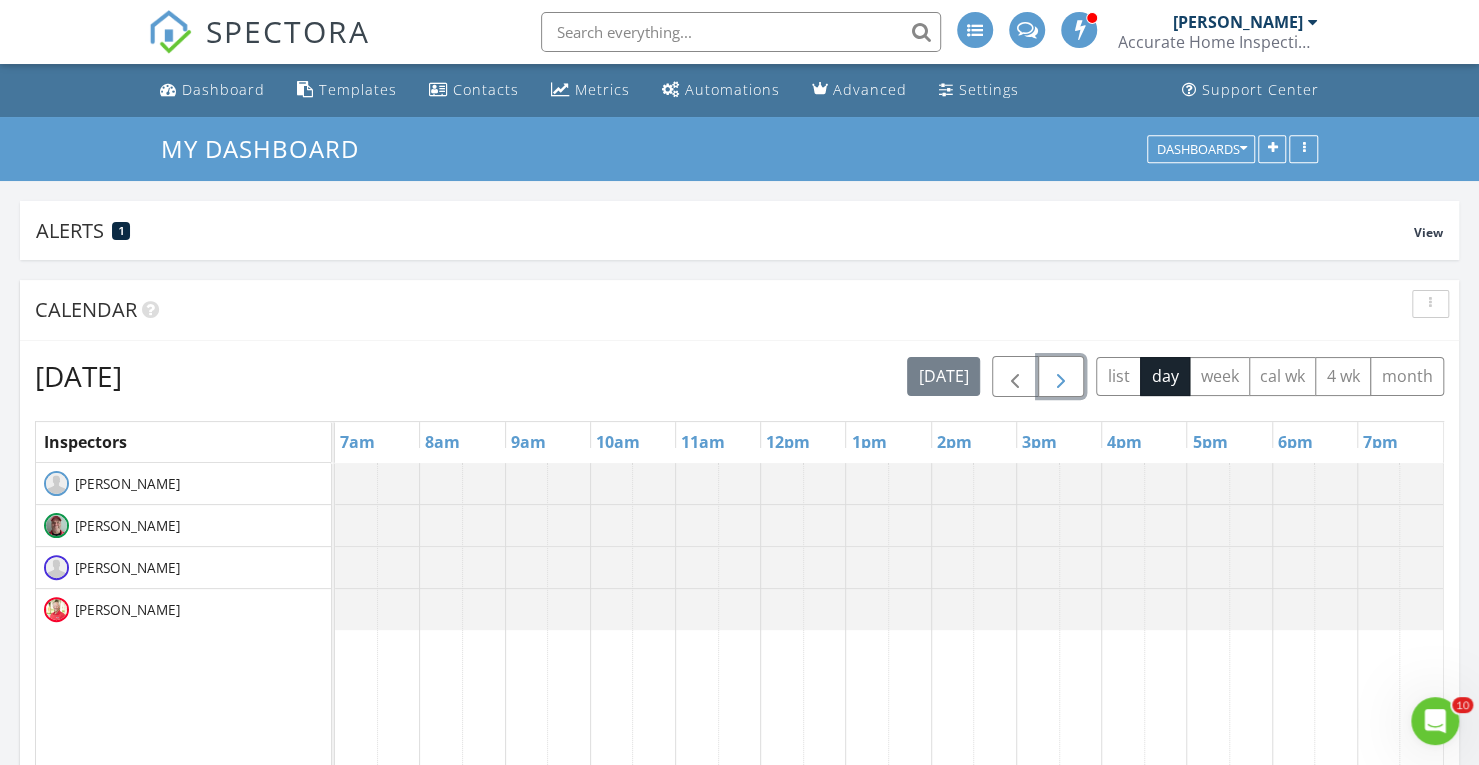 click at bounding box center (1061, 377) 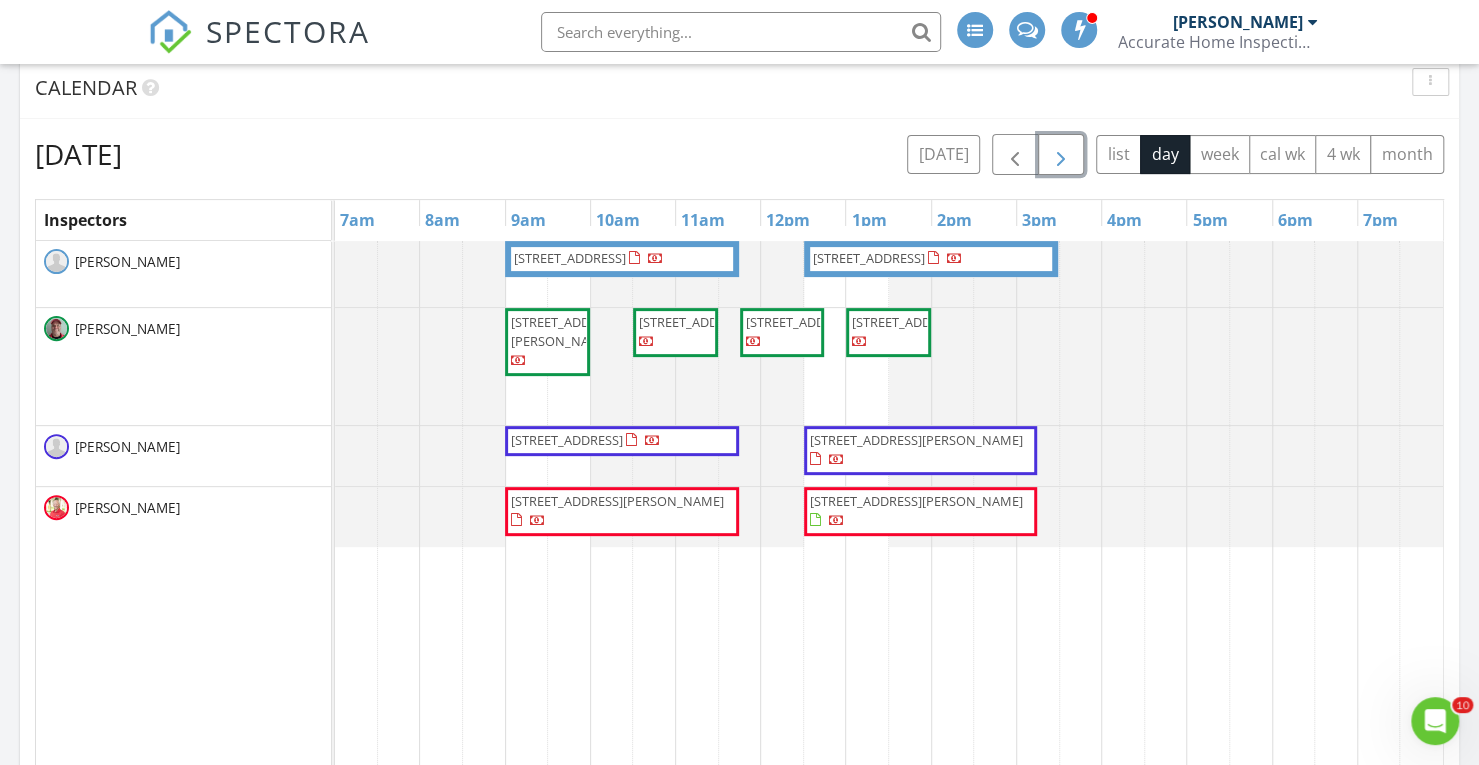 scroll, scrollTop: 224, scrollLeft: 0, axis: vertical 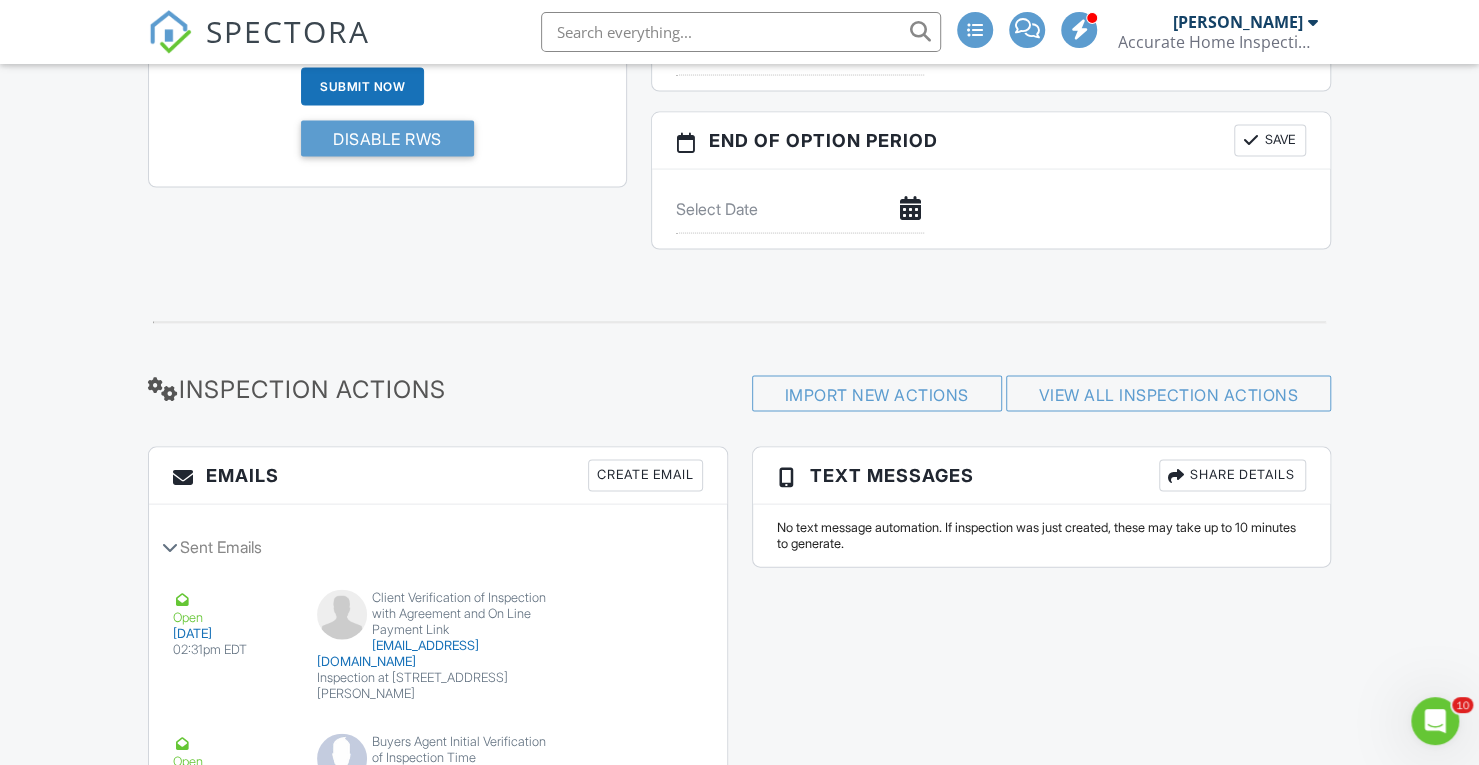 click on "Create Email" at bounding box center (645, 476) 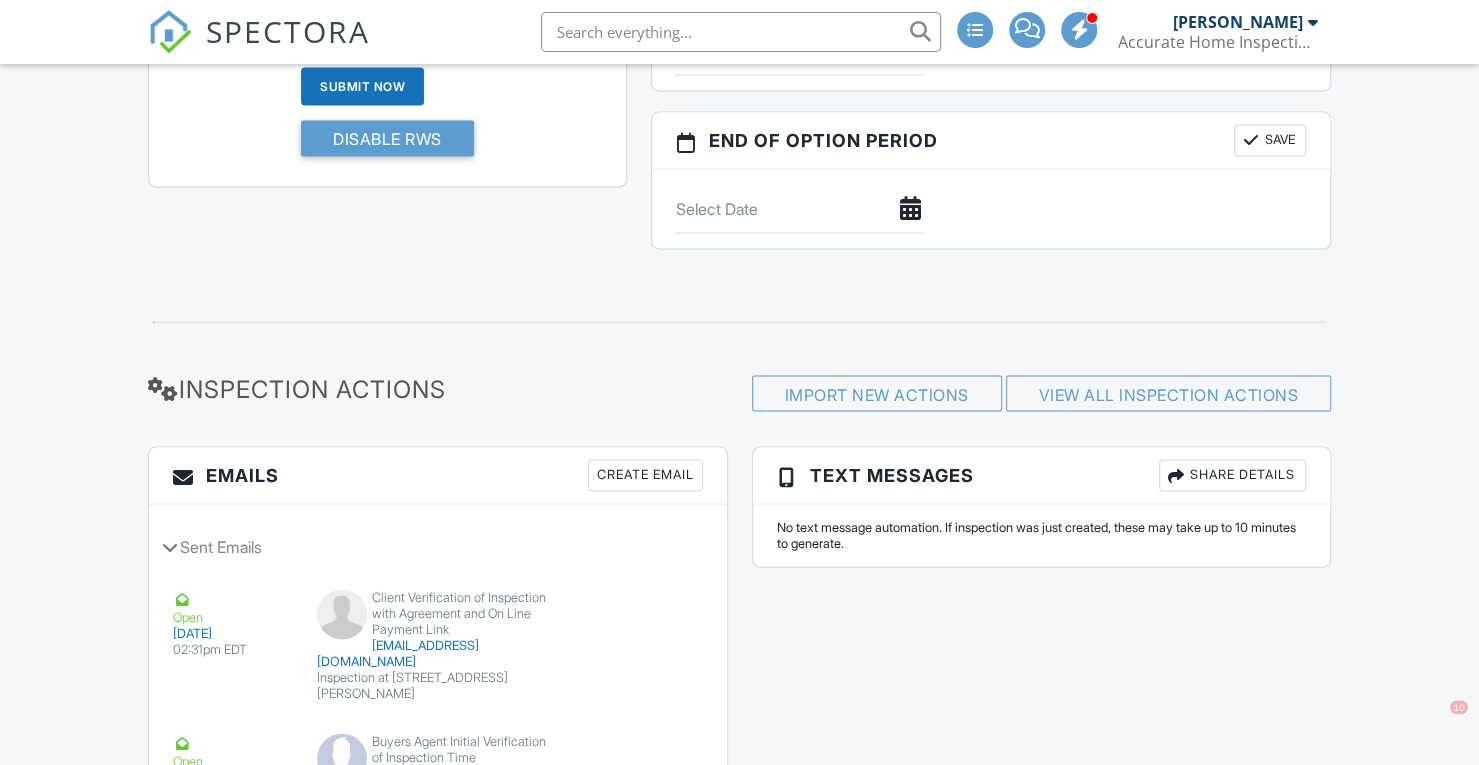scroll, scrollTop: 2259, scrollLeft: 0, axis: vertical 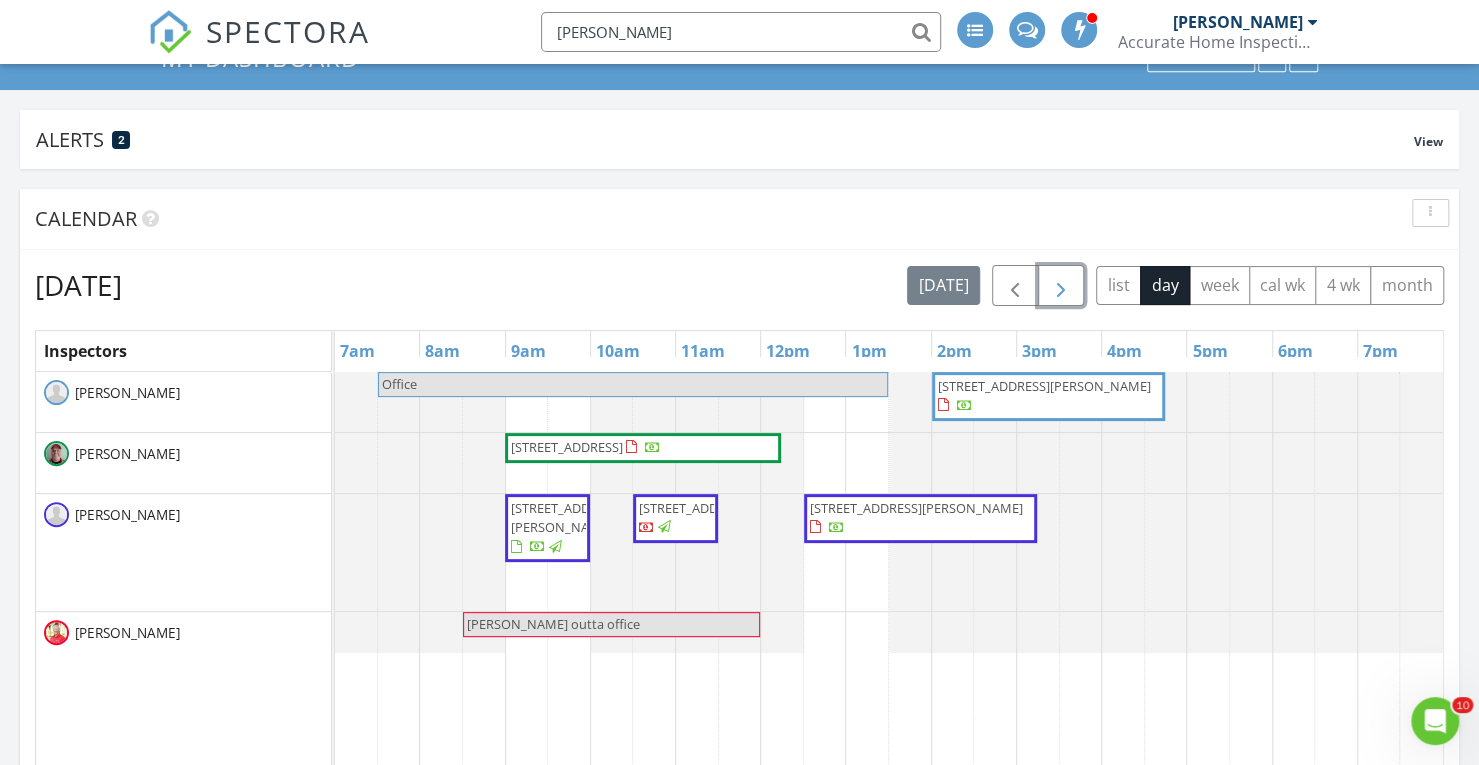 click at bounding box center (1061, 286) 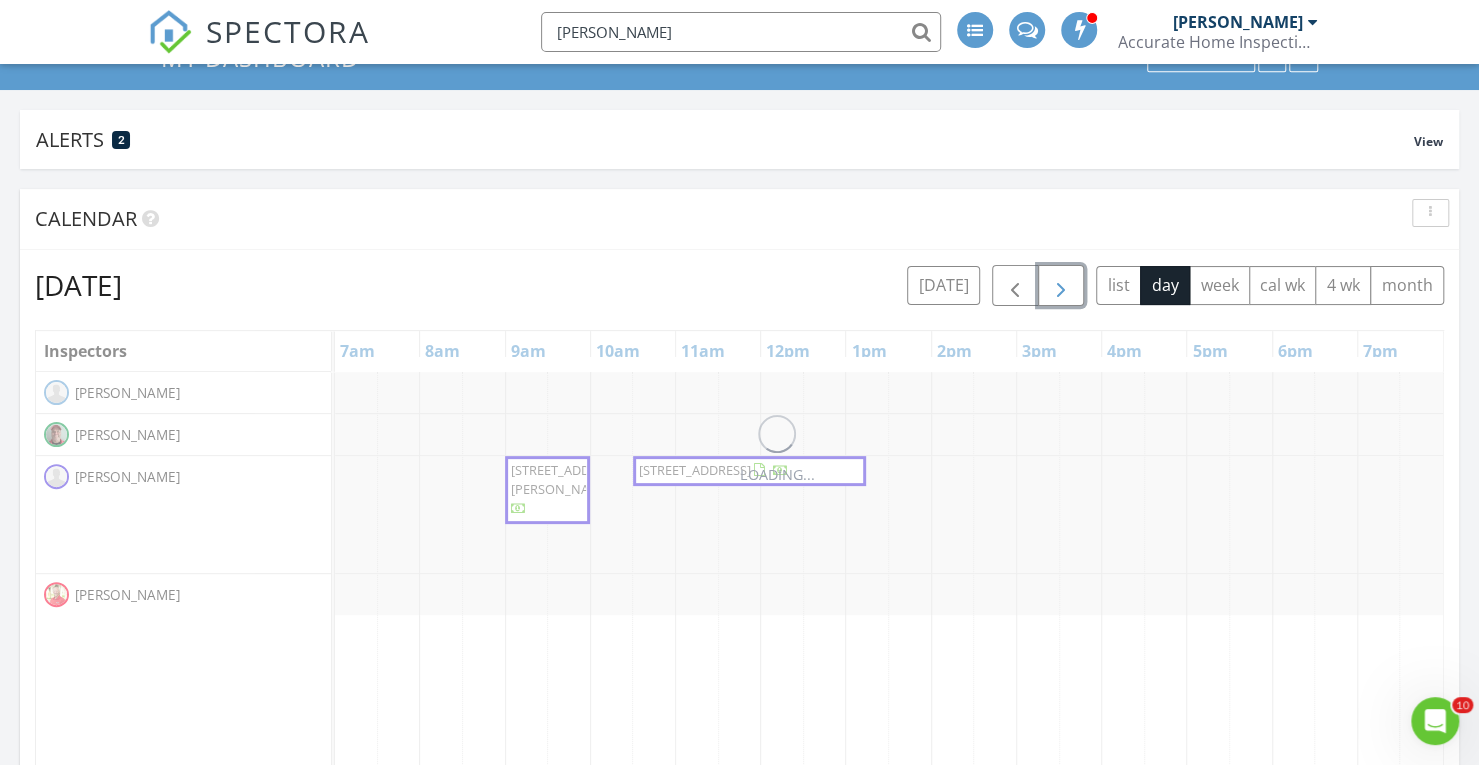 click at bounding box center [1061, 285] 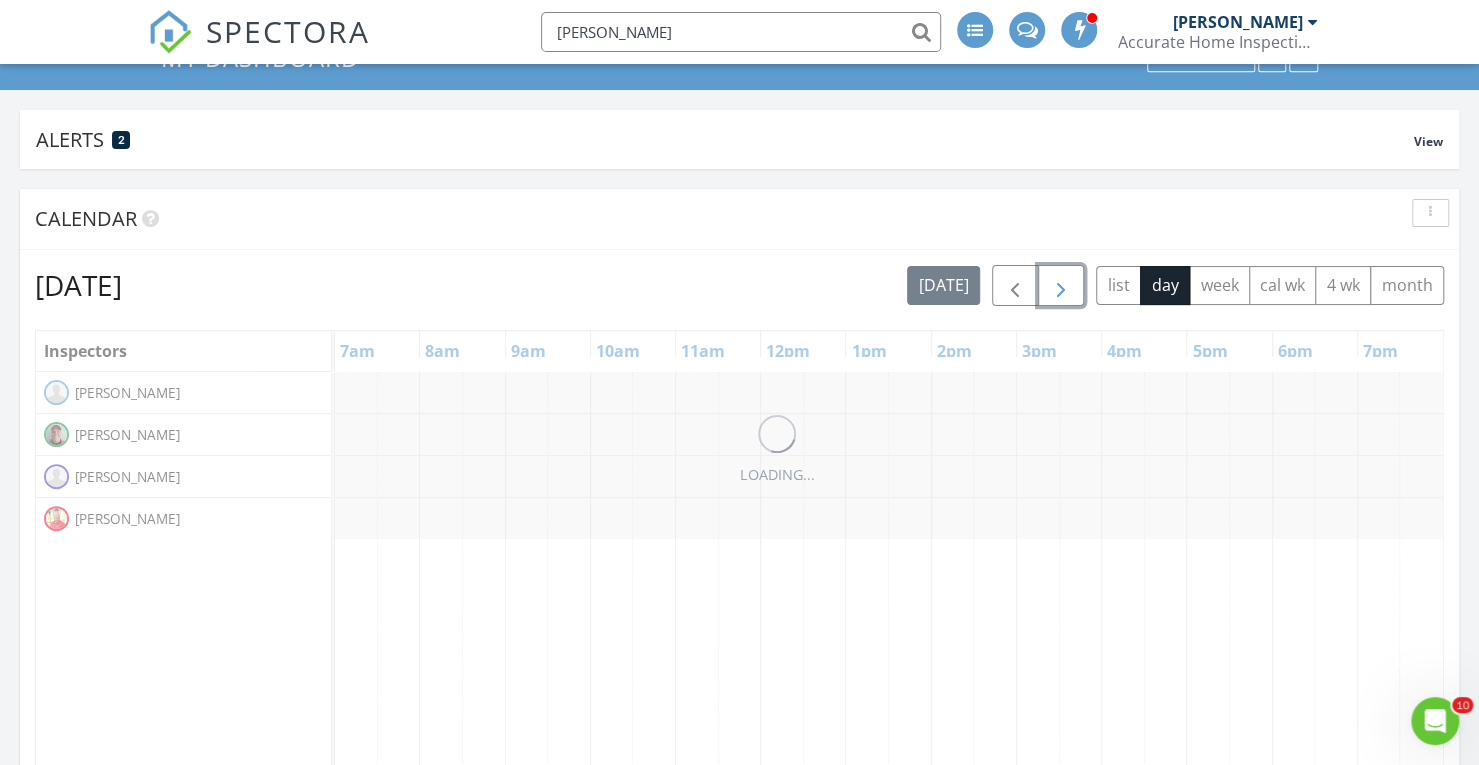 click at bounding box center [1061, 285] 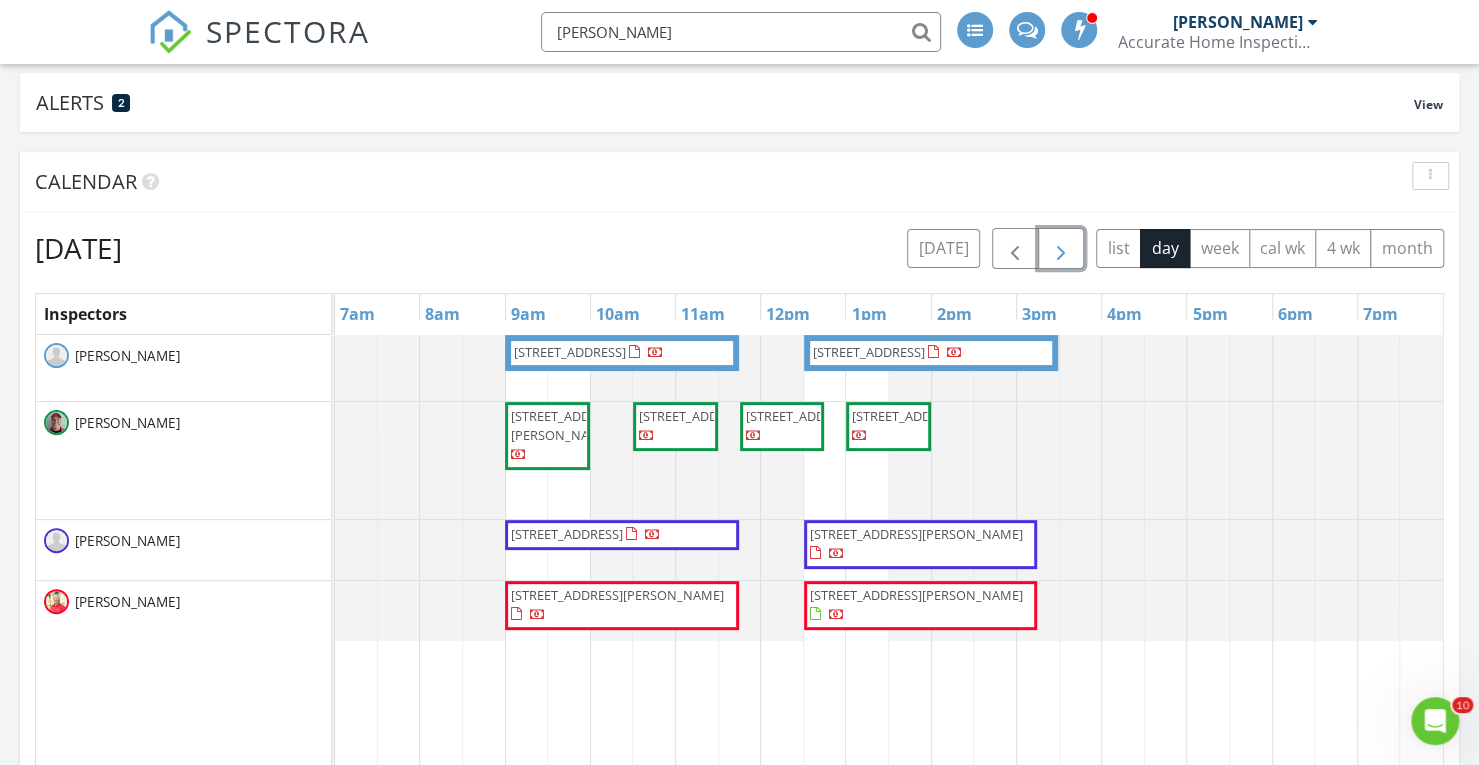 scroll, scrollTop: 180, scrollLeft: 0, axis: vertical 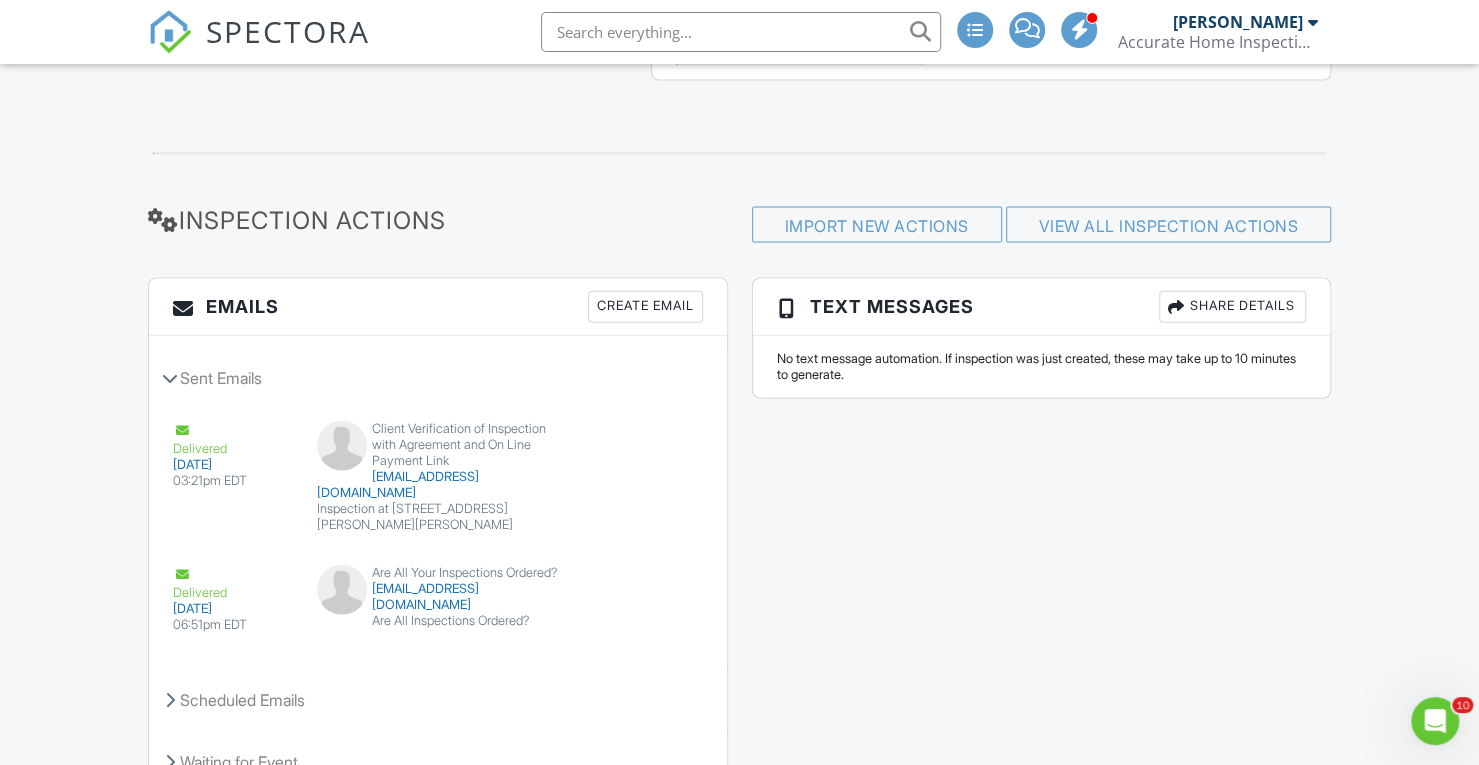 click on "Create Email" at bounding box center [645, 307] 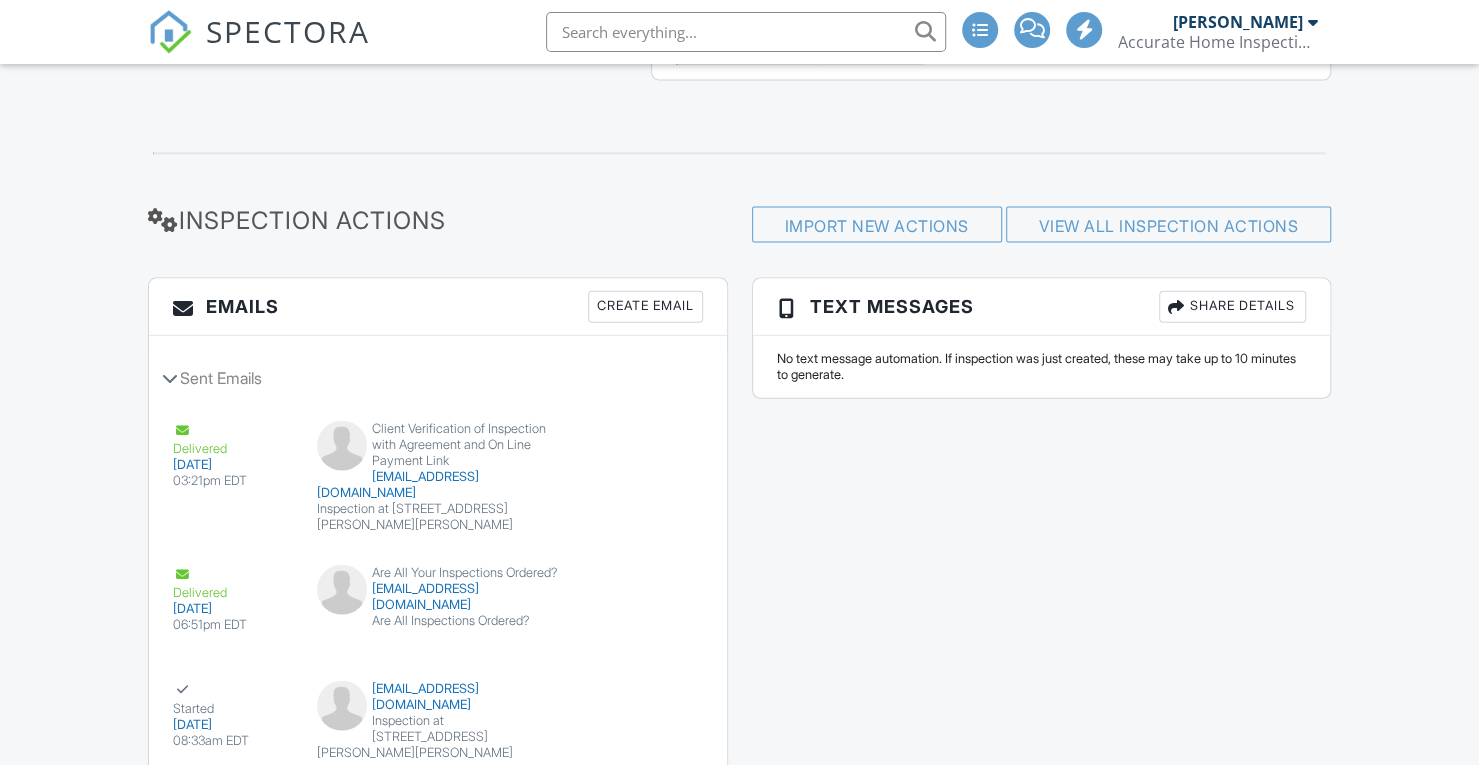 scroll, scrollTop: 2489, scrollLeft: 0, axis: vertical 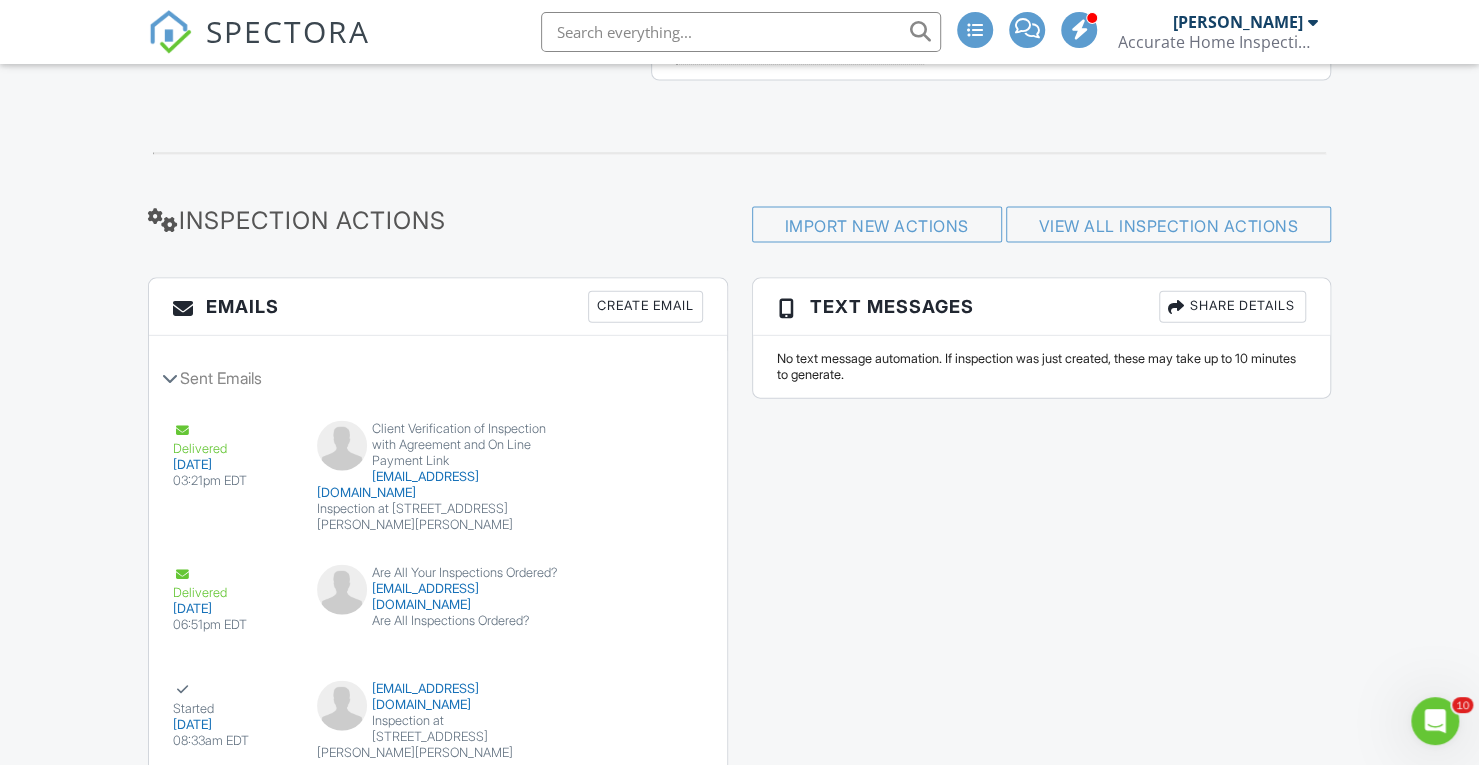 click at bounding box center (741, 32) 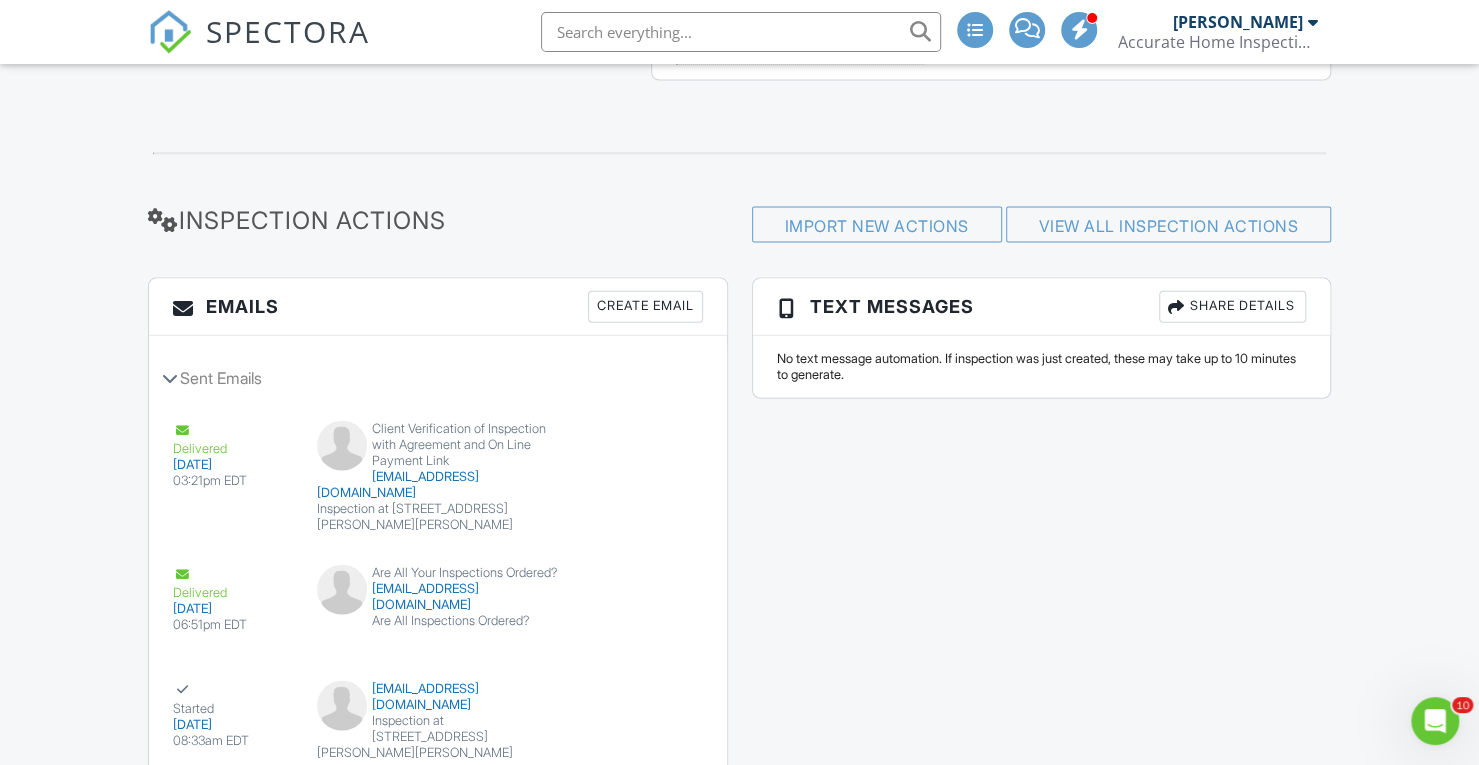 paste on "2452 SE Alfonso" 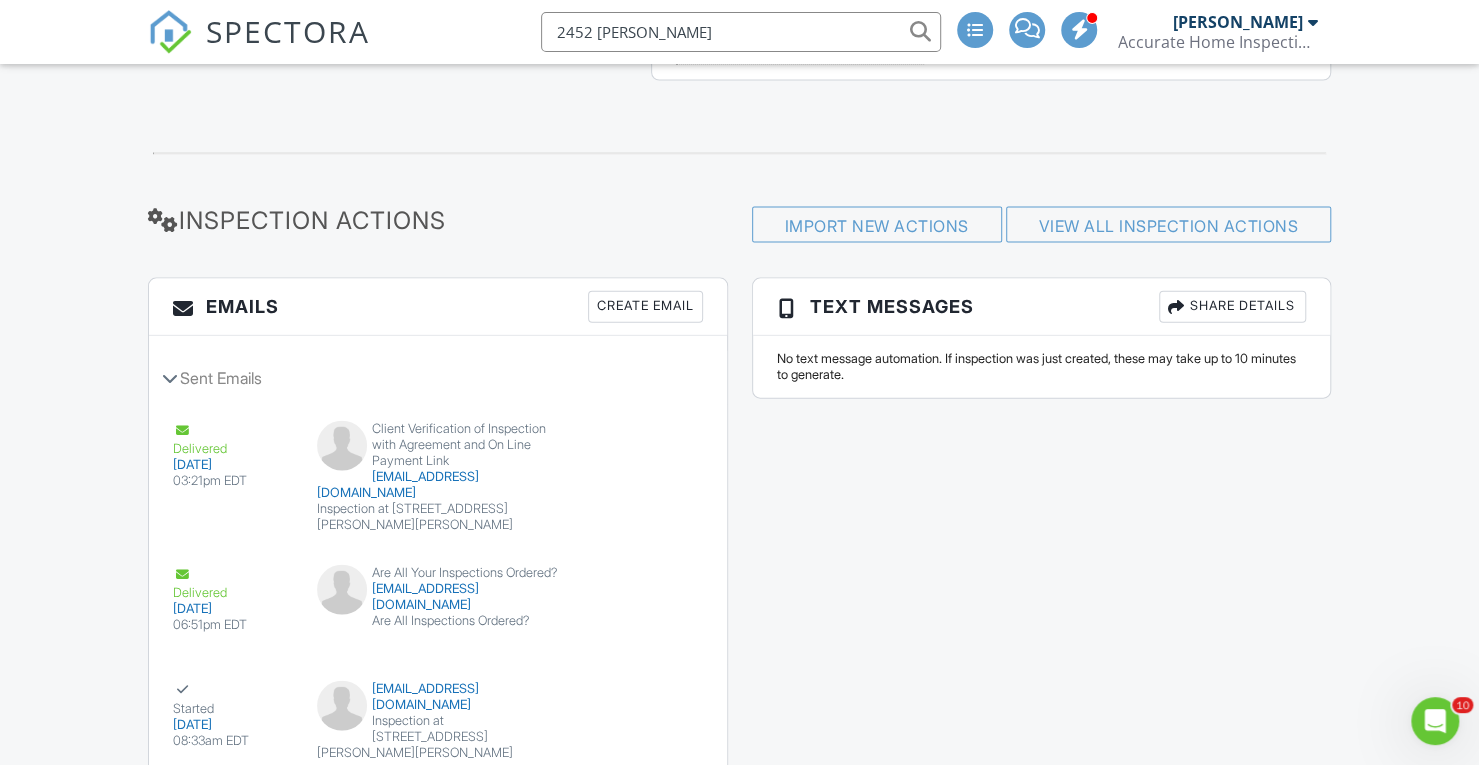 click on "2452 SE Alfonso" at bounding box center [741, 32] 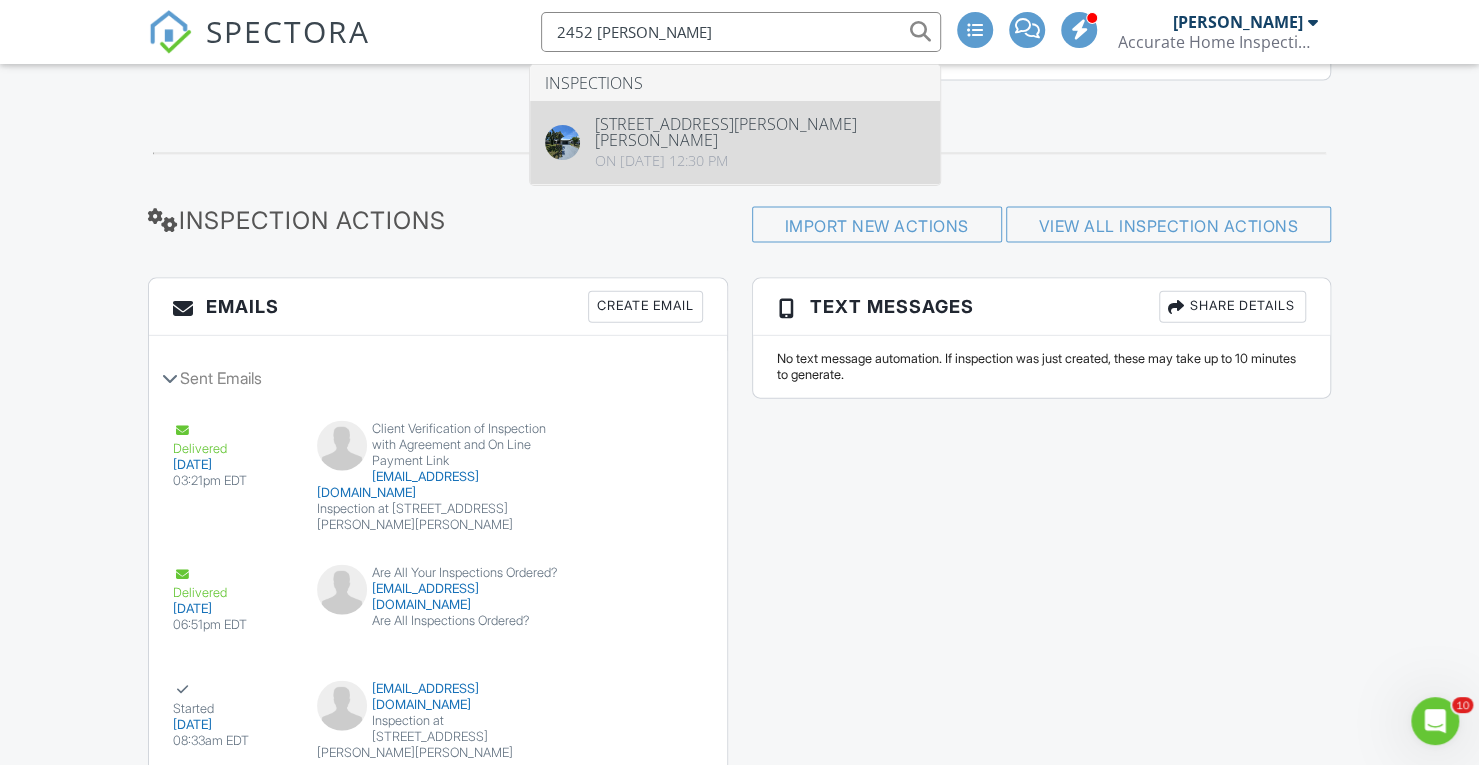 type on "2452 SE Alfonso" 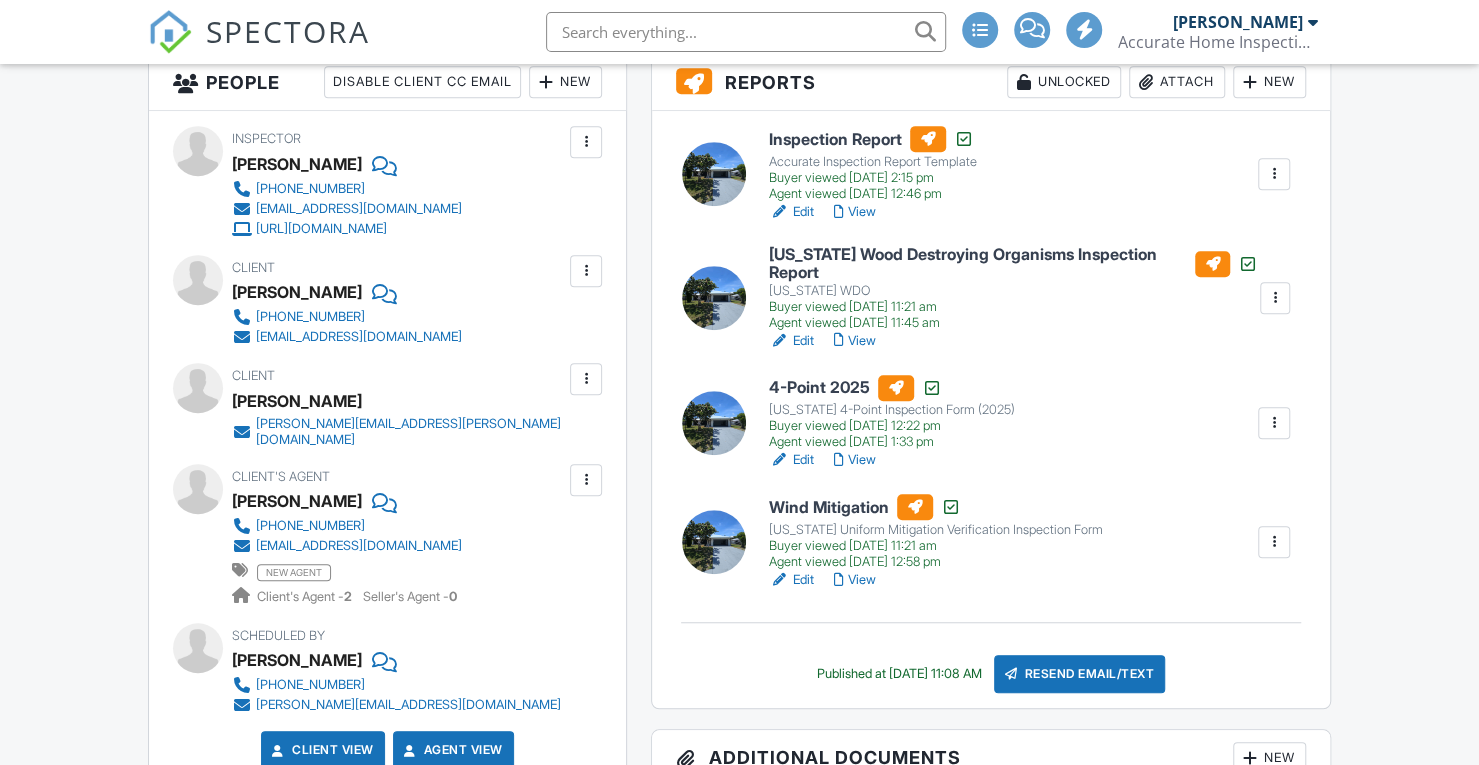 scroll, scrollTop: 534, scrollLeft: 0, axis: vertical 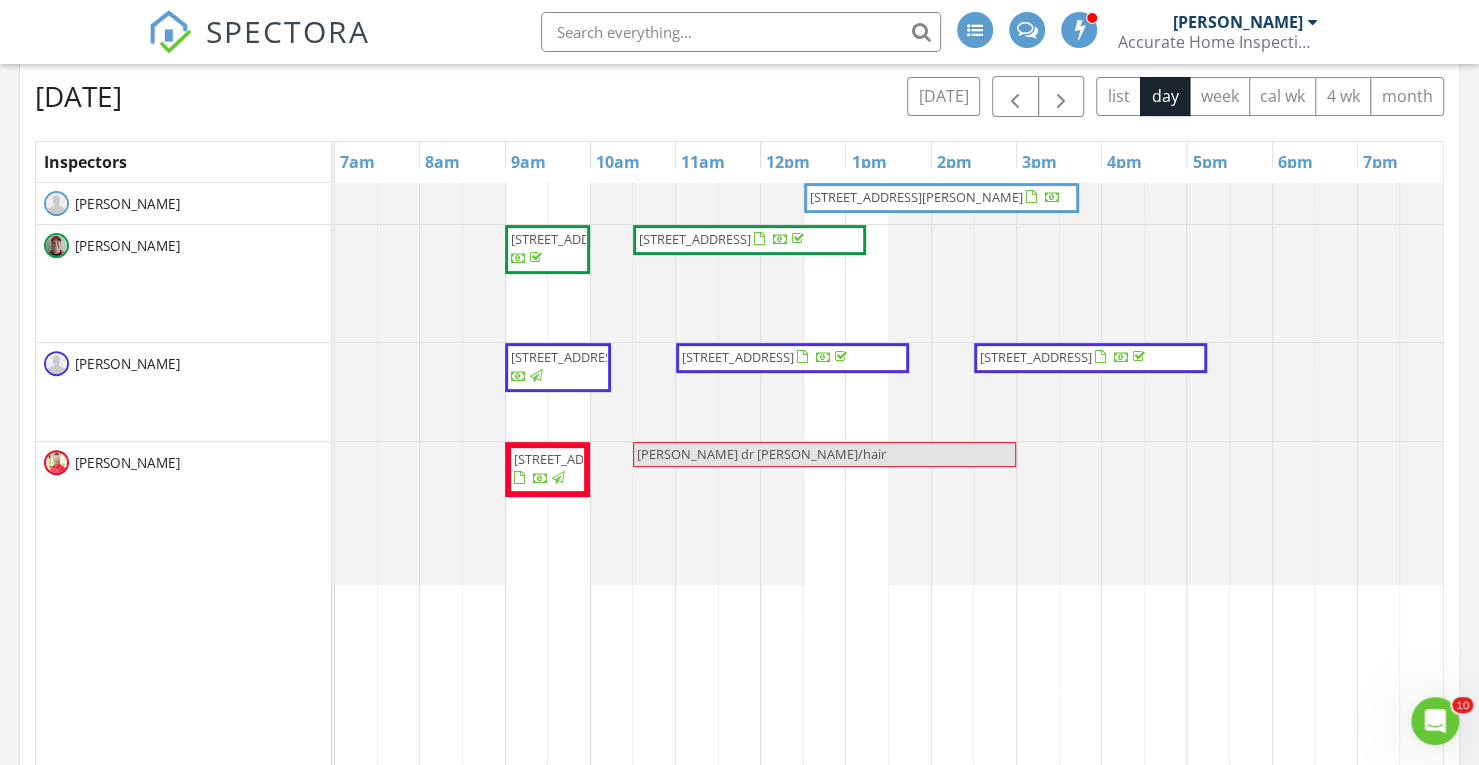 click on "SPECTORA
Scott Keiper
Accurate Home Inspections
Role:
Inspector
Change Role
Dashboard
New Inspection
Inspections
Calendar
Template Editor
Contacts
Automations
Team
Metrics
Payments
Data Exports
Billing
Conversations
Tasks
Reporting
Advanced
Equipment
Settings
What's New
Sign Out" at bounding box center [739, 32] 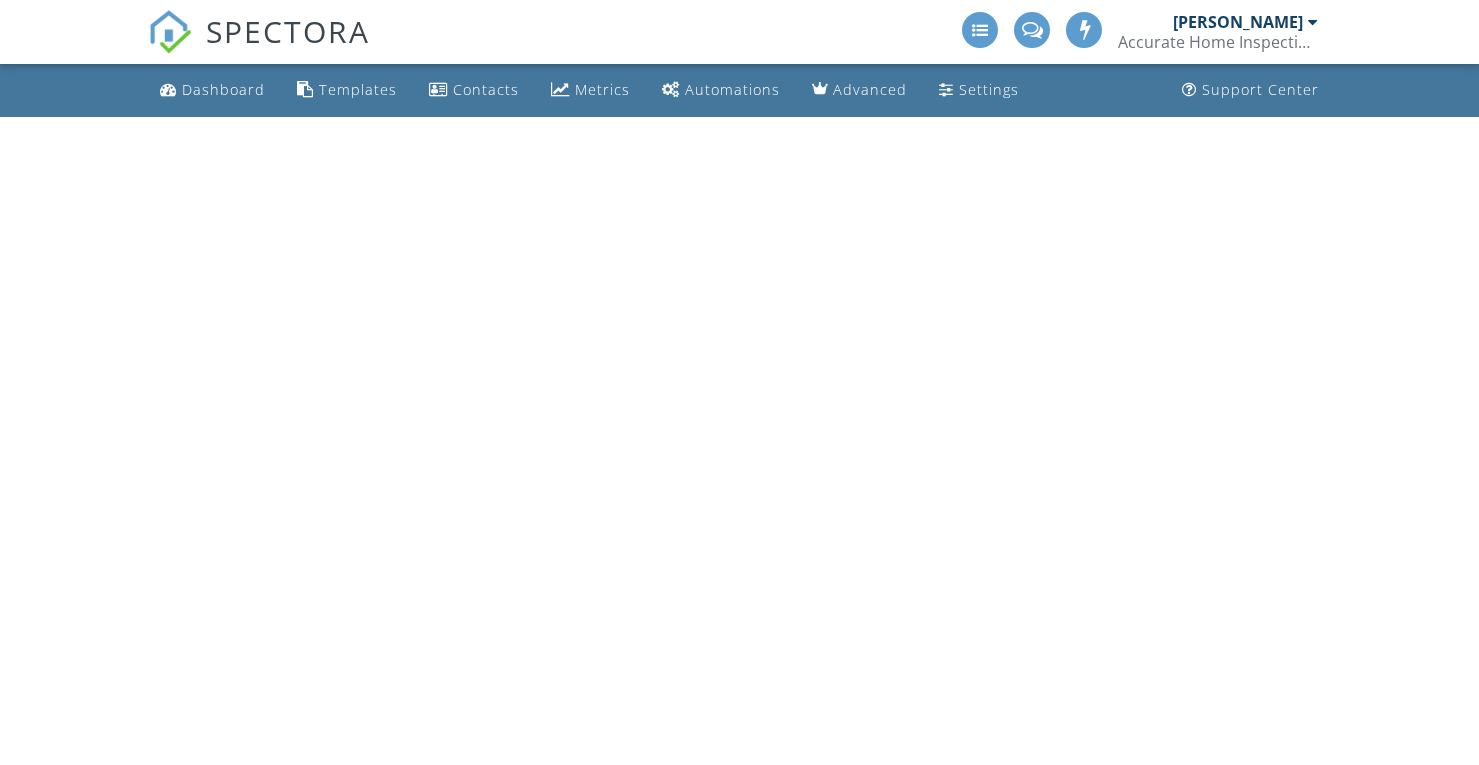 scroll, scrollTop: 0, scrollLeft: 0, axis: both 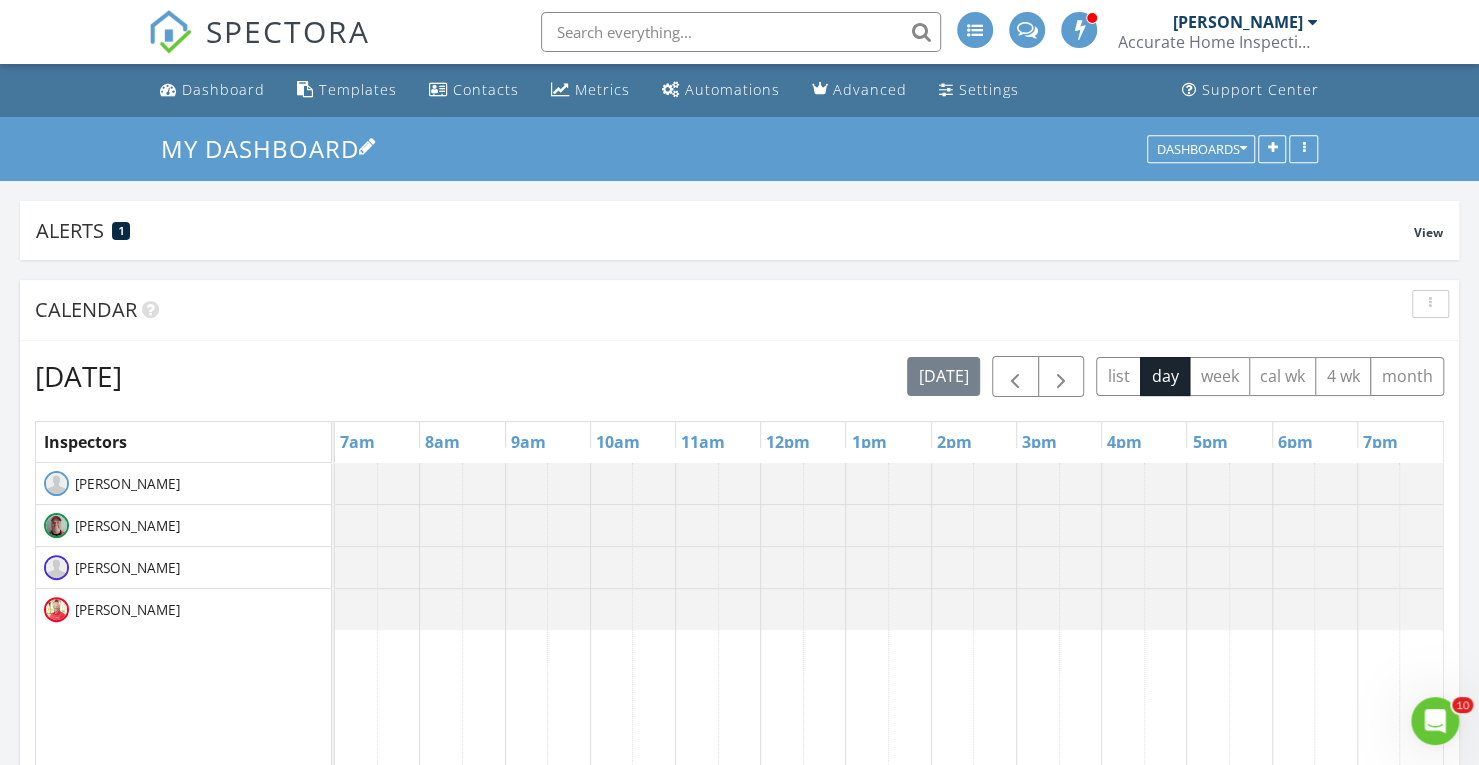 click on "My Dashboard" at bounding box center [740, 148] 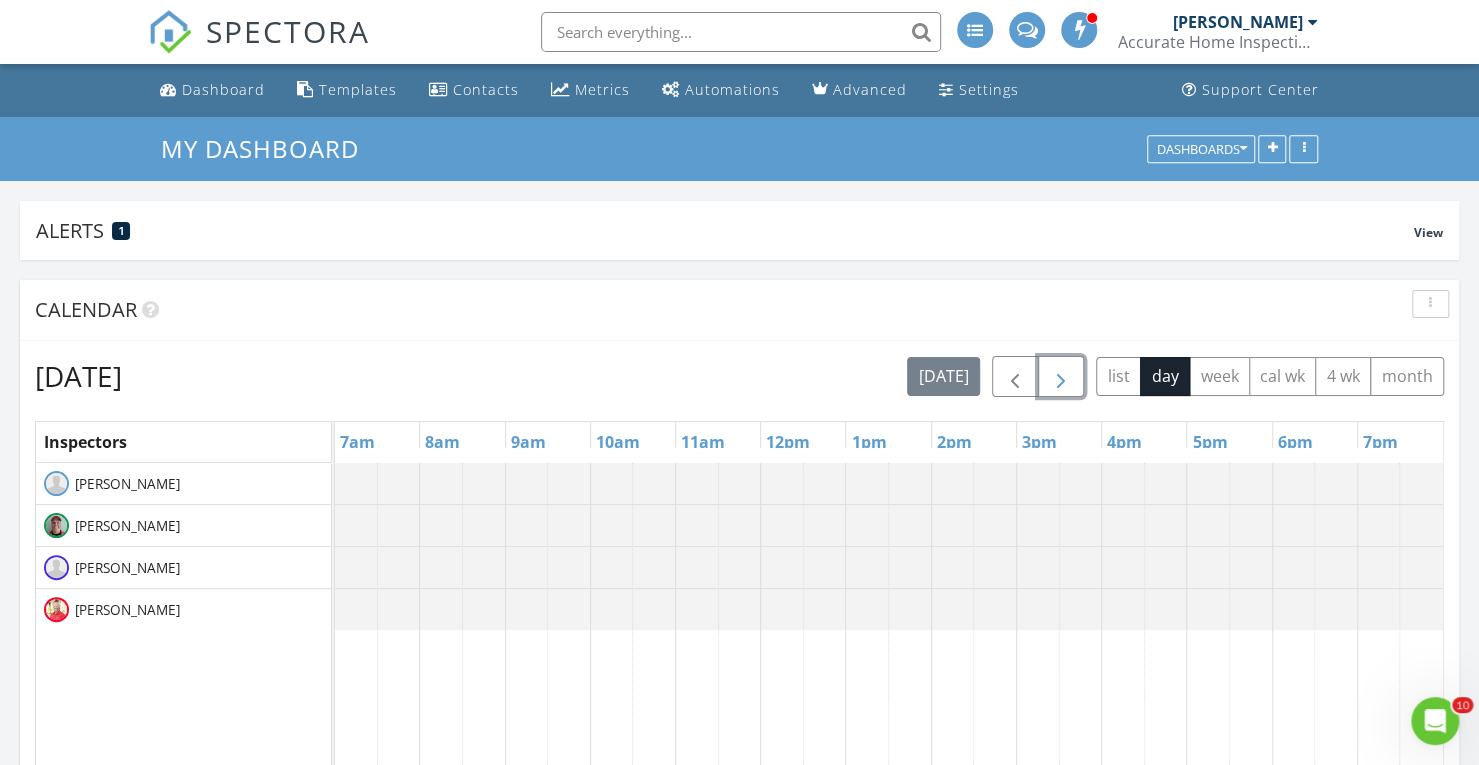 click at bounding box center [1061, 377] 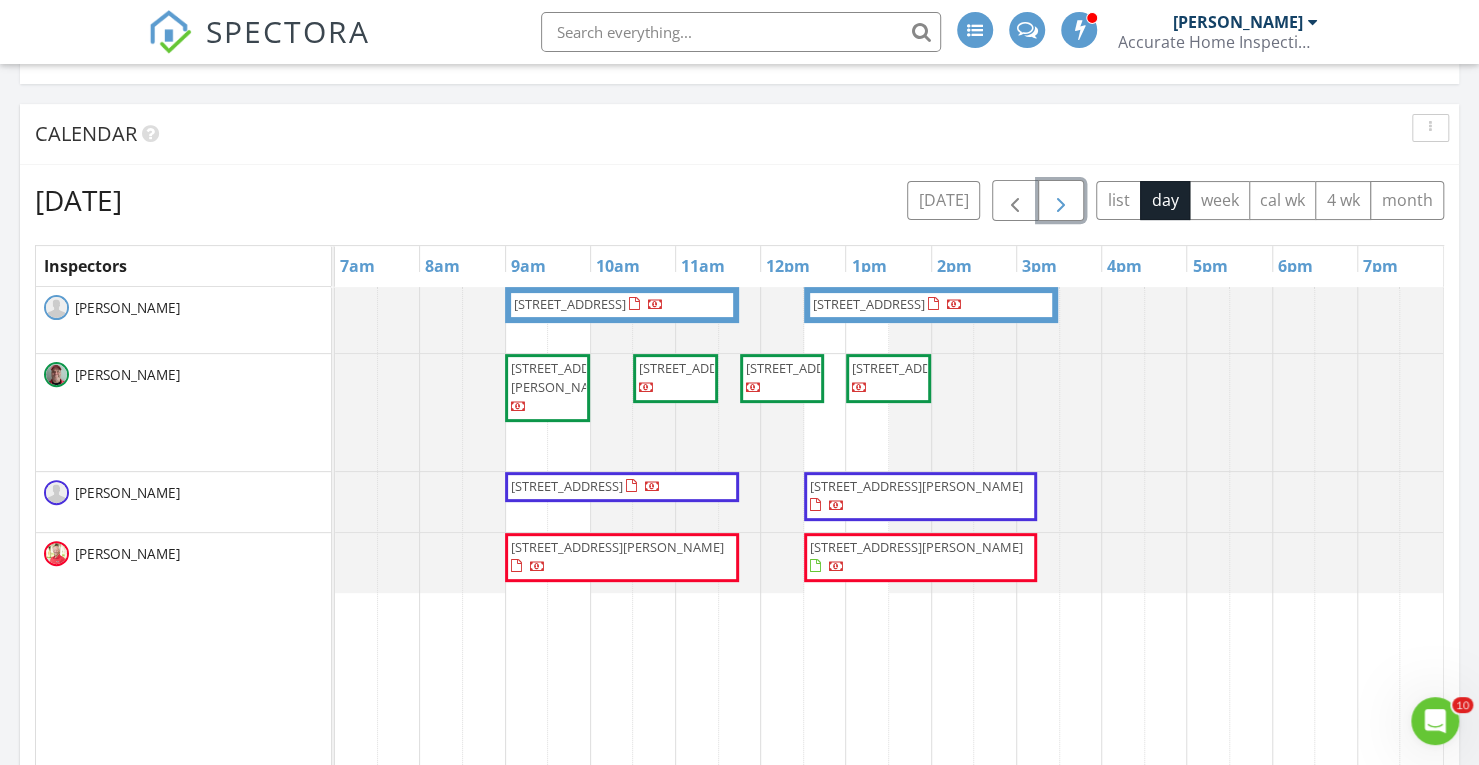 scroll, scrollTop: 200, scrollLeft: 0, axis: vertical 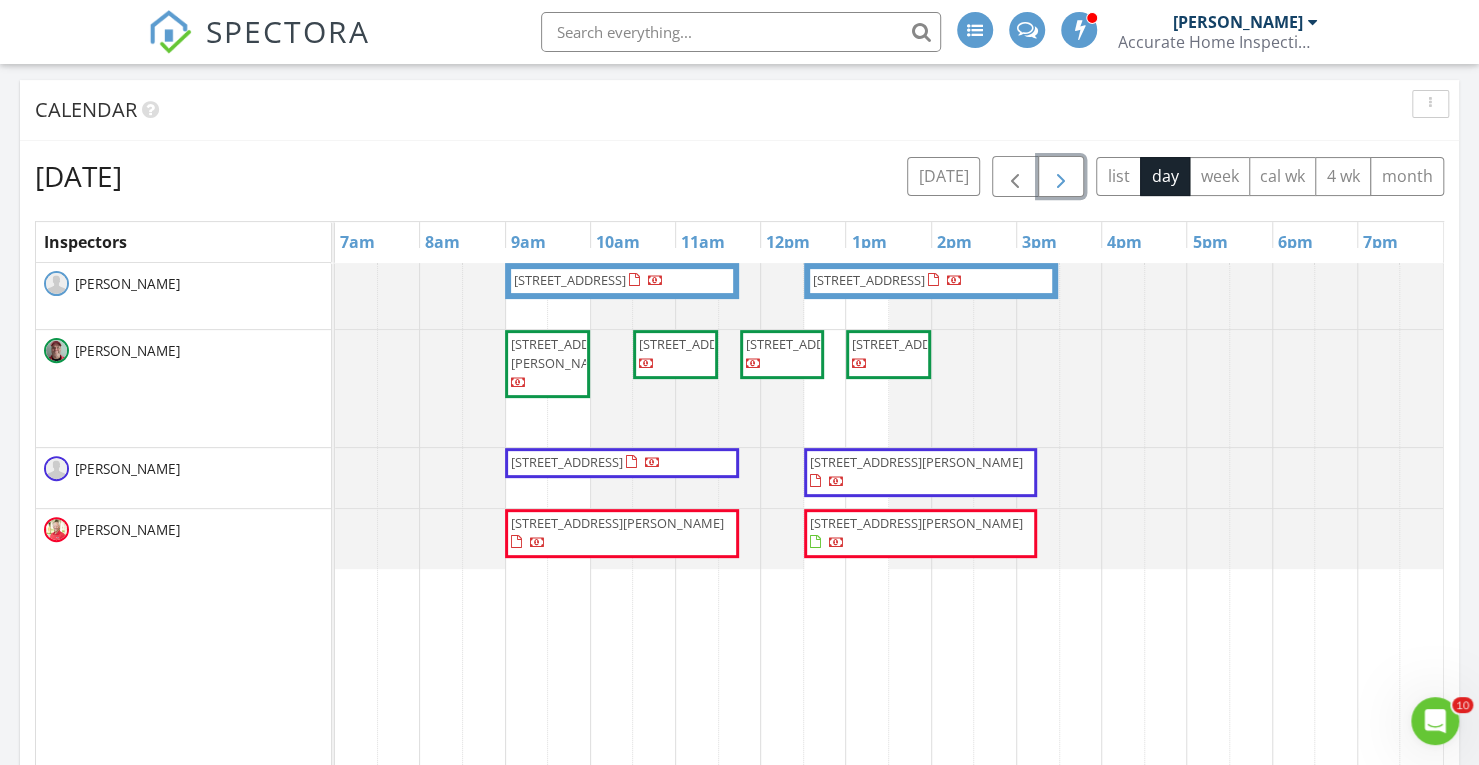 click at bounding box center (1061, 177) 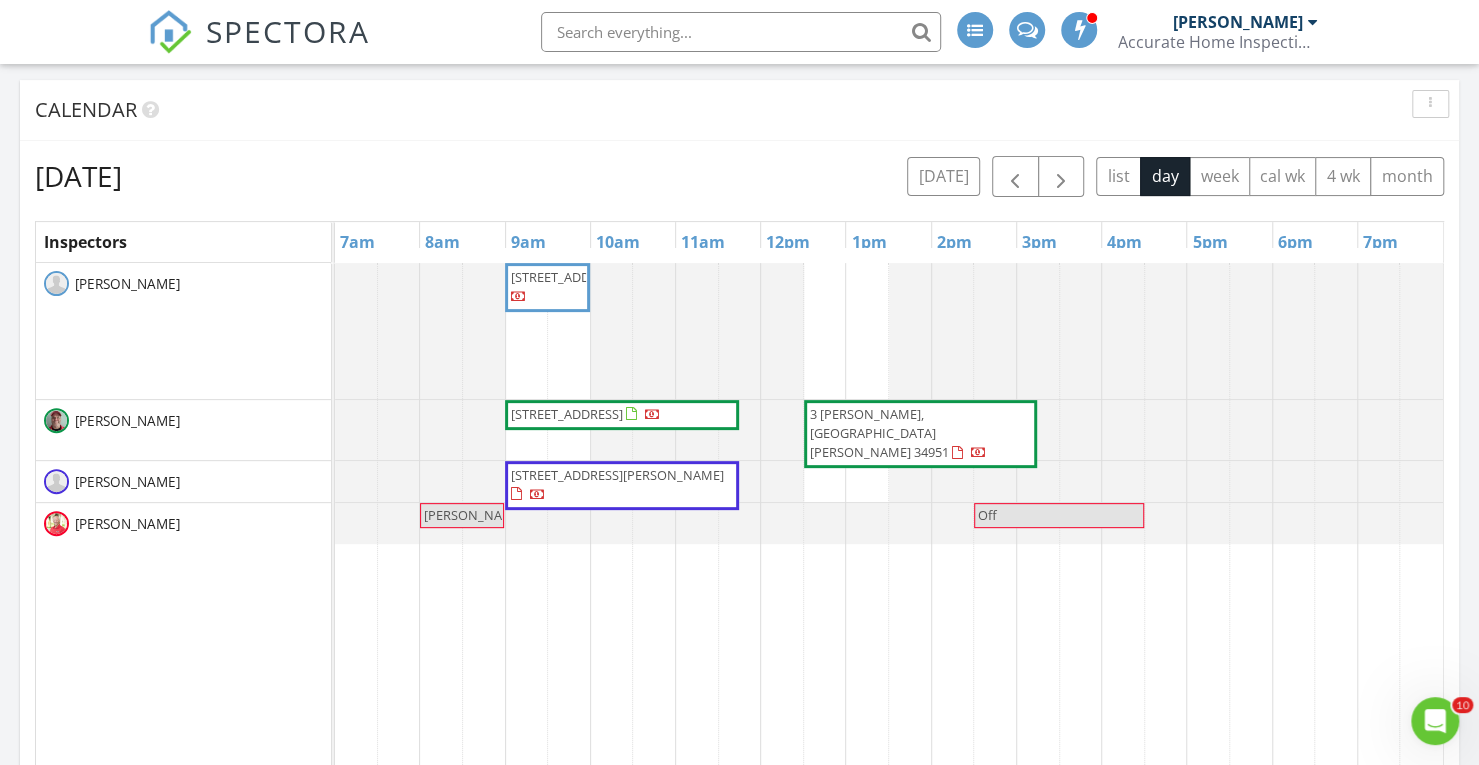 click on "SPECTORA
Scott Keiper
Accurate Home Inspections
Role:
Inspector
Change Role
Dashboard
New Inspection
Inspections
Calendar
Template Editor
Contacts
Automations
Team
Metrics
Payments
Data Exports
Billing
Conversations
Tasks
Reporting
Advanced
Equipment
Settings
What's New
Sign Out" at bounding box center [739, 32] 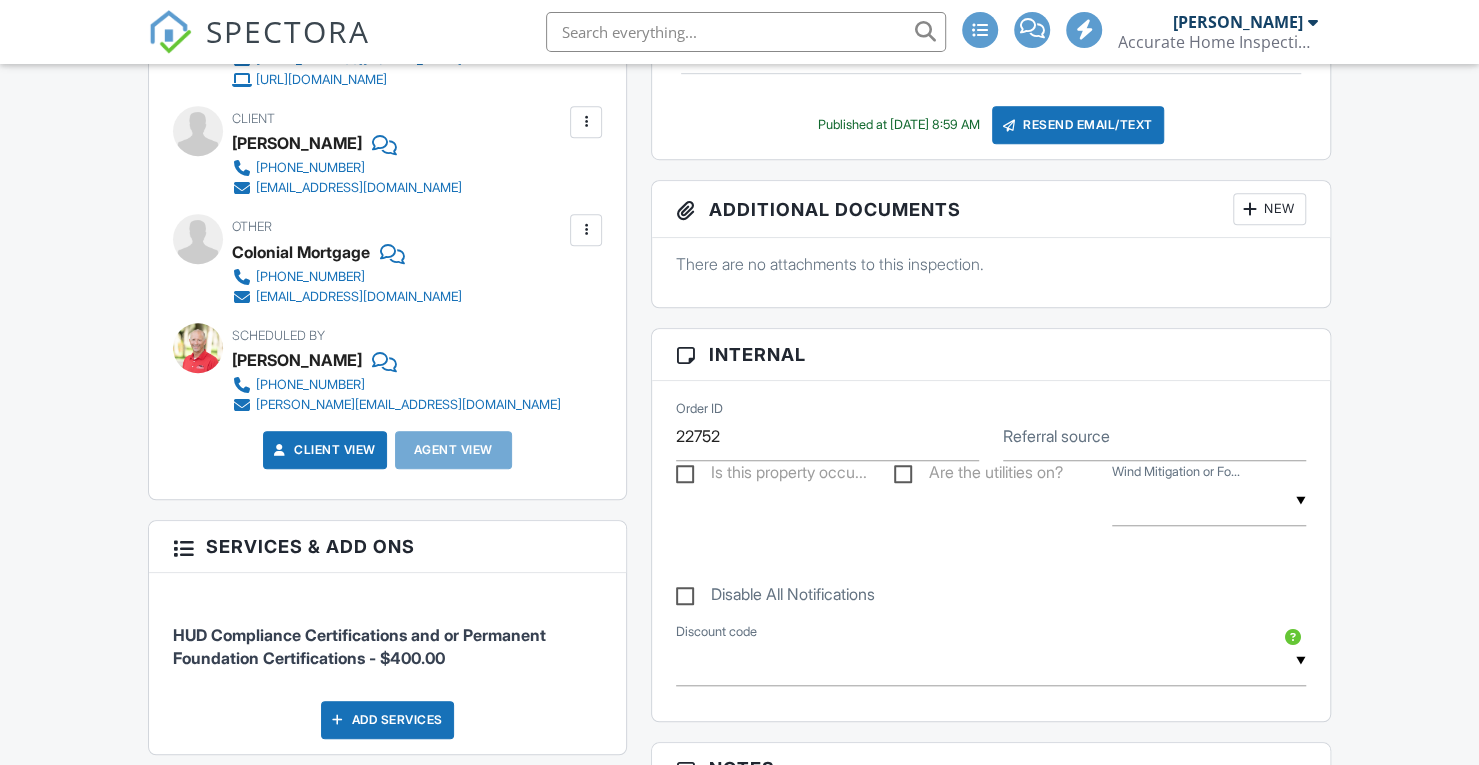 scroll, scrollTop: 28, scrollLeft: 0, axis: vertical 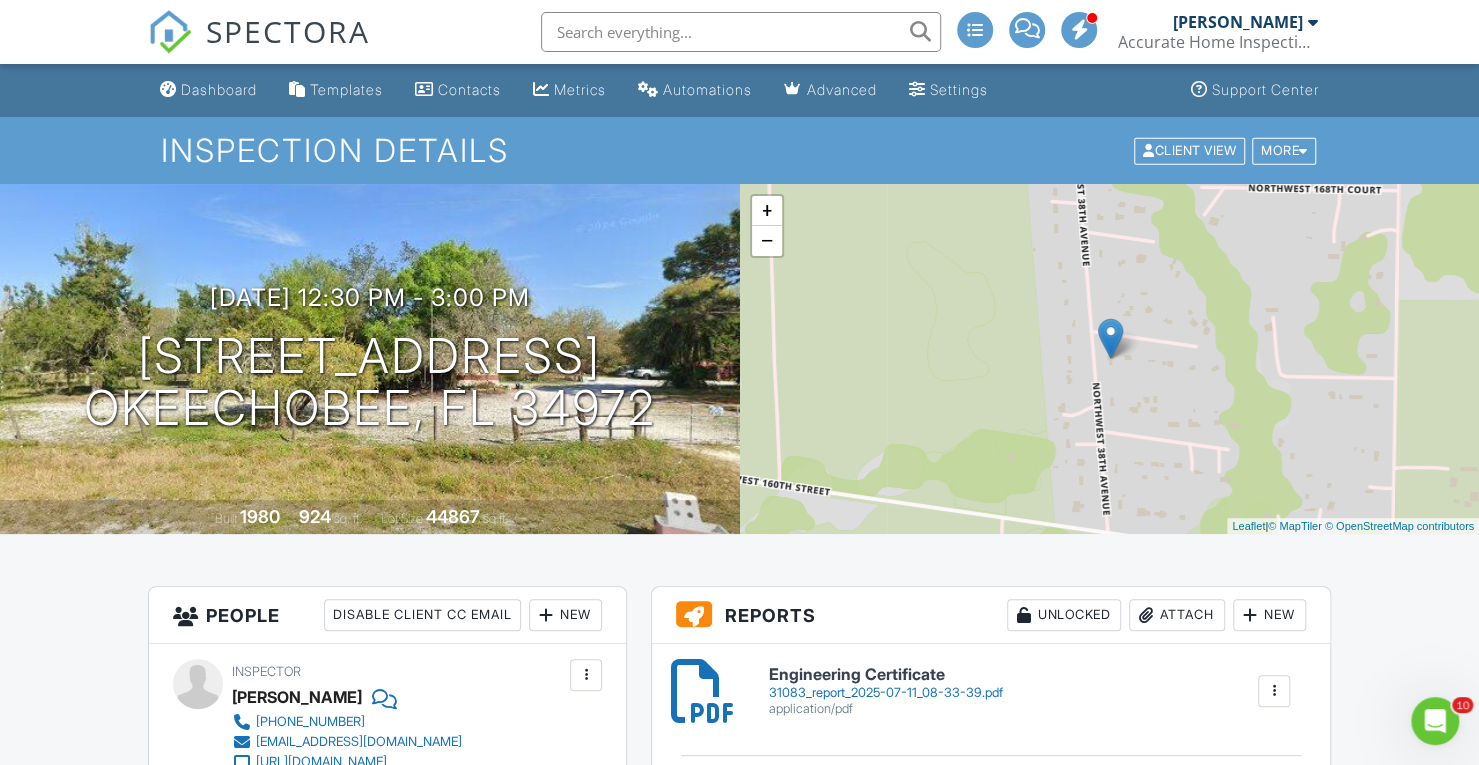 click on "SPECTORA" at bounding box center (288, 31) 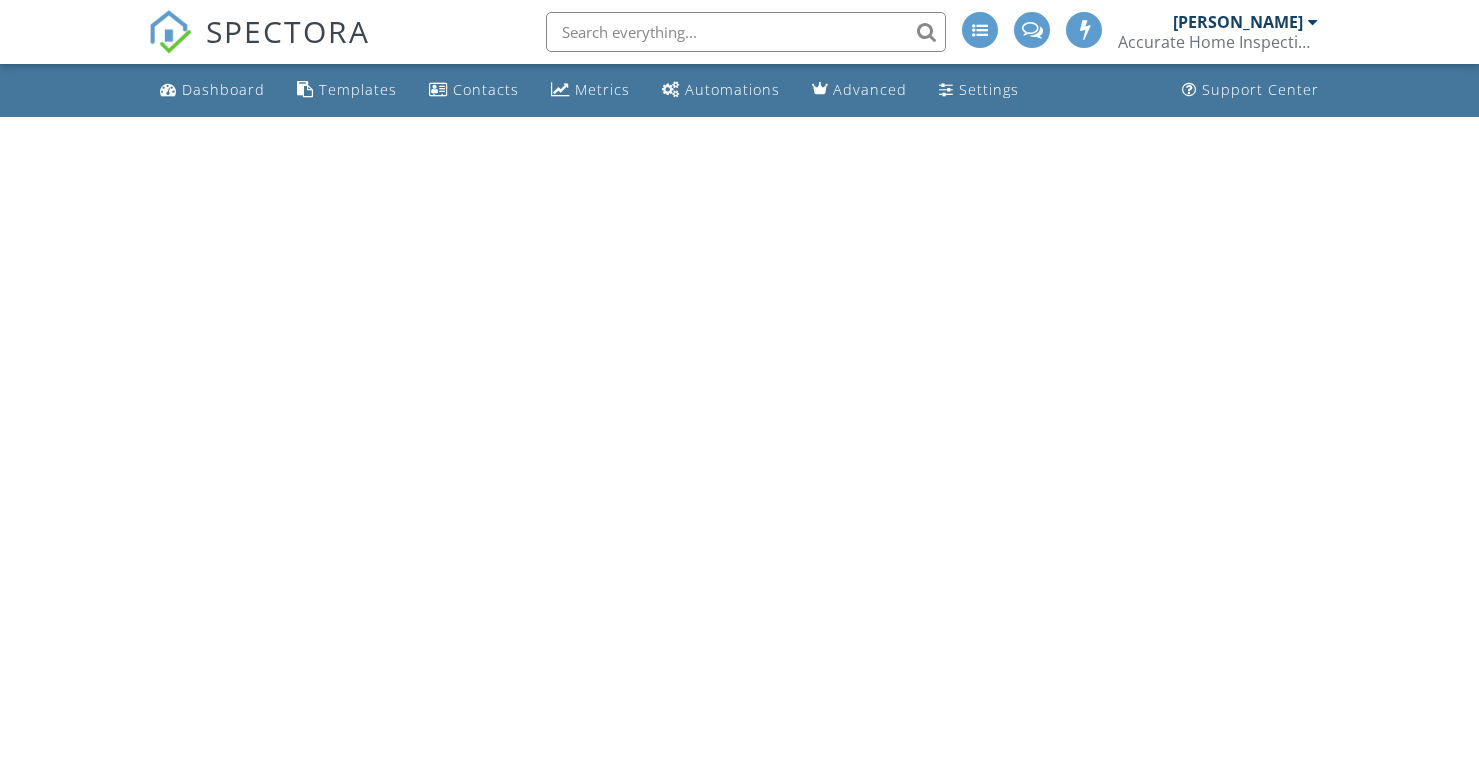 scroll, scrollTop: 0, scrollLeft: 0, axis: both 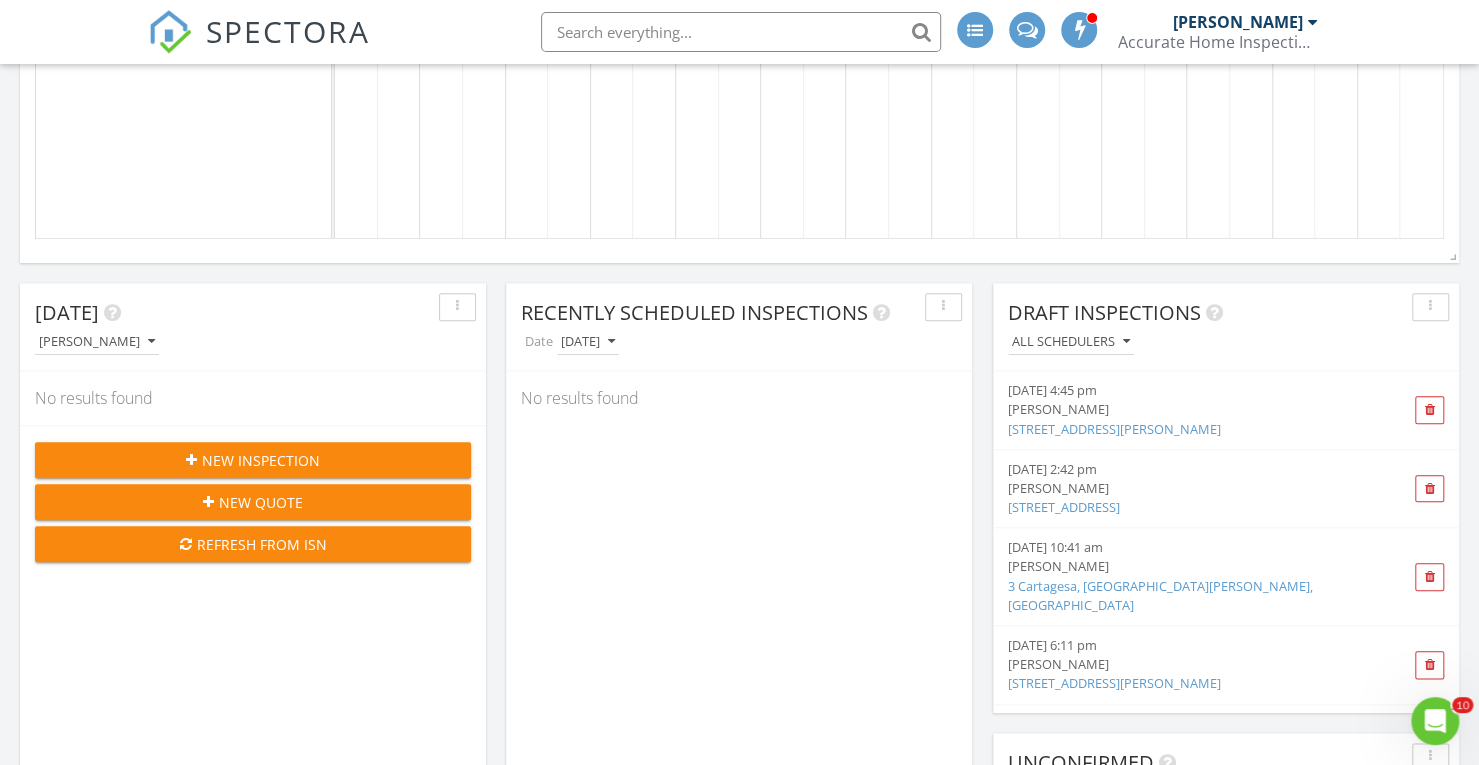 click on "New Inspection" at bounding box center [253, 460] 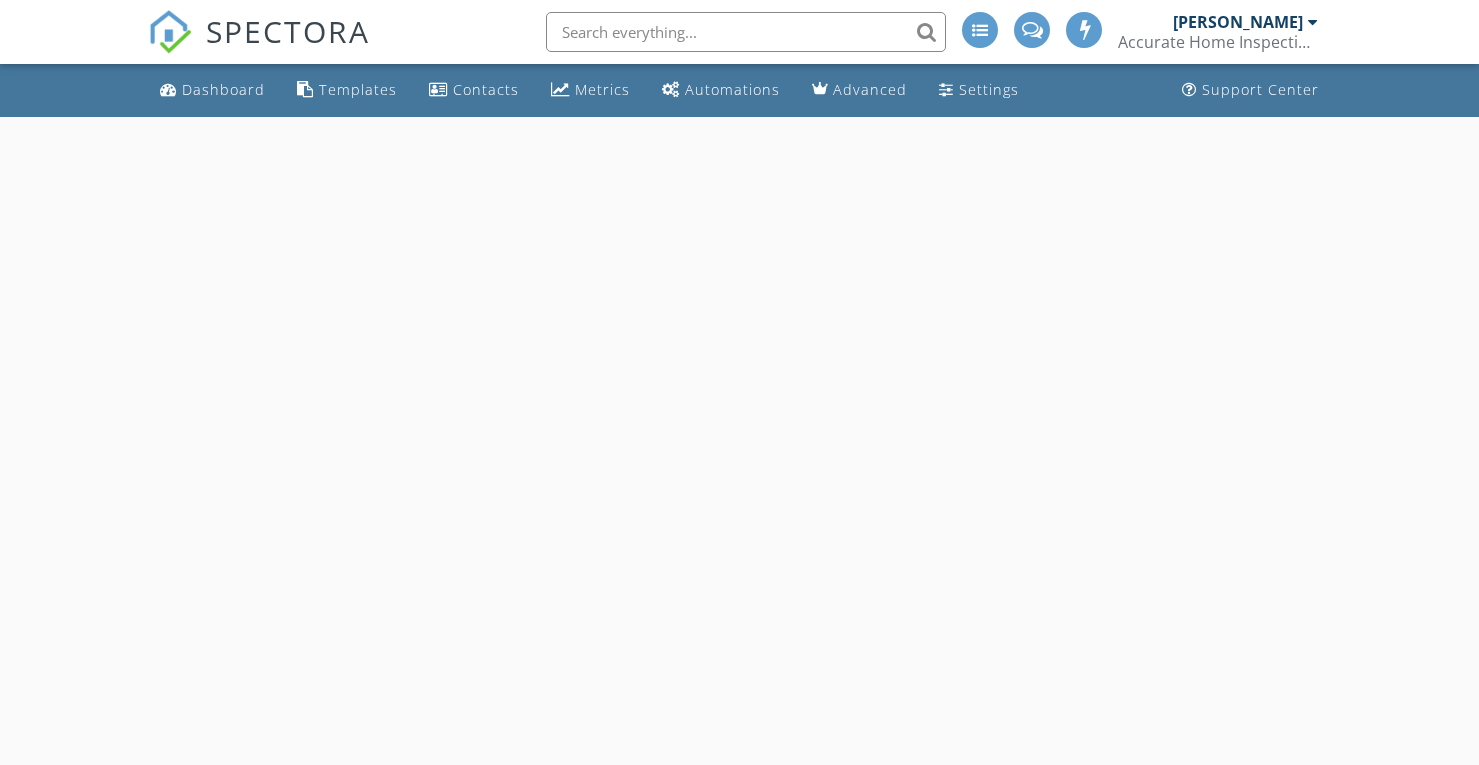 scroll, scrollTop: 0, scrollLeft: 0, axis: both 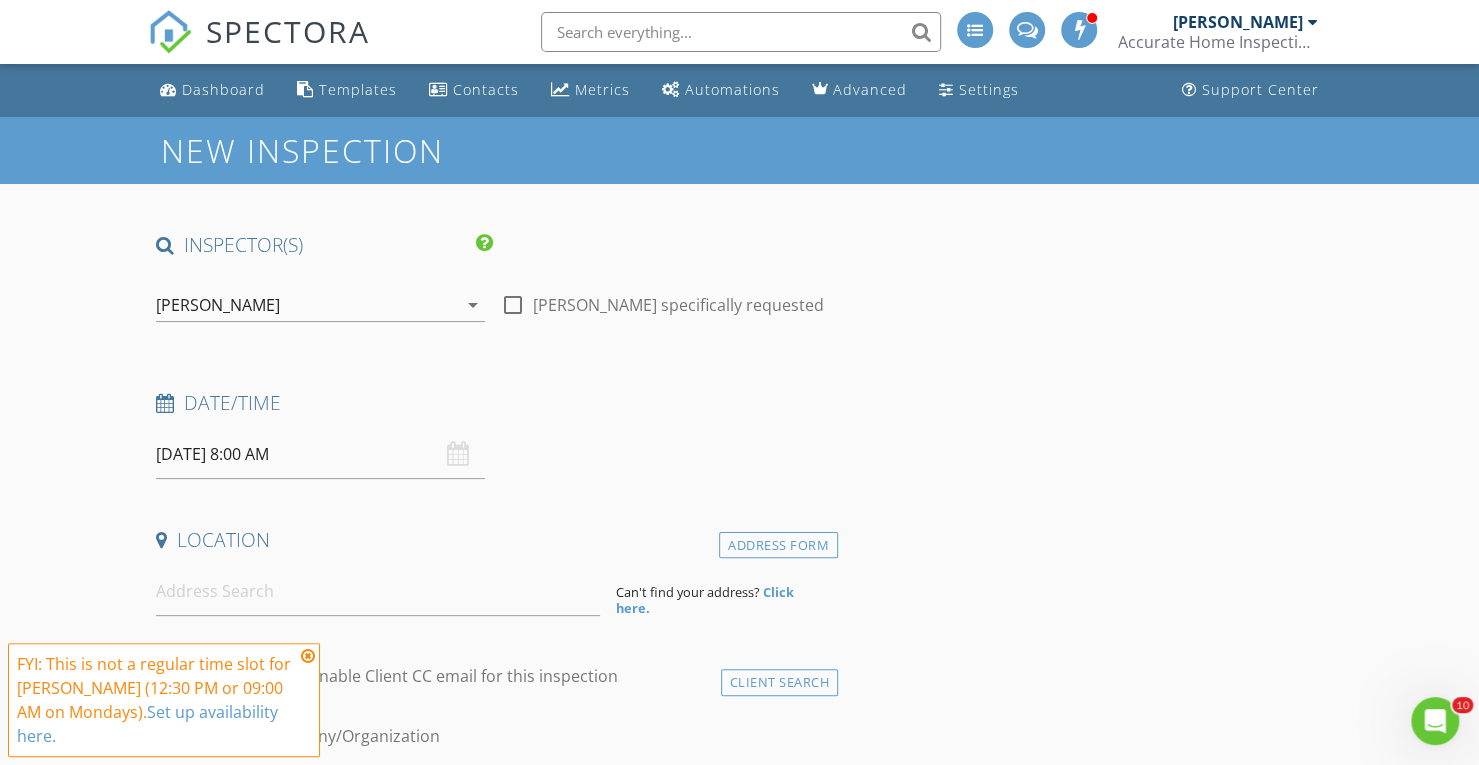 click at bounding box center (308, 656) 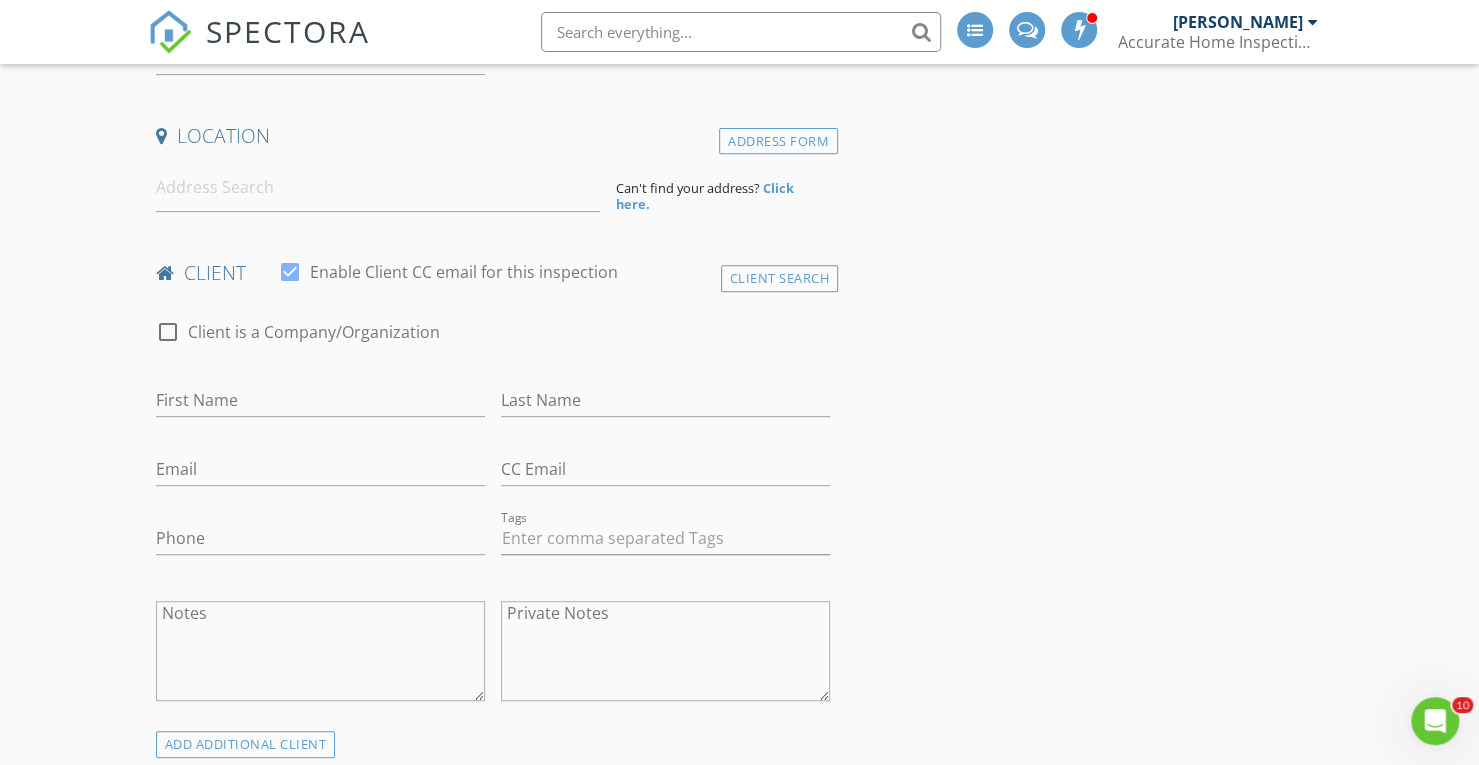 scroll, scrollTop: 406, scrollLeft: 0, axis: vertical 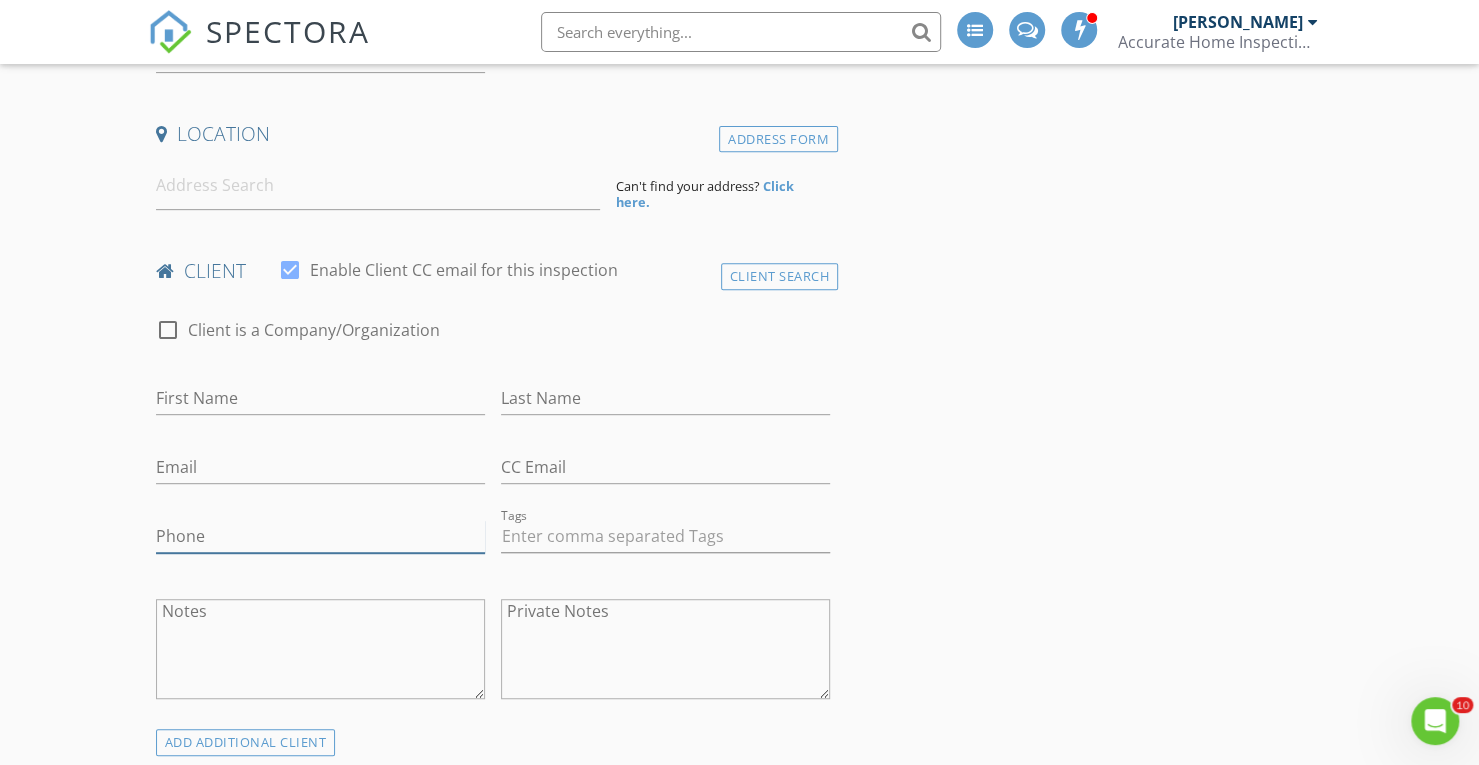 click on "Phone" at bounding box center (320, 536) 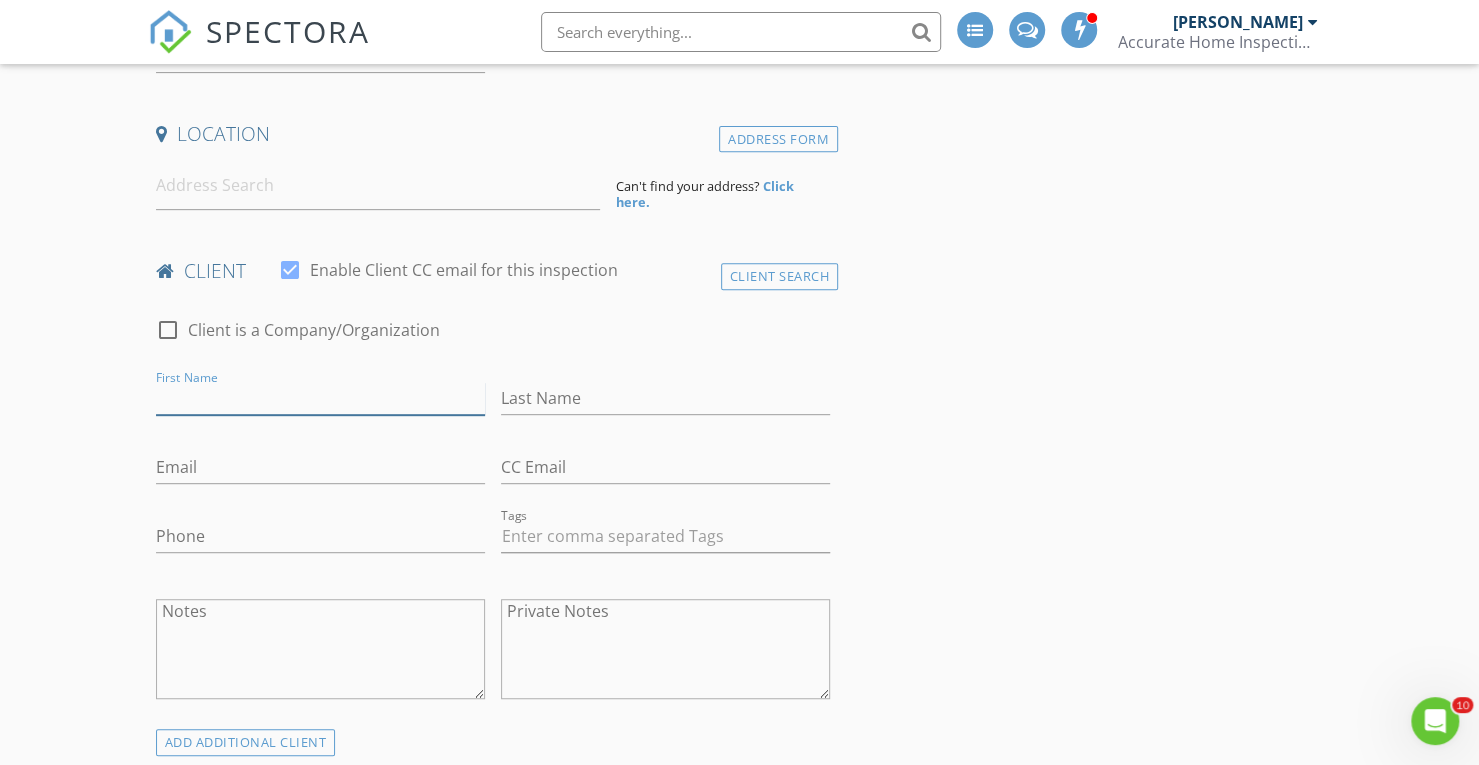 click on "First Name" at bounding box center [320, 398] 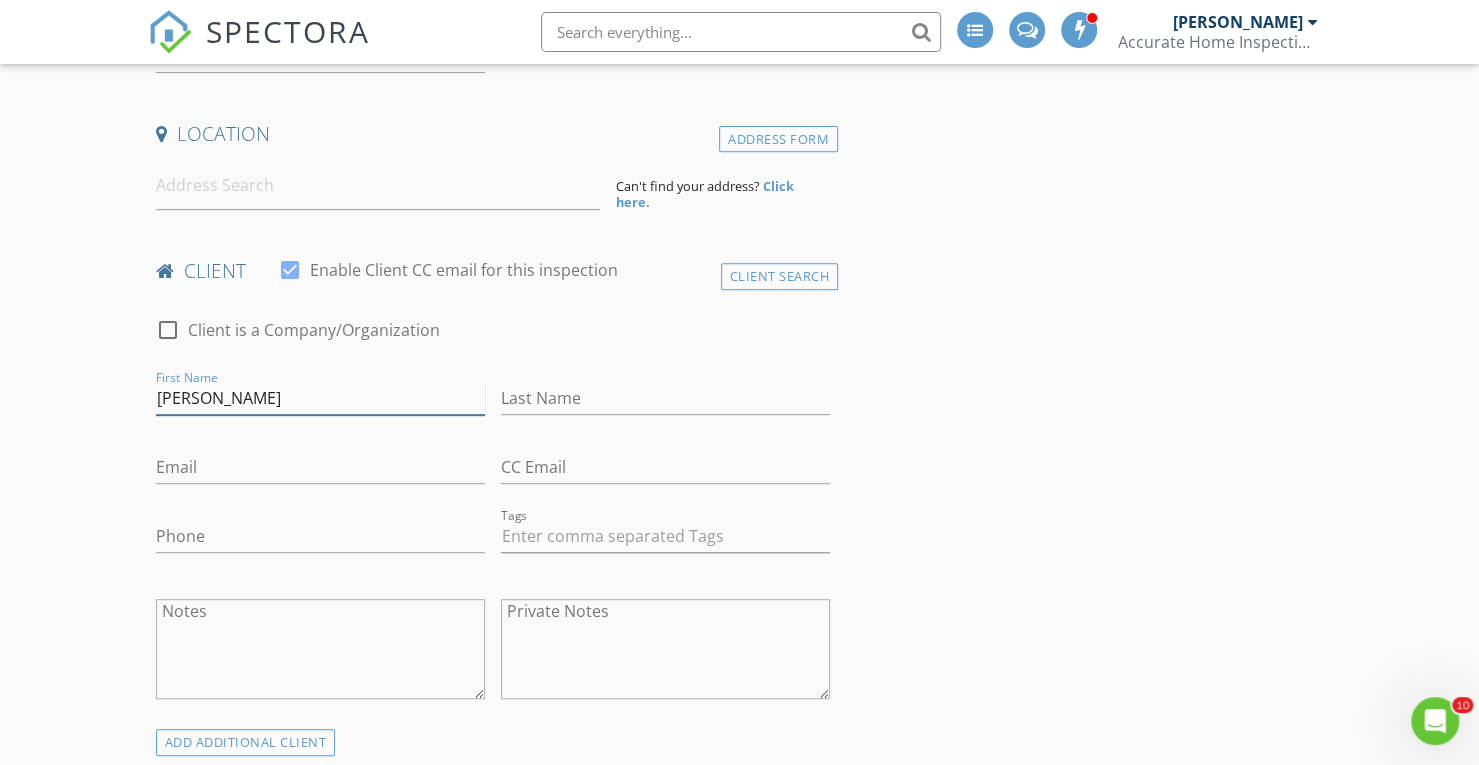 type on "[PERSON_NAME]" 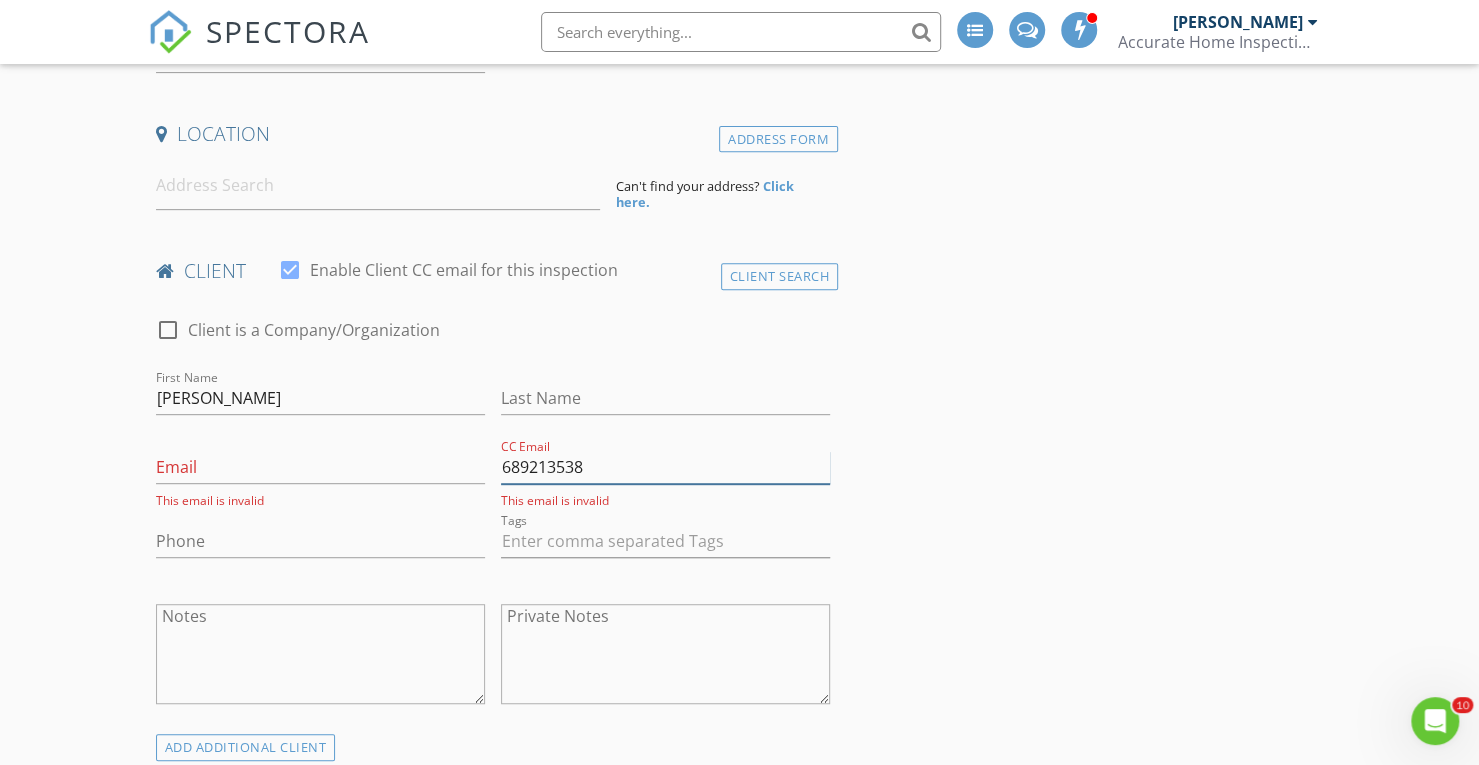 type on "6892135380" 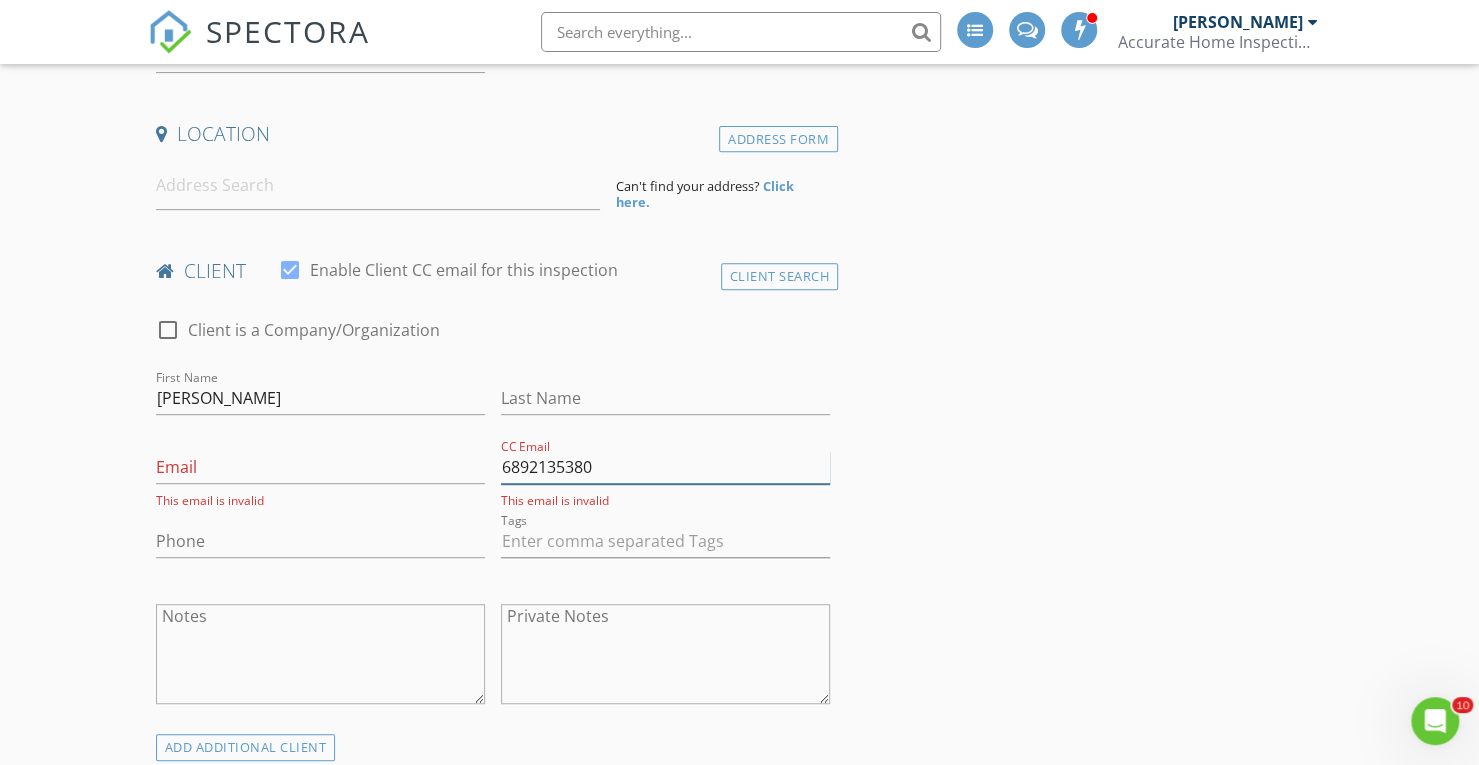 drag, startPoint x: 600, startPoint y: 465, endPoint x: 414, endPoint y: 455, distance: 186.26862 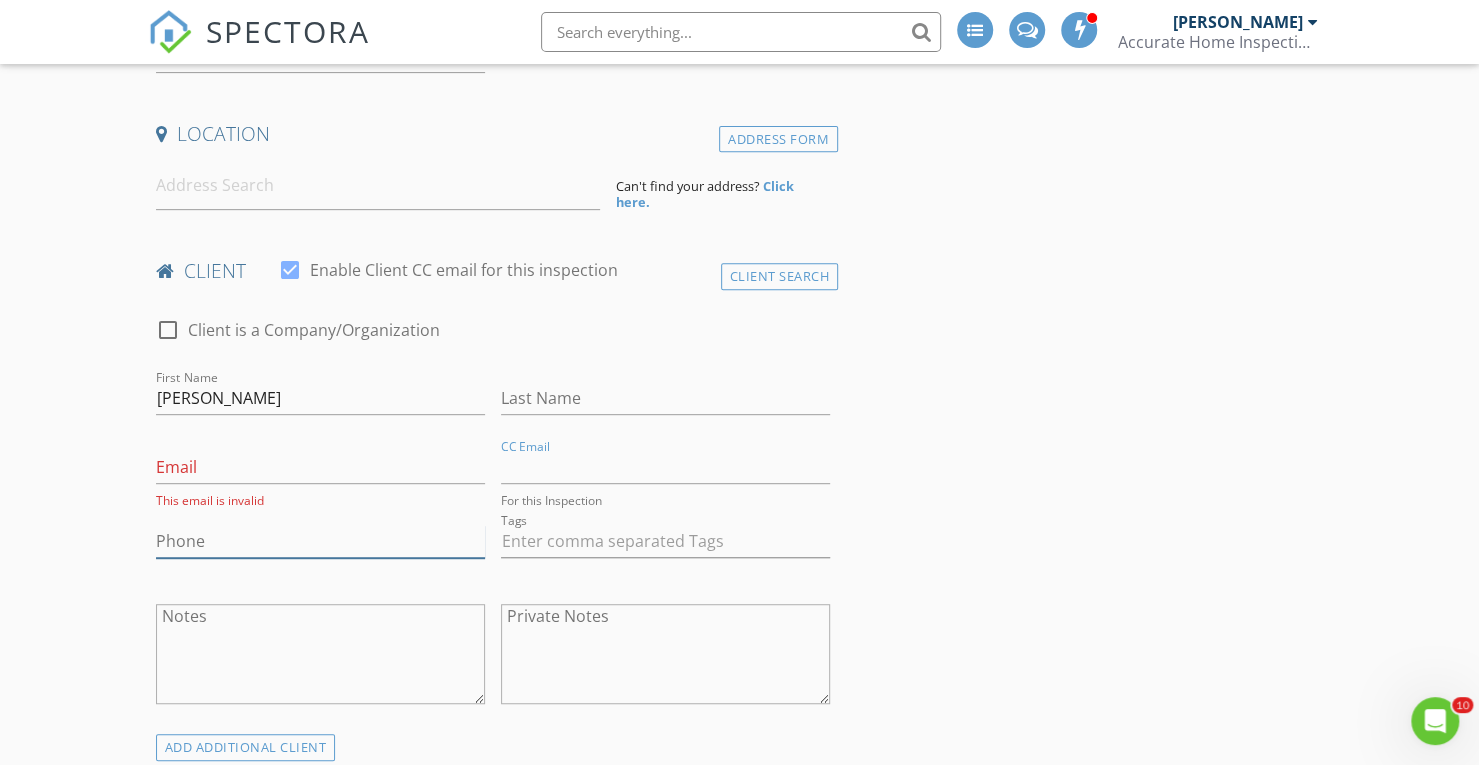 click on "Phone" at bounding box center [320, 541] 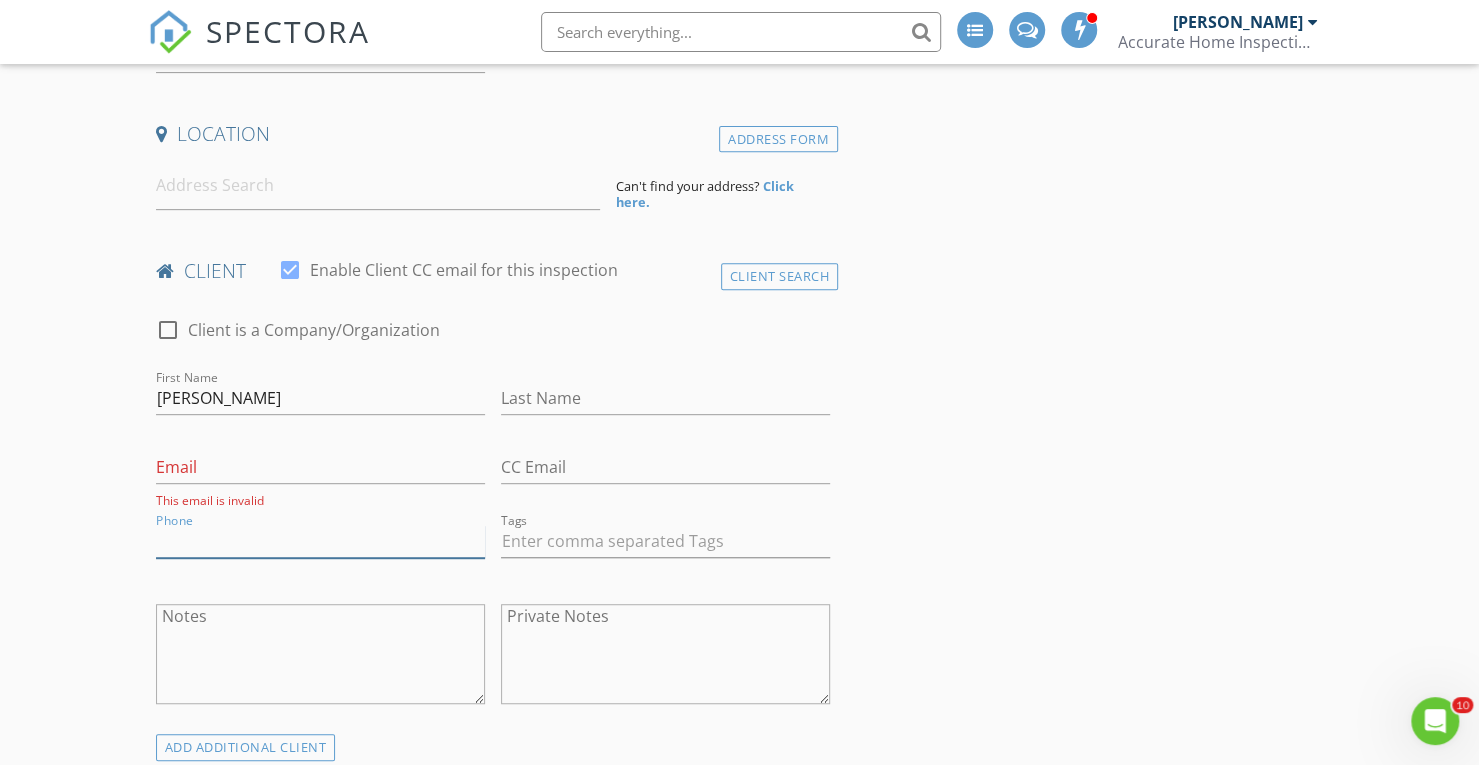 paste on "[PHONE_NUMBER]" 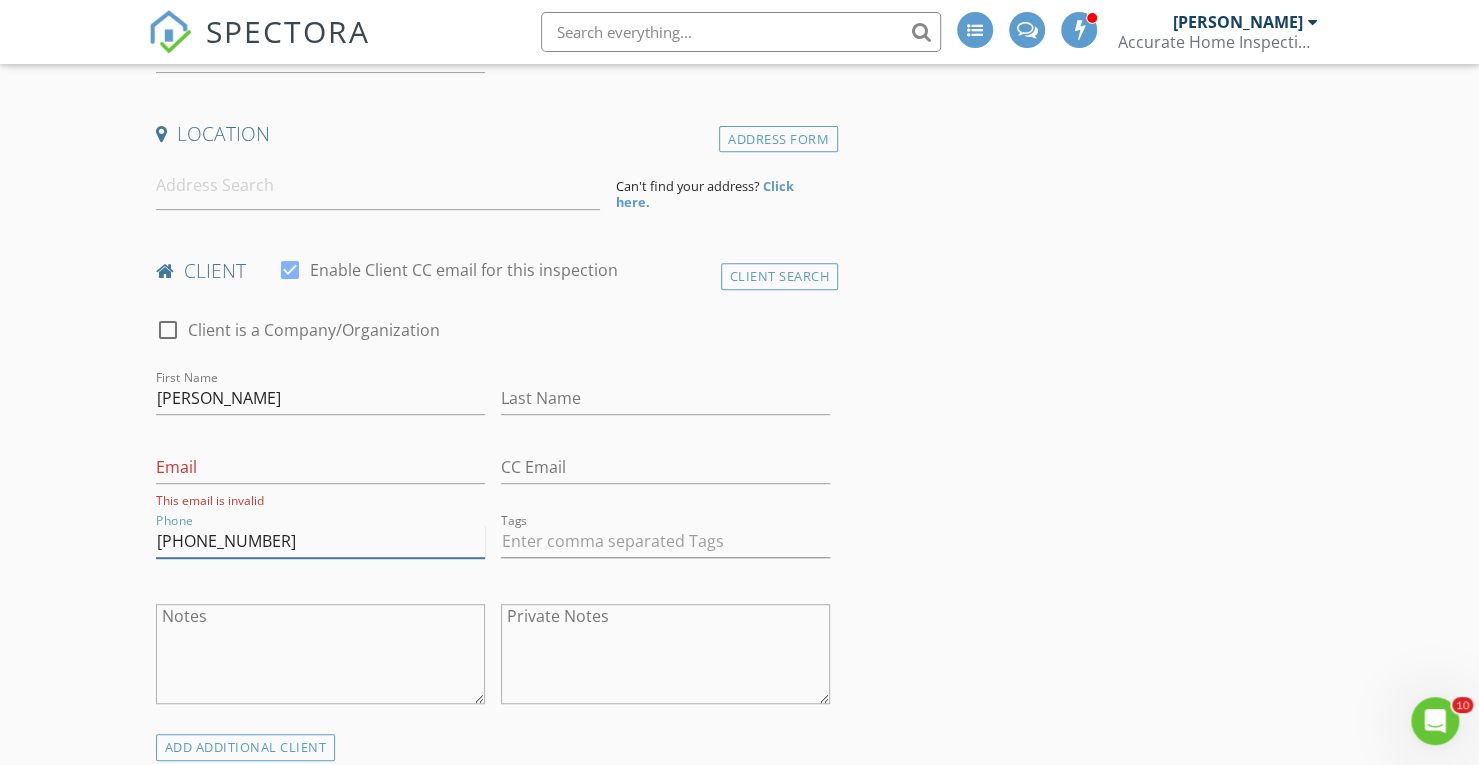 type on "[PHONE_NUMBER]" 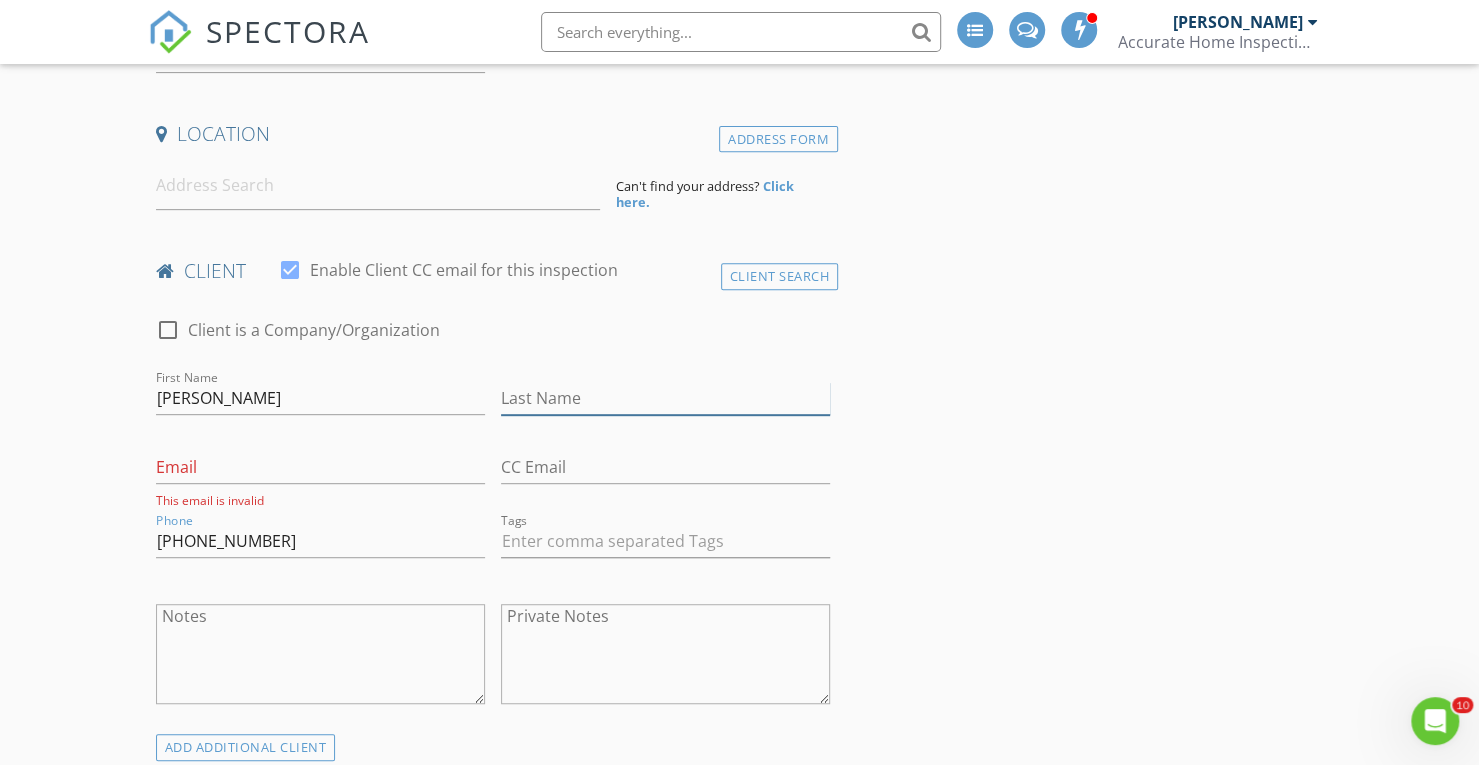 click on "Last Name" at bounding box center [665, 398] 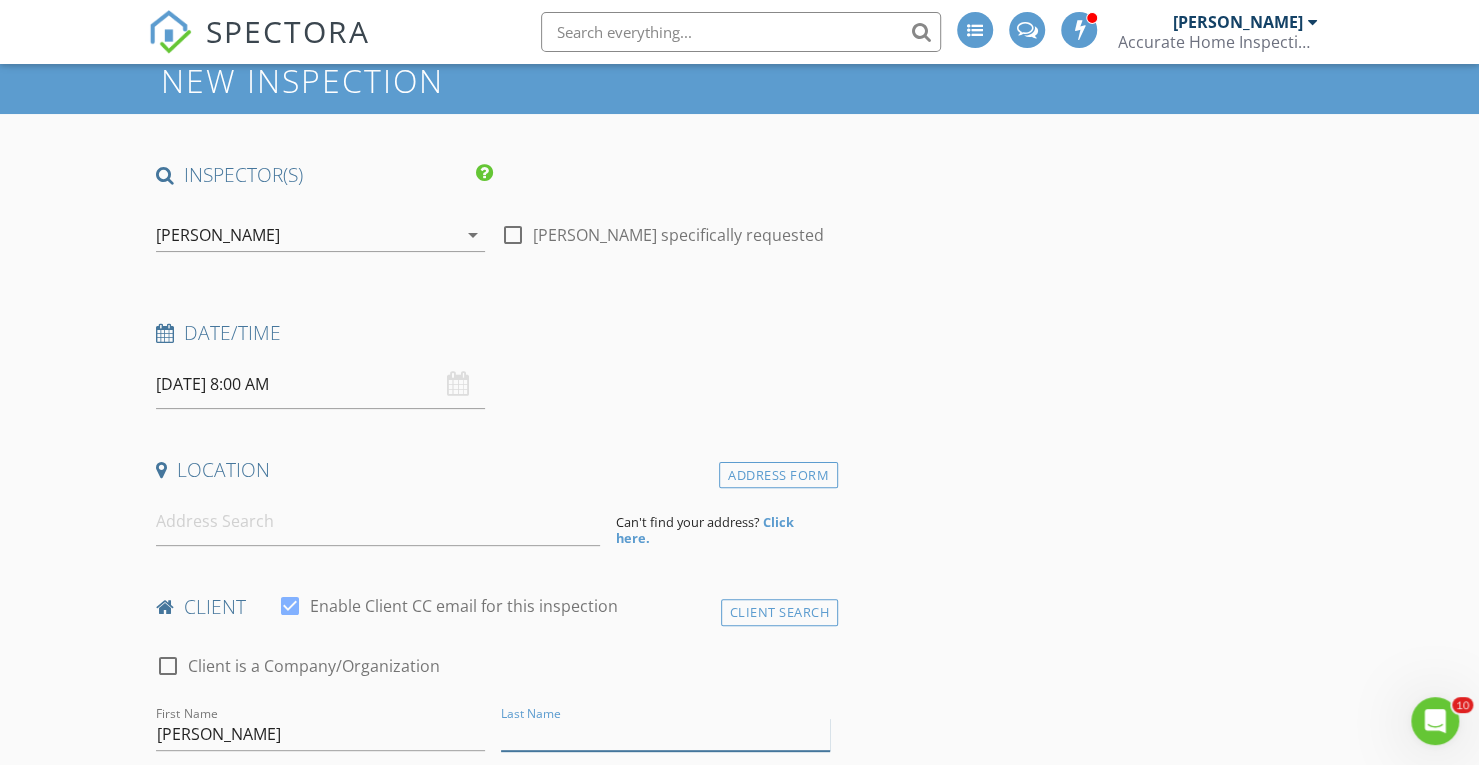 scroll, scrollTop: 69, scrollLeft: 0, axis: vertical 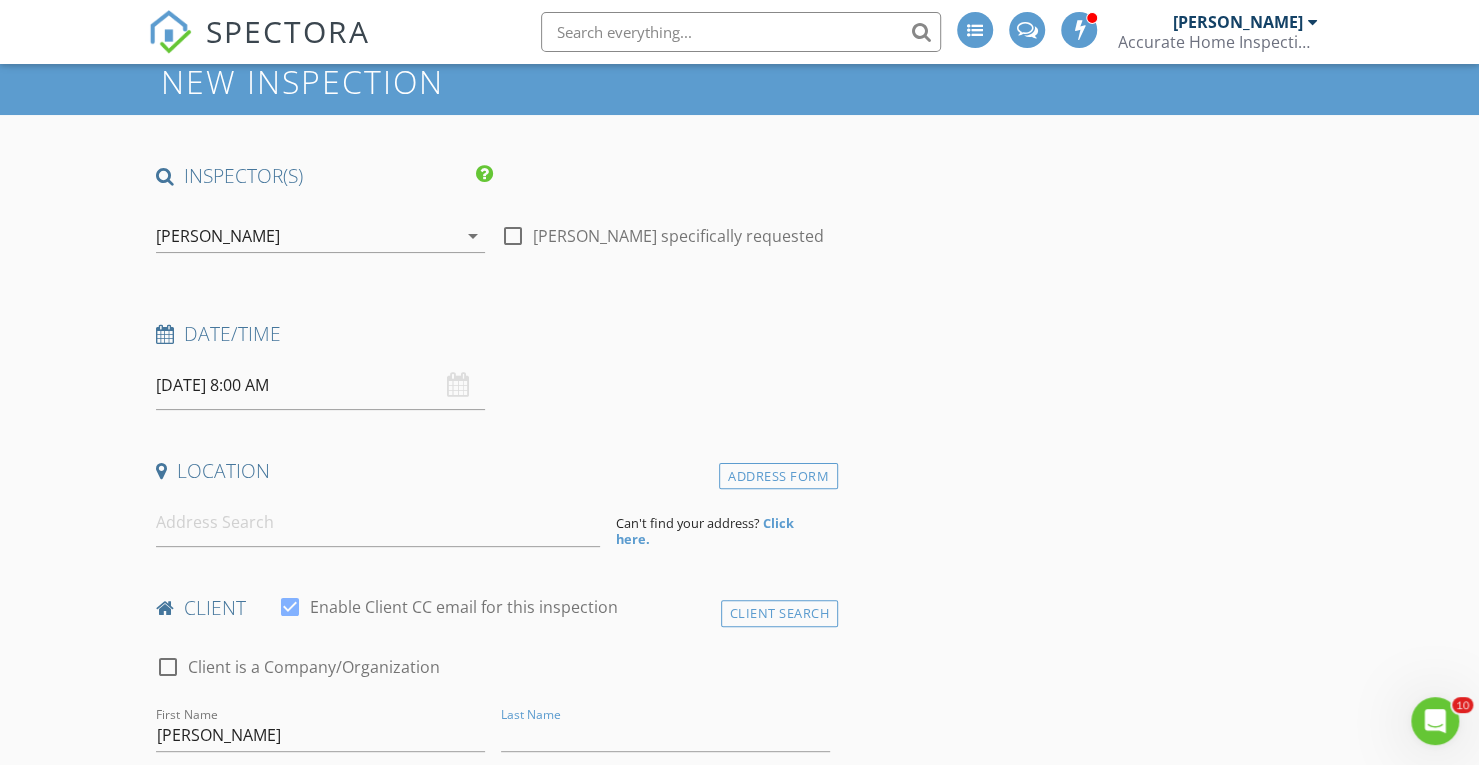 click on "[PERSON_NAME]" at bounding box center (218, 236) 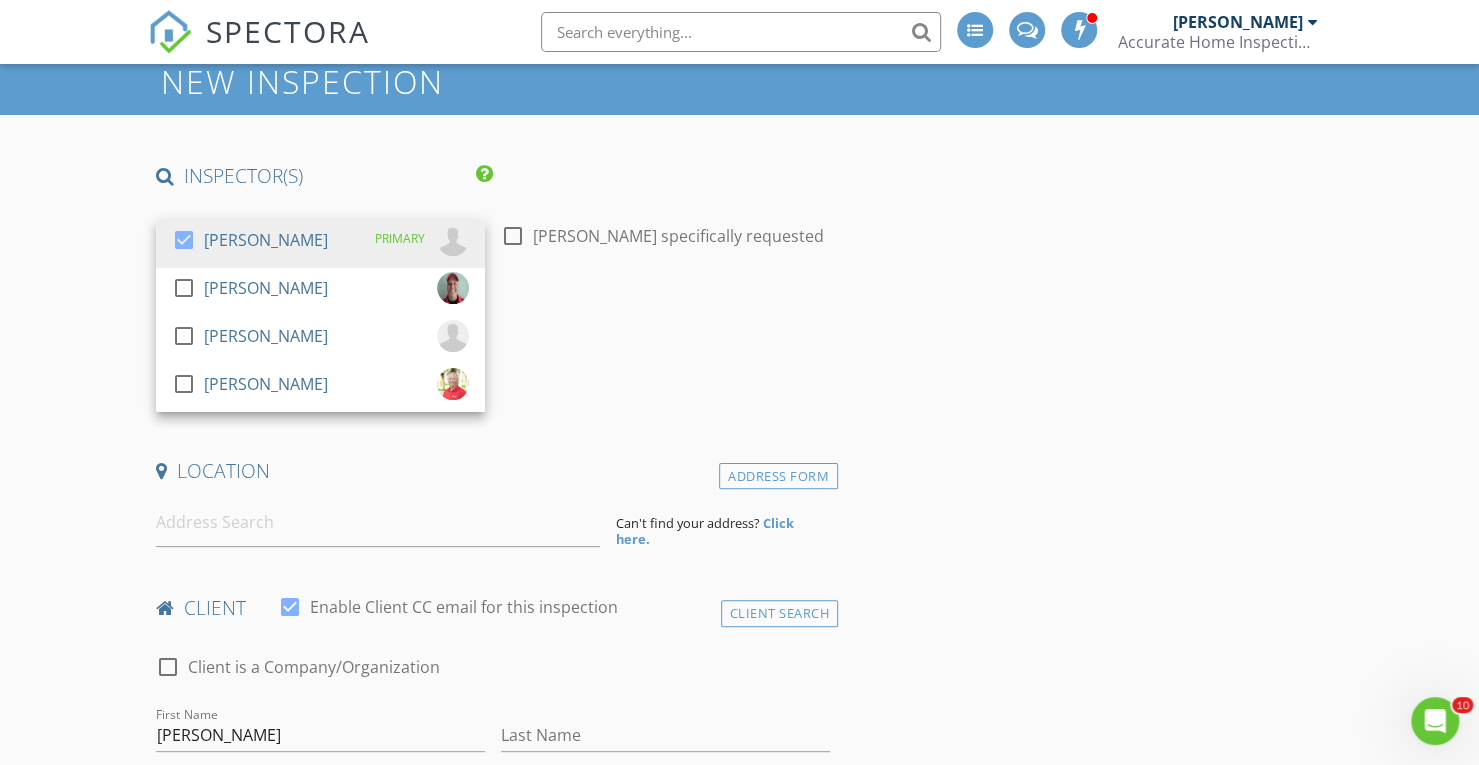 click on "New Inspection
INSPECTOR(S)
check_box   Kyle Nicholson   PRIMARY   check_box_outline_blank   Dean Bair     check_box_outline_blank   Valerio Della Mura     check_box_outline_blank   Scott Keiper     Kyle Nicholson arrow_drop_down   check_box_outline_blank Kyle Nicholson specifically requested
Date/Time
07/14/2025 8:00 AM
Location
Address Form       Can't find your address?   Click here.
client
check_box Enable Client CC email for this inspection   Client Search     check_box_outline_blank Client is a Company/Organization     First Name Nickie   Last Name   Email This email is invalid   CC Email   Phone 689-213-5380         Tags         Notes   Private Notes
ADD ADDITIONAL client
SERVICES
check_box_outline_blank   Standard Residential Inspection   check_box_outline_blank" at bounding box center [739, 1823] 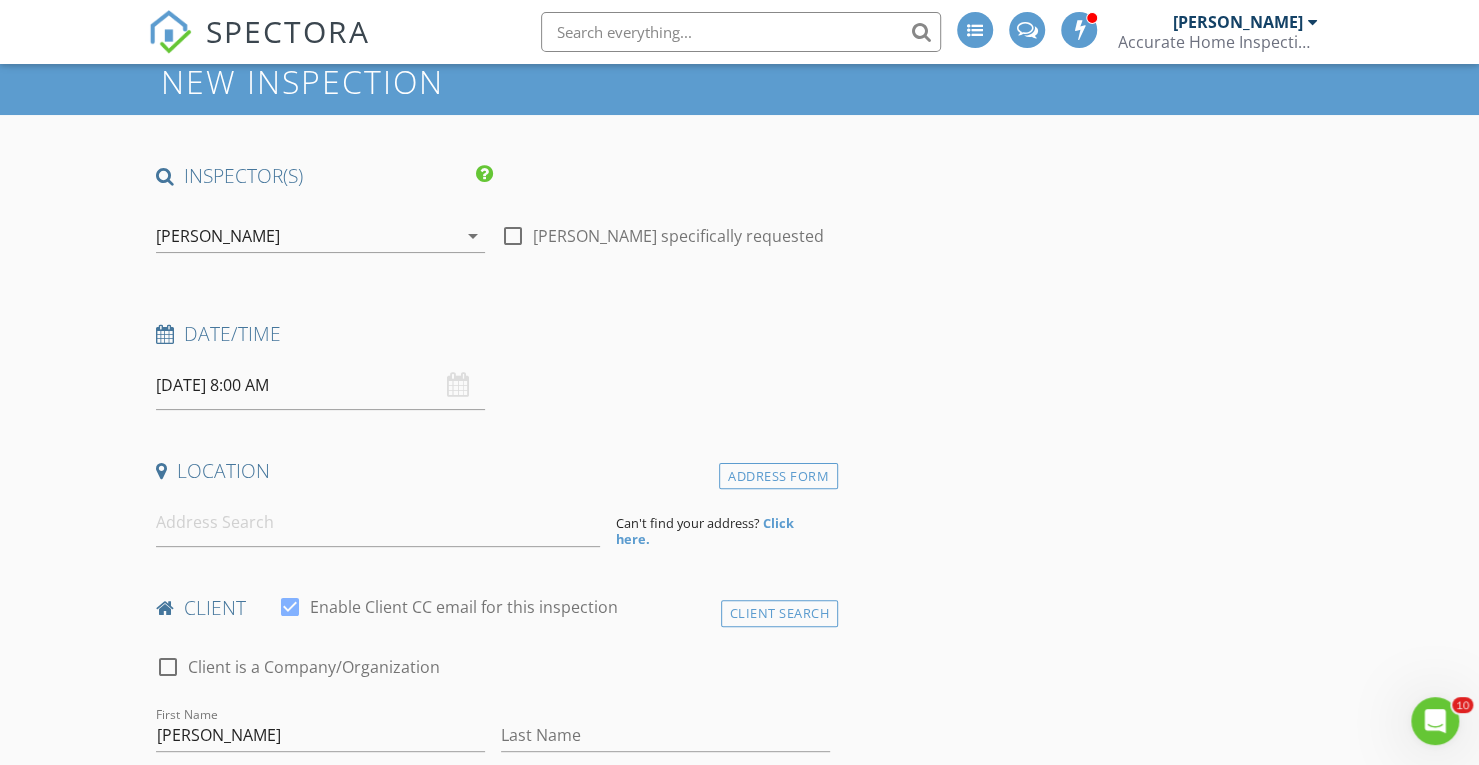 click on "07/14/2025 8:00 AM" at bounding box center [320, 385] 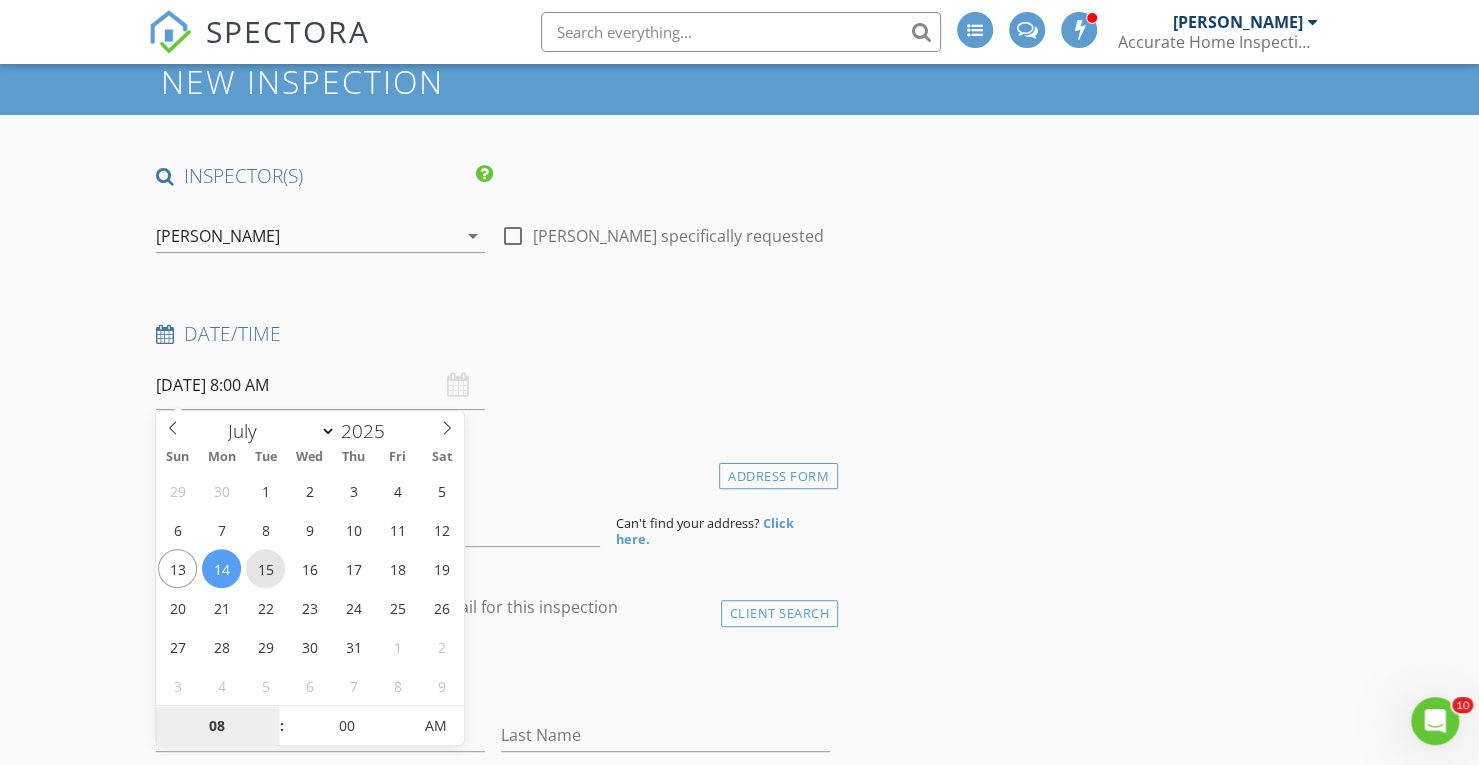 type on "07/15/2025 8:00 AM" 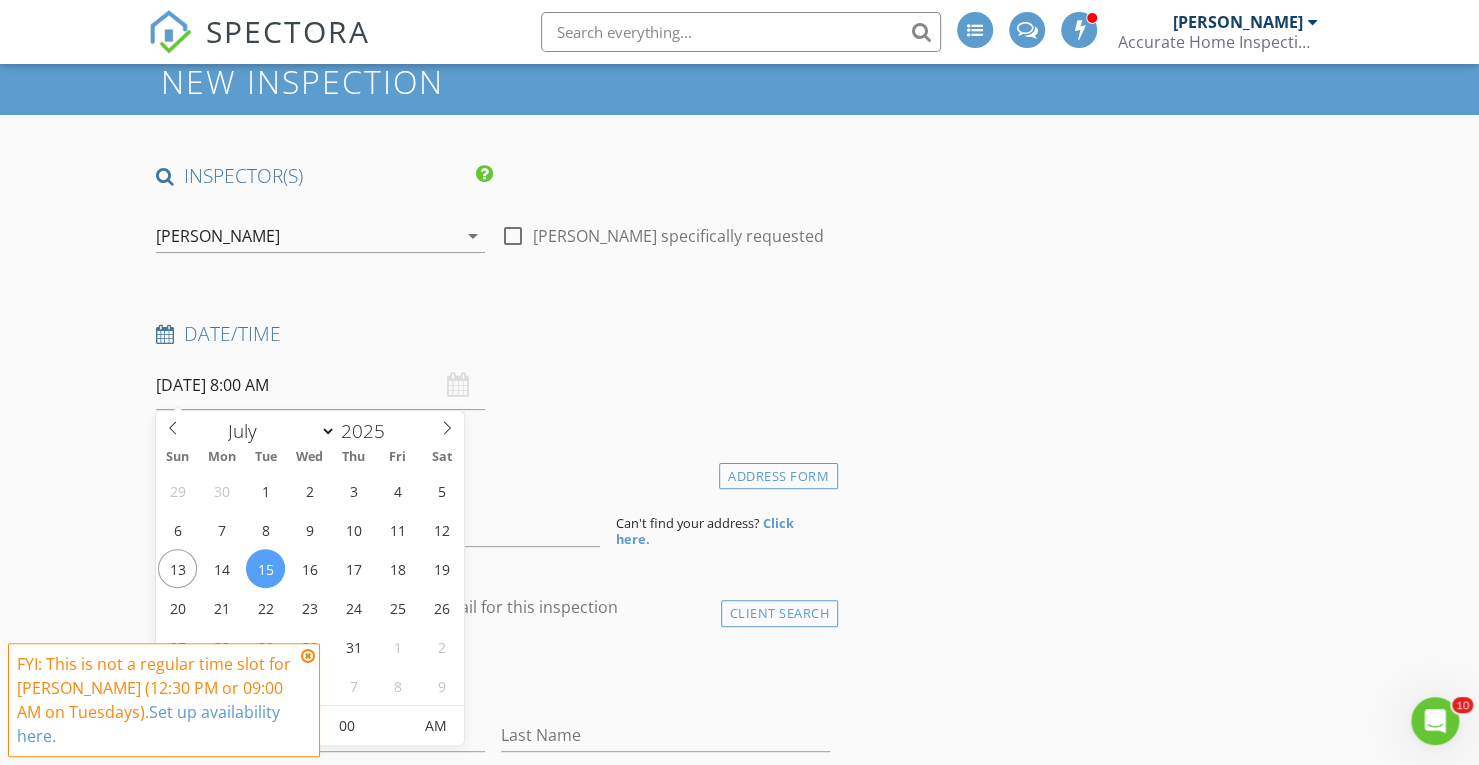 type on "10" 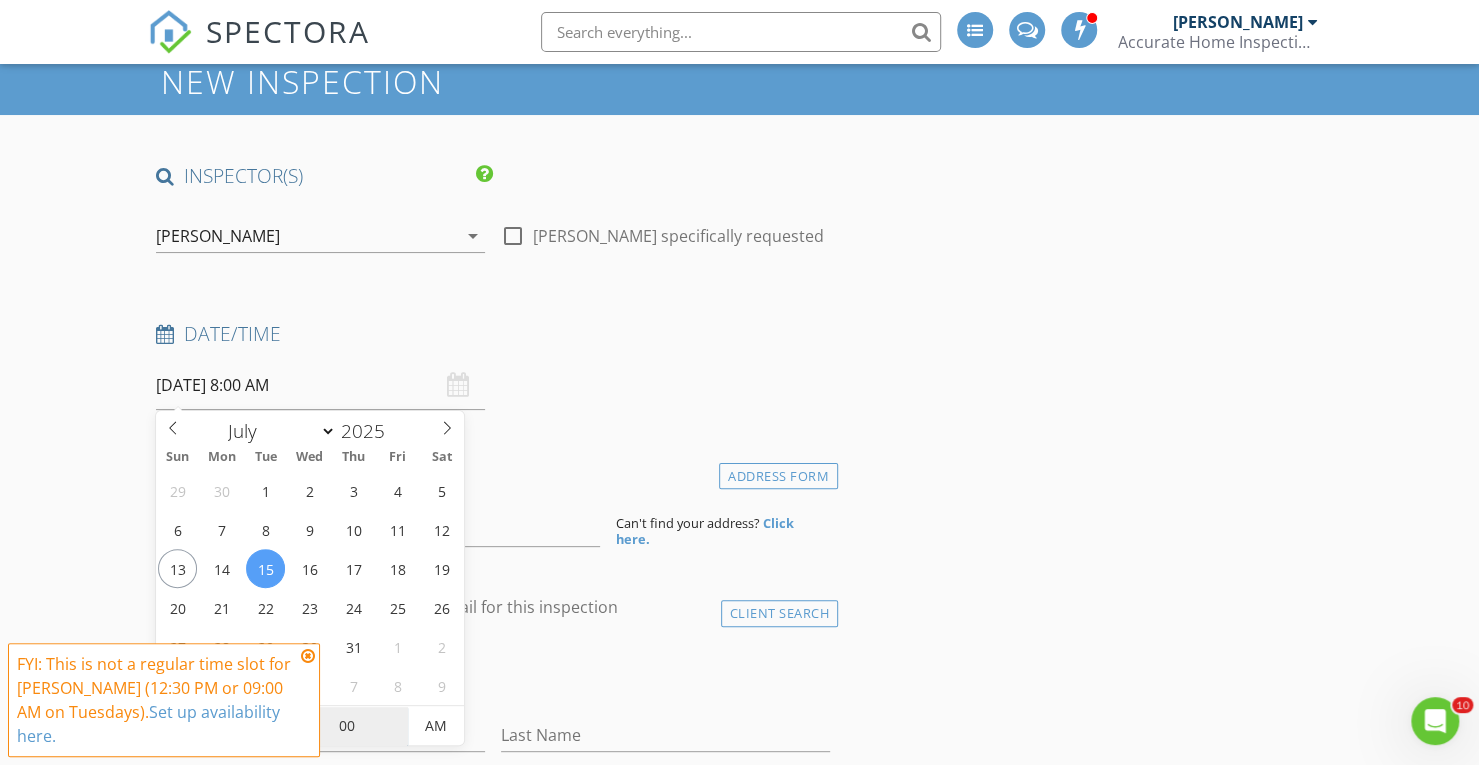 type on "07/15/2025 10:00 AM" 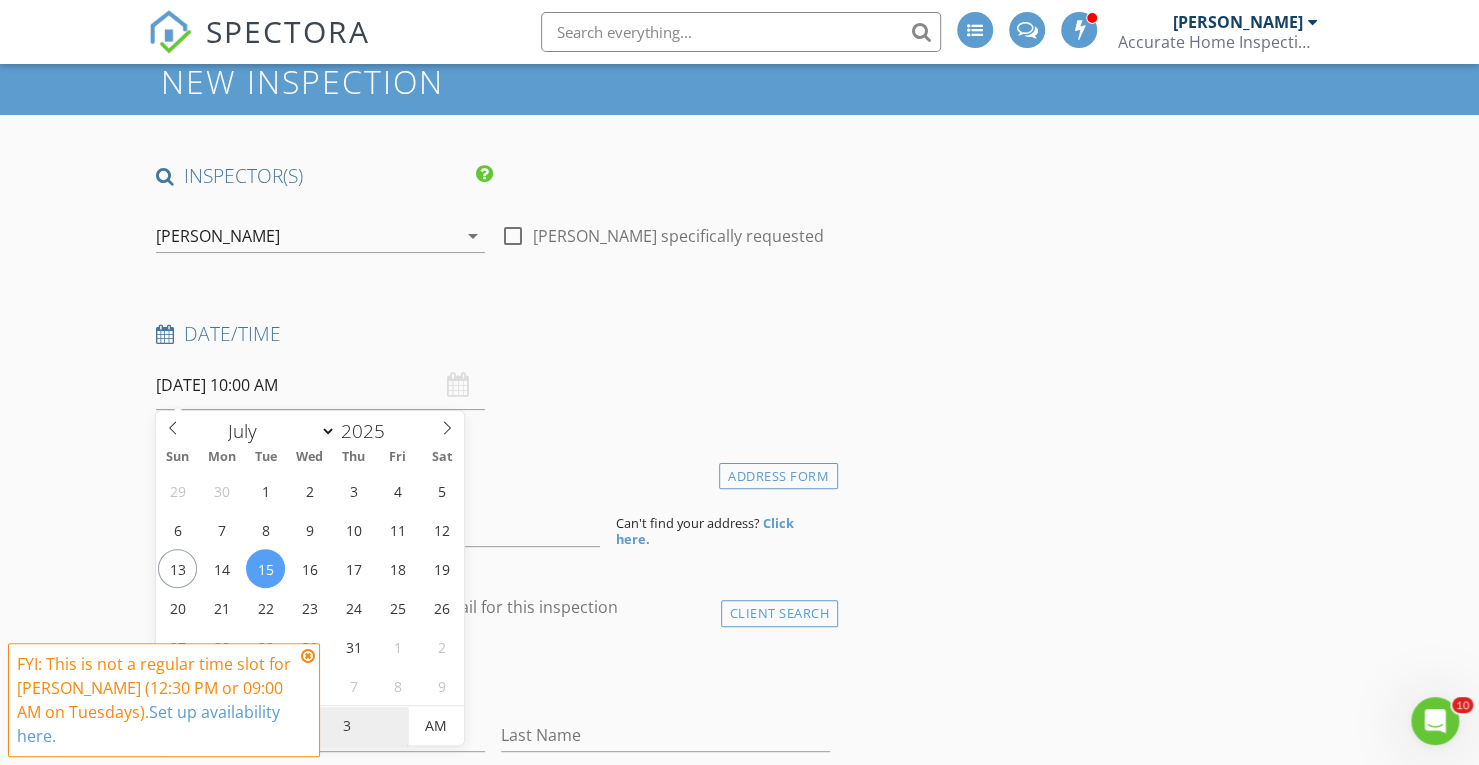 type on "30" 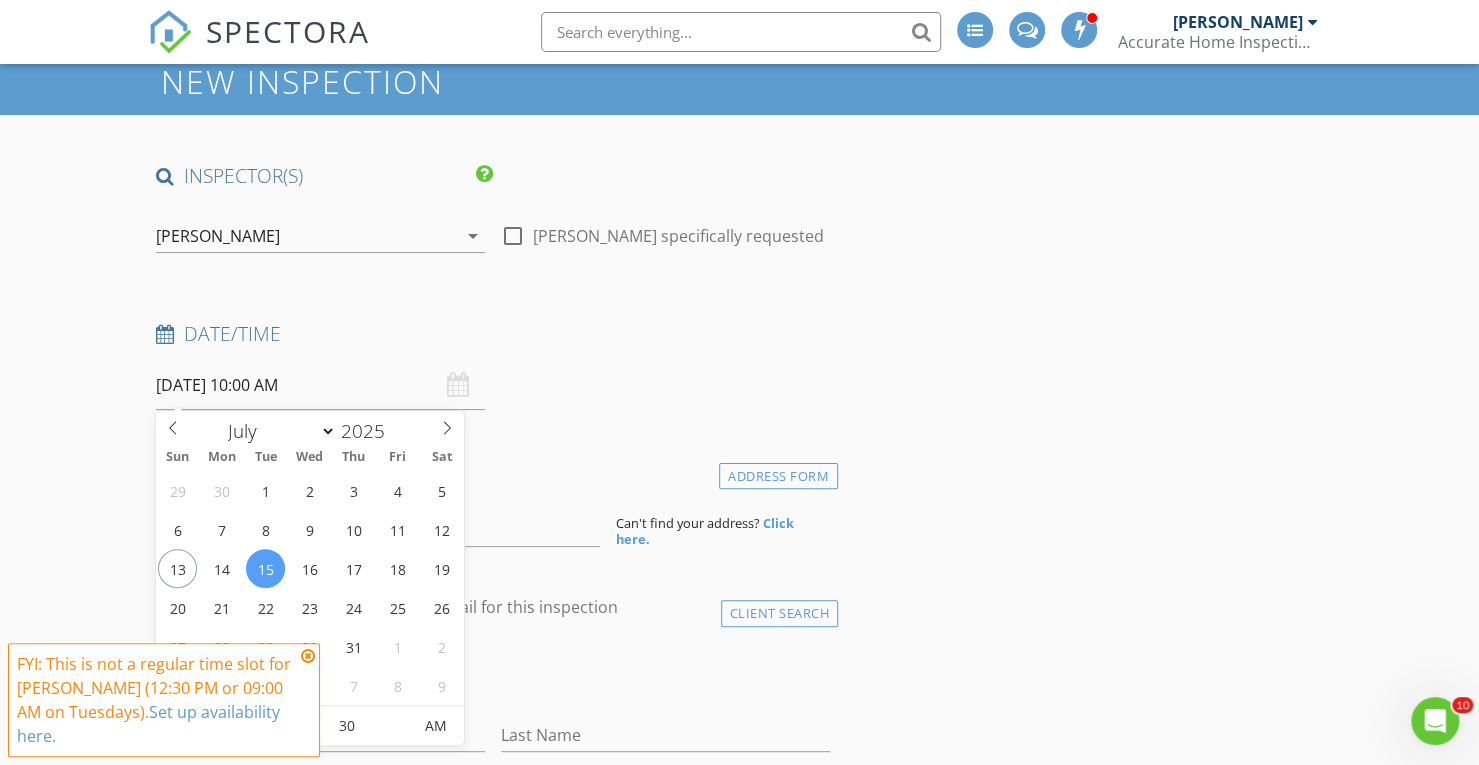 click on "New Inspection
INSPECTOR(S)
check_box   Kyle Nicholson   PRIMARY   check_box_outline_blank   Dean Bair     check_box_outline_blank   Valerio Della Mura     check_box_outline_blank   Scott Keiper     Kyle Nicholson arrow_drop_down   check_box_outline_blank Kyle Nicholson specifically requested
Date/Time
07/15/2025 10:00 AM
Location
Address Form       Can't find your address?   Click here.
client
check_box Enable Client CC email for this inspection   Client Search     check_box_outline_blank Client is a Company/Organization     First Name Nickie   Last Name   Email This email is invalid   CC Email   Phone 689-213-5380         Tags         Notes   Private Notes
ADD ADDITIONAL client
SERVICES
check_box_outline_blank   Standard Residential Inspection   check_box_outline_blank" at bounding box center [739, 1823] 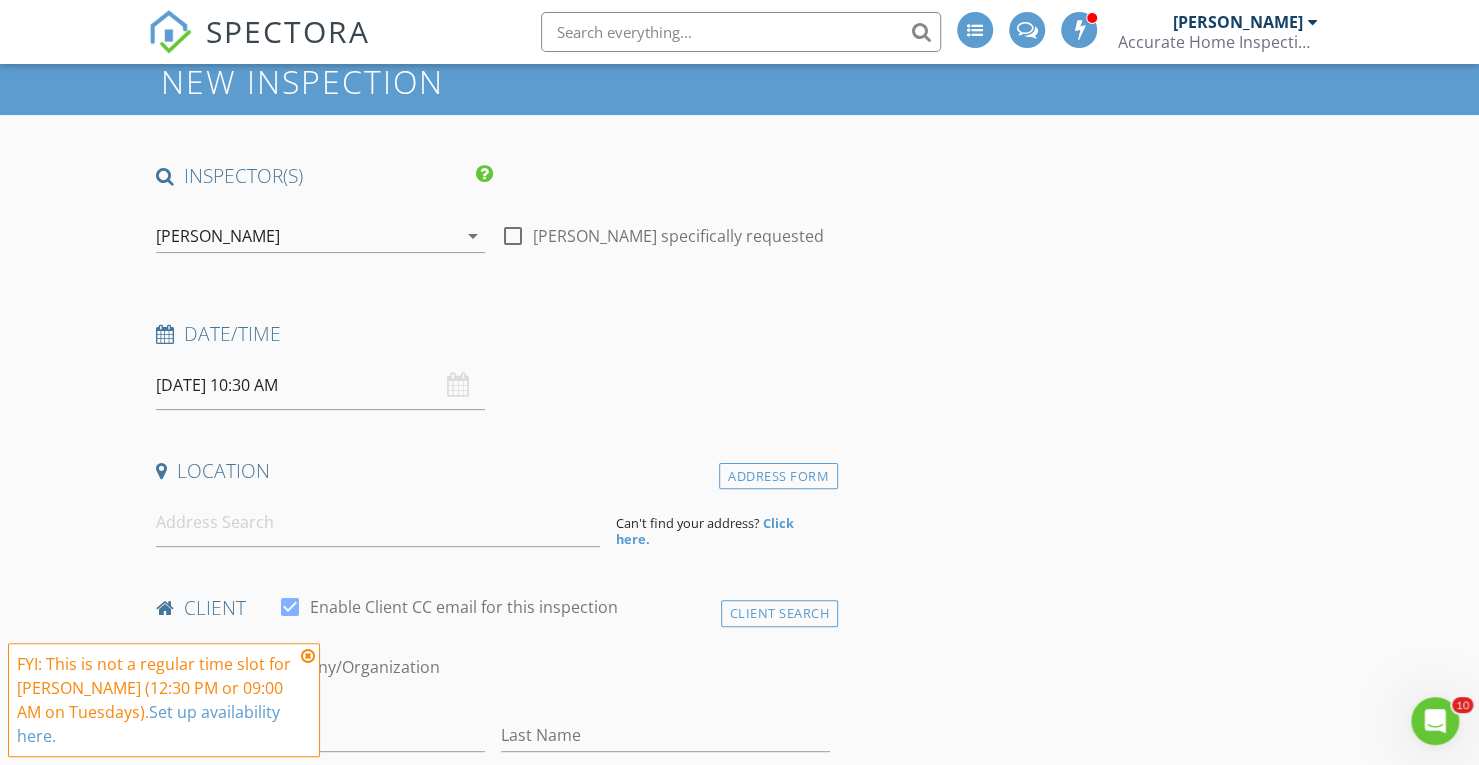 click on "FYI: This is not a regular time slot for Kyle Nicholson (12:30 PM or 09:00 AM on Tuesdays).  Set up availability here." at bounding box center (164, 700) 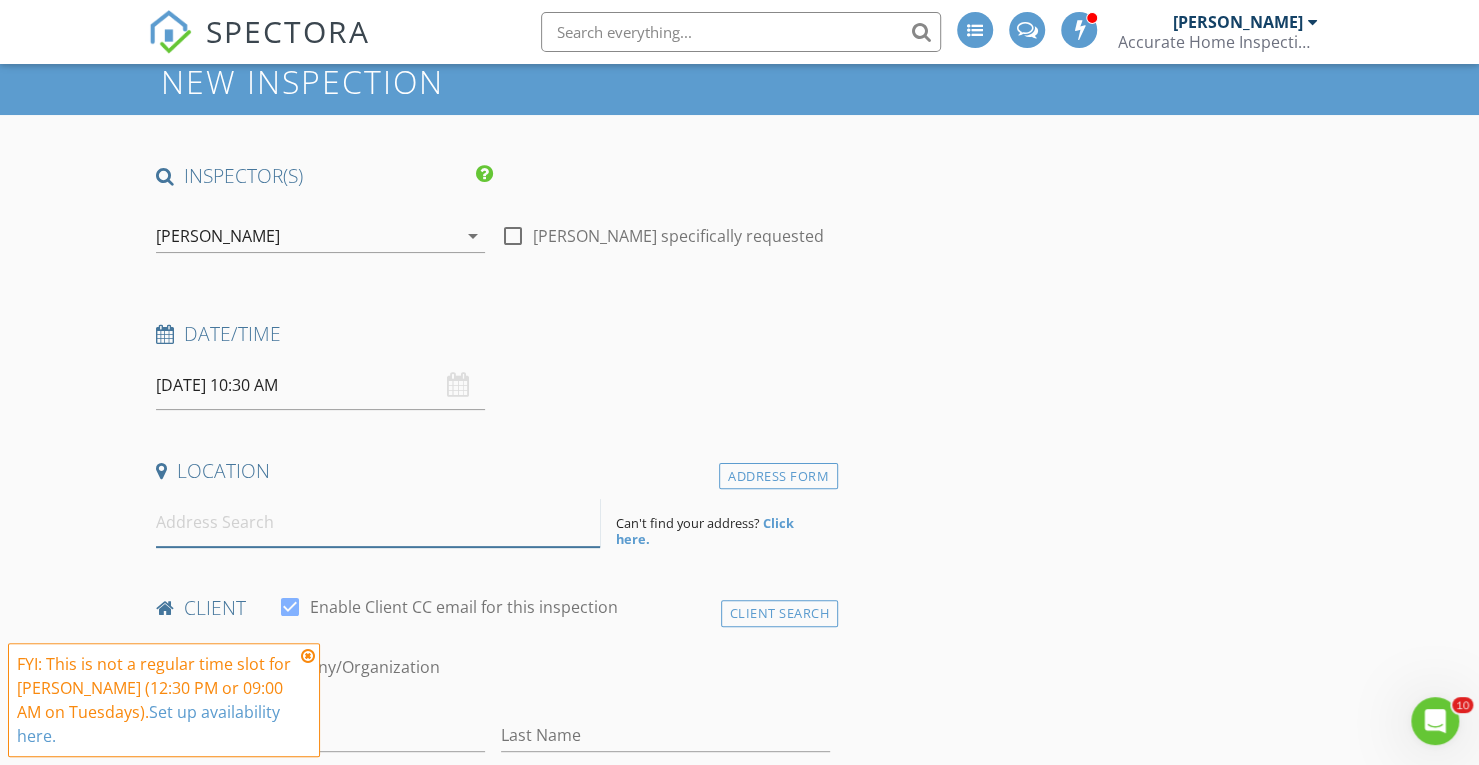 click at bounding box center (378, 522) 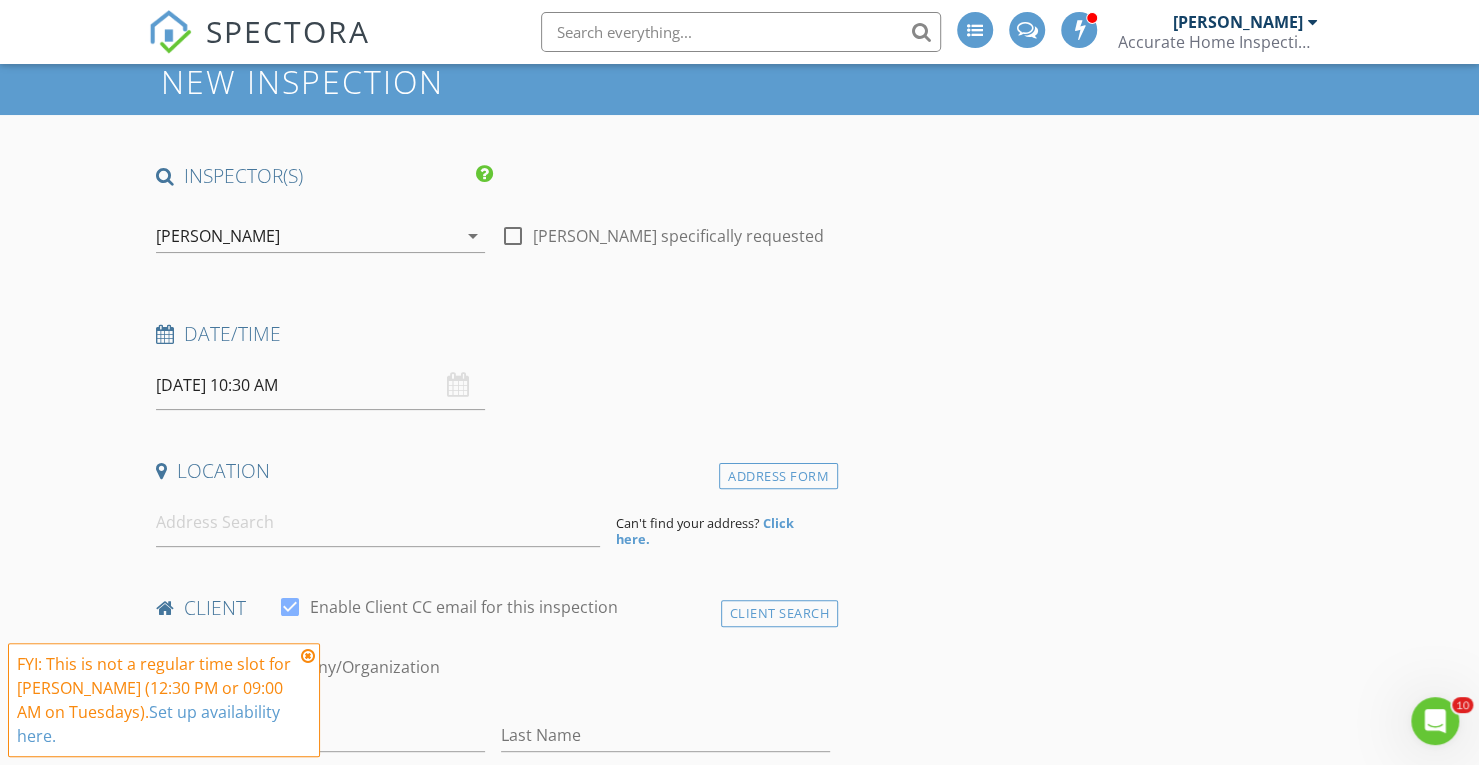 click at bounding box center (308, 656) 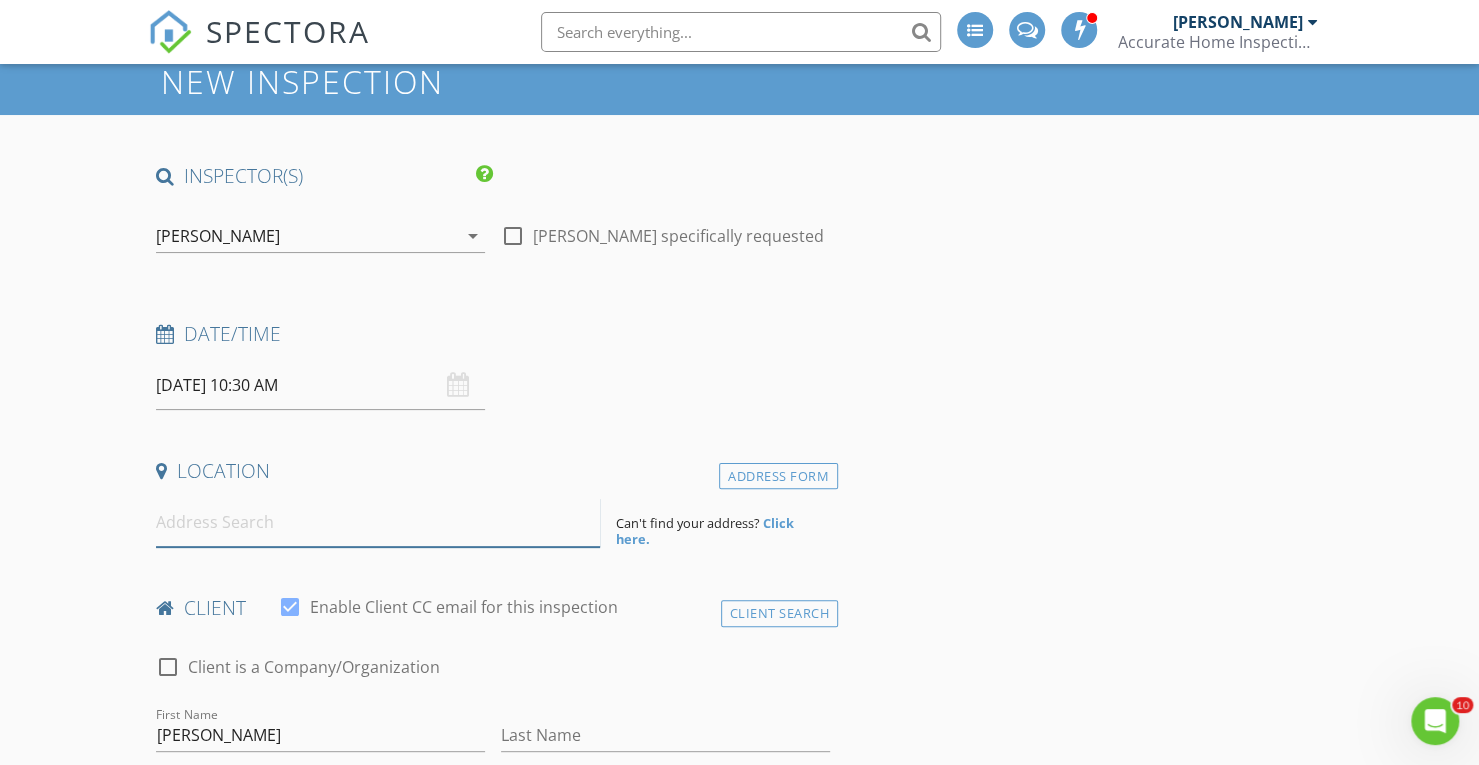 click at bounding box center (378, 522) 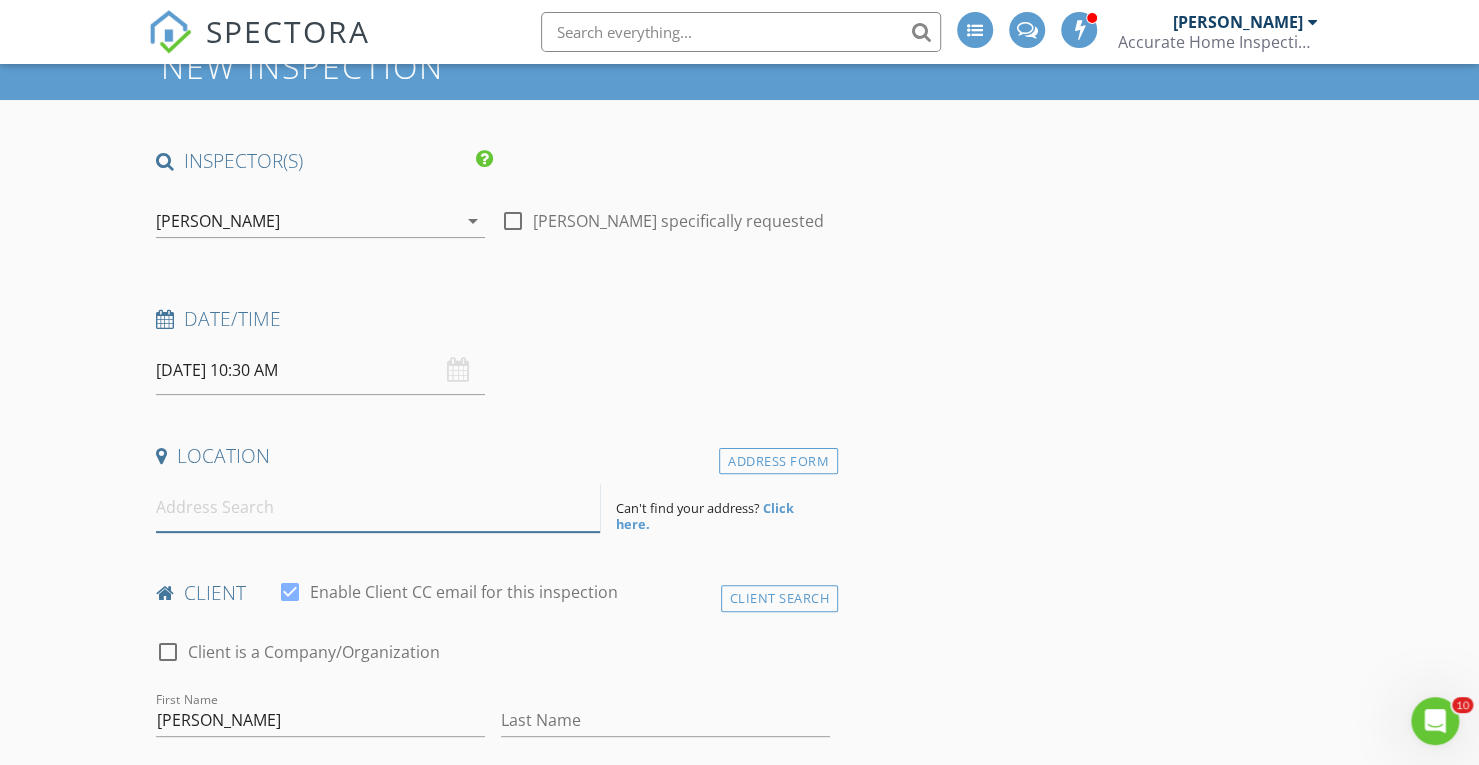 scroll, scrollTop: 84, scrollLeft: 0, axis: vertical 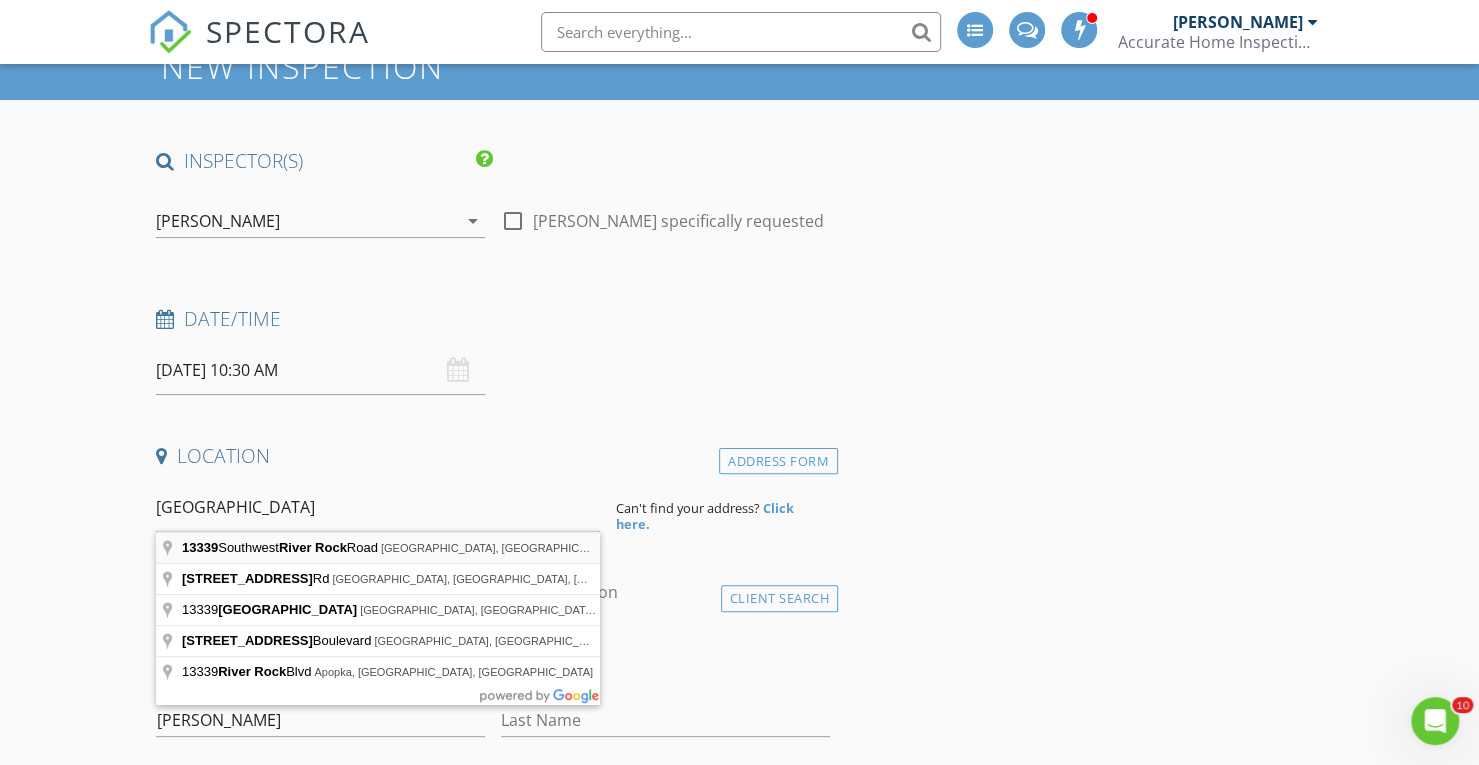 type on "13339 Southwest River Rock Road, Port St. Lucie, FL, USA" 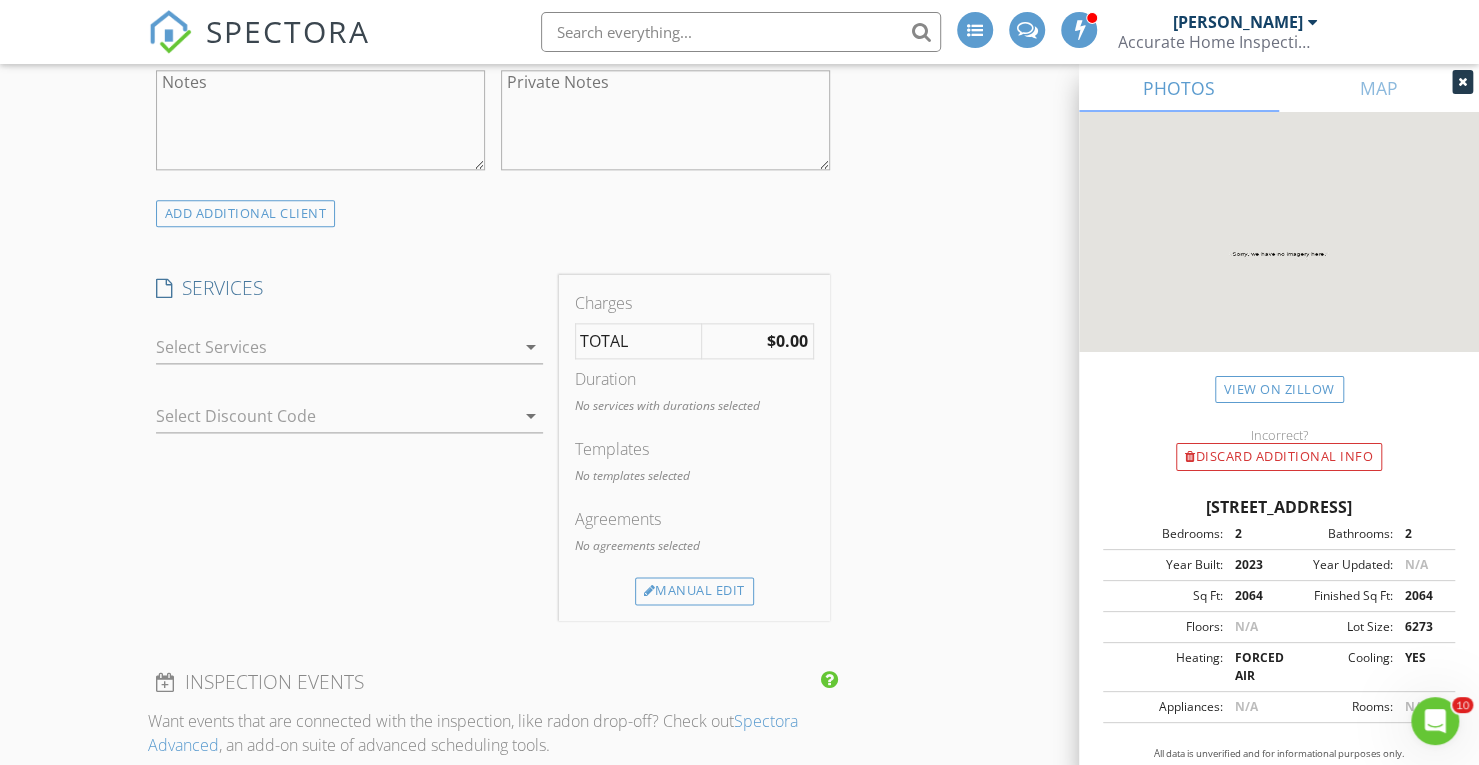 scroll, scrollTop: 1354, scrollLeft: 0, axis: vertical 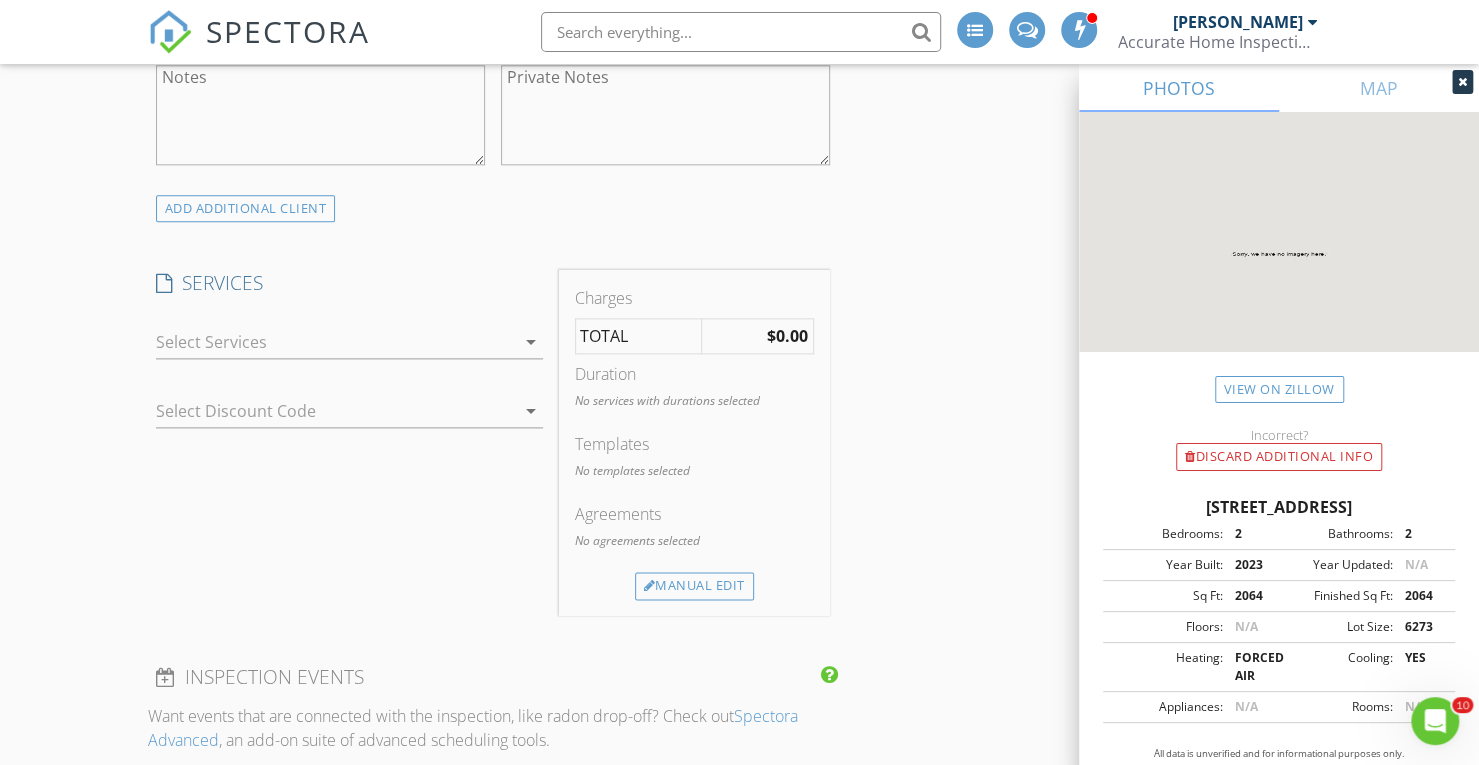 click at bounding box center (335, 342) 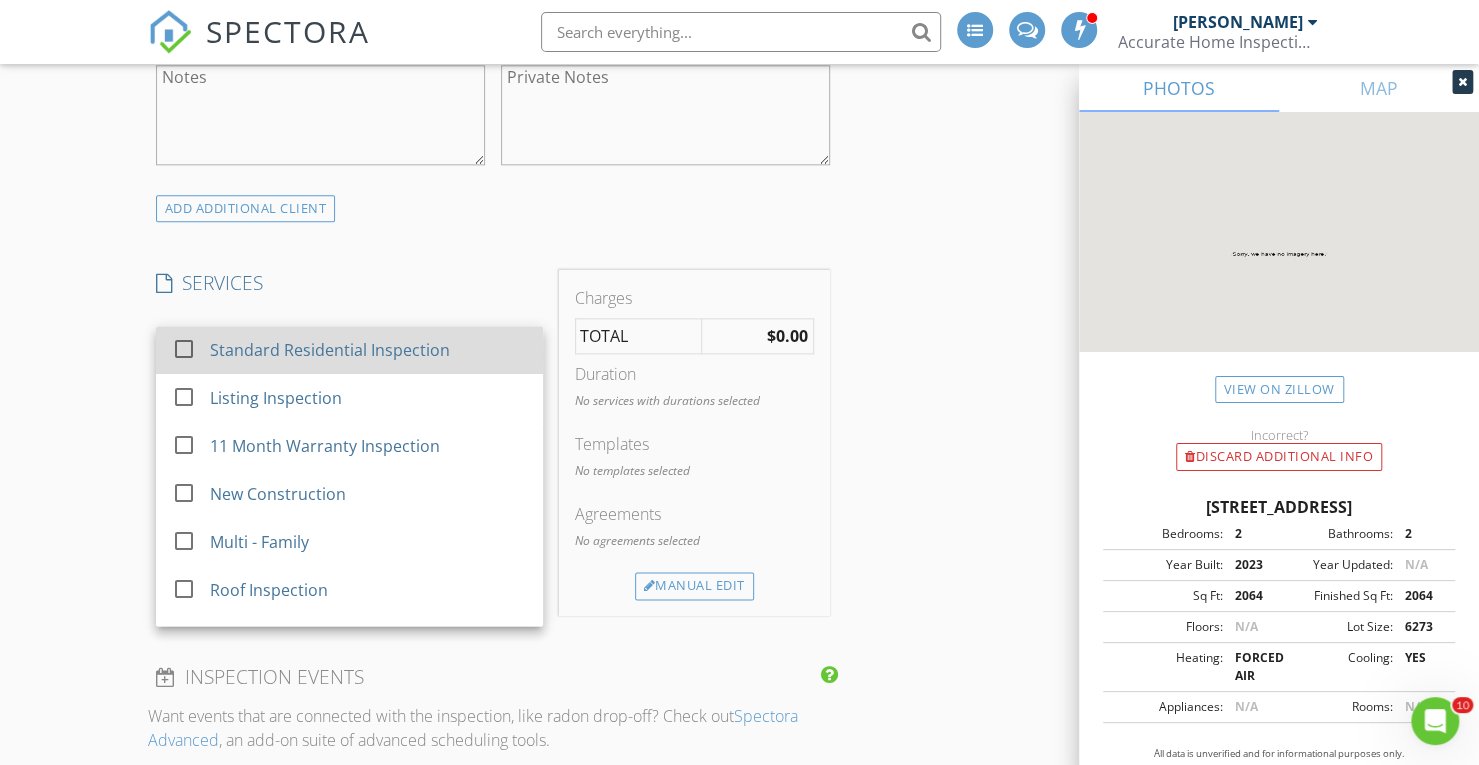 click at bounding box center (184, 349) 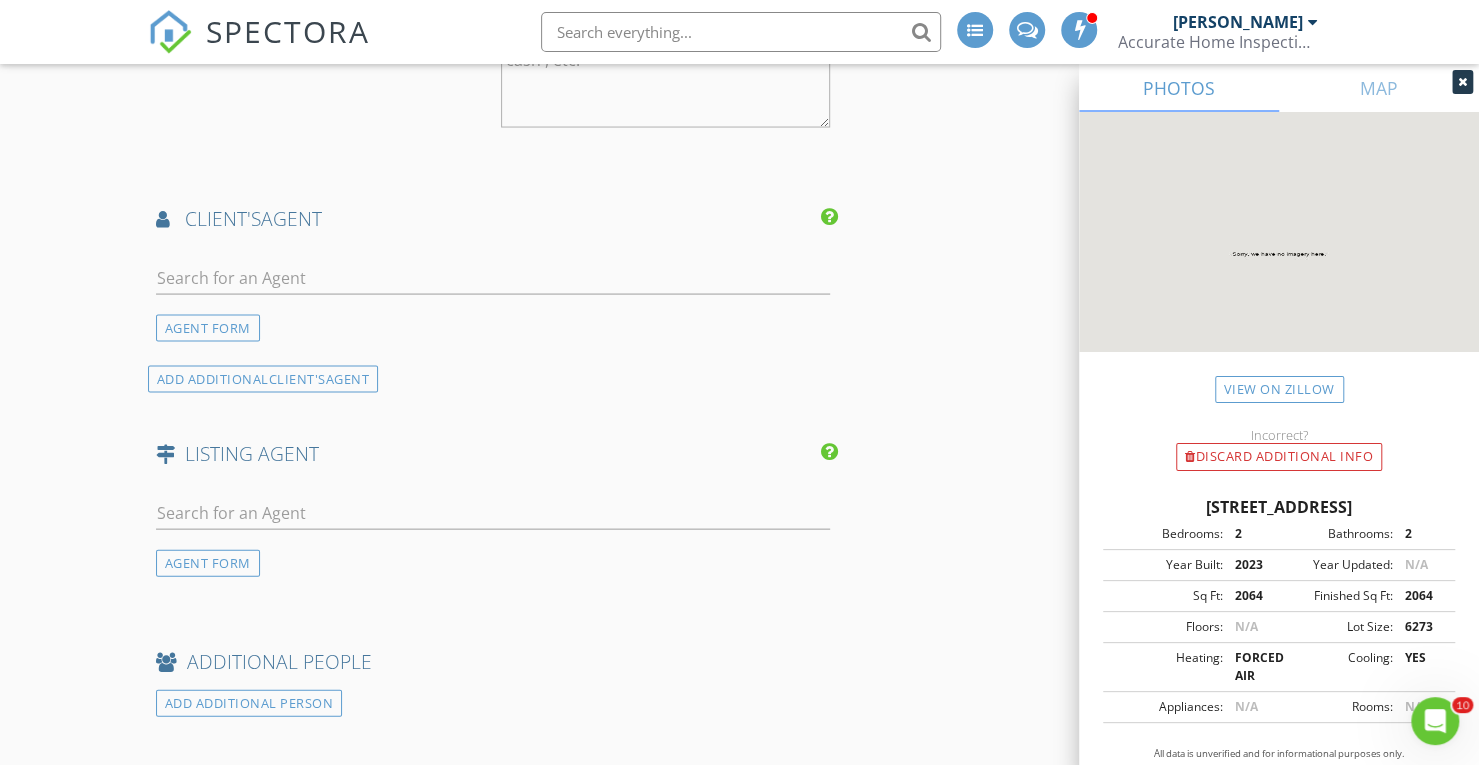 scroll, scrollTop: 2258, scrollLeft: 0, axis: vertical 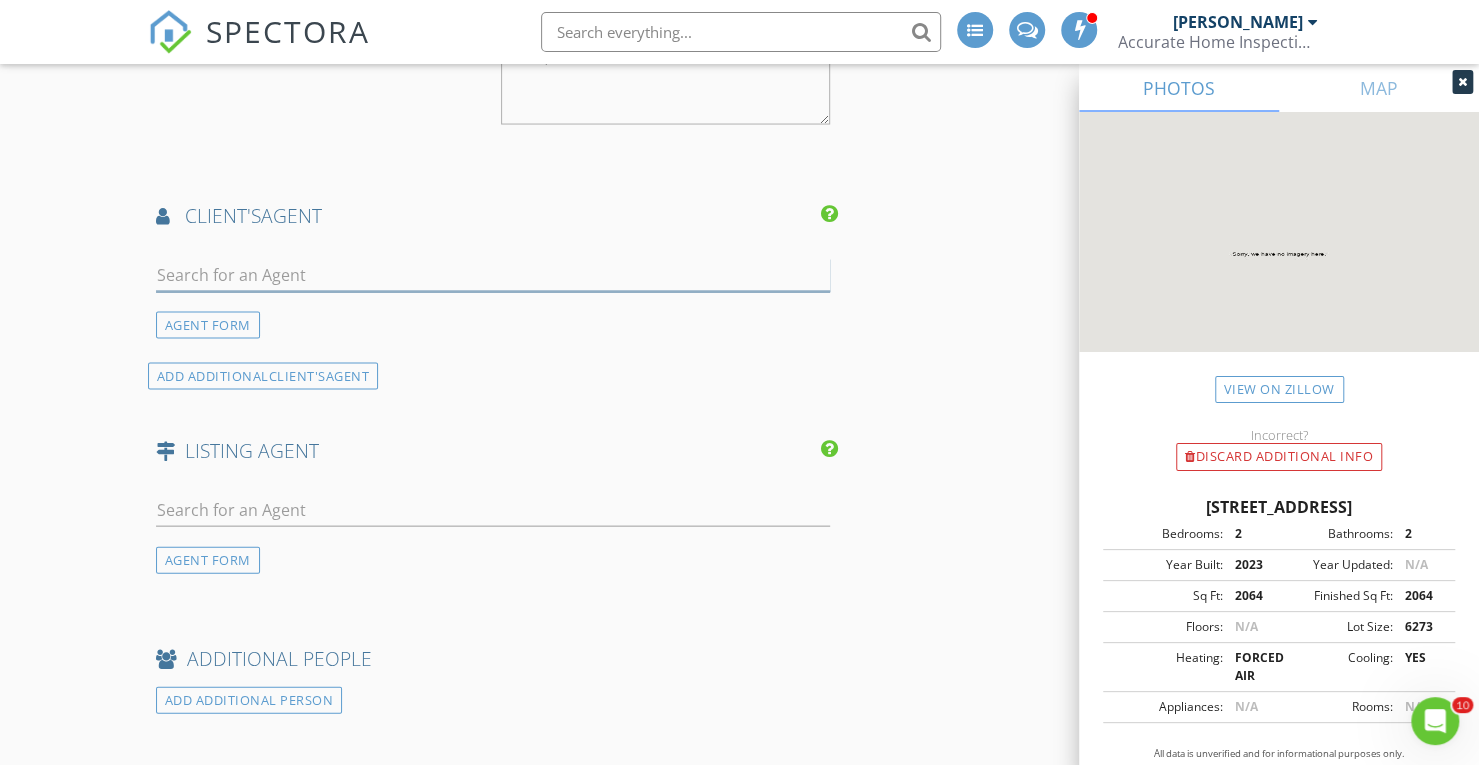 click at bounding box center (493, 275) 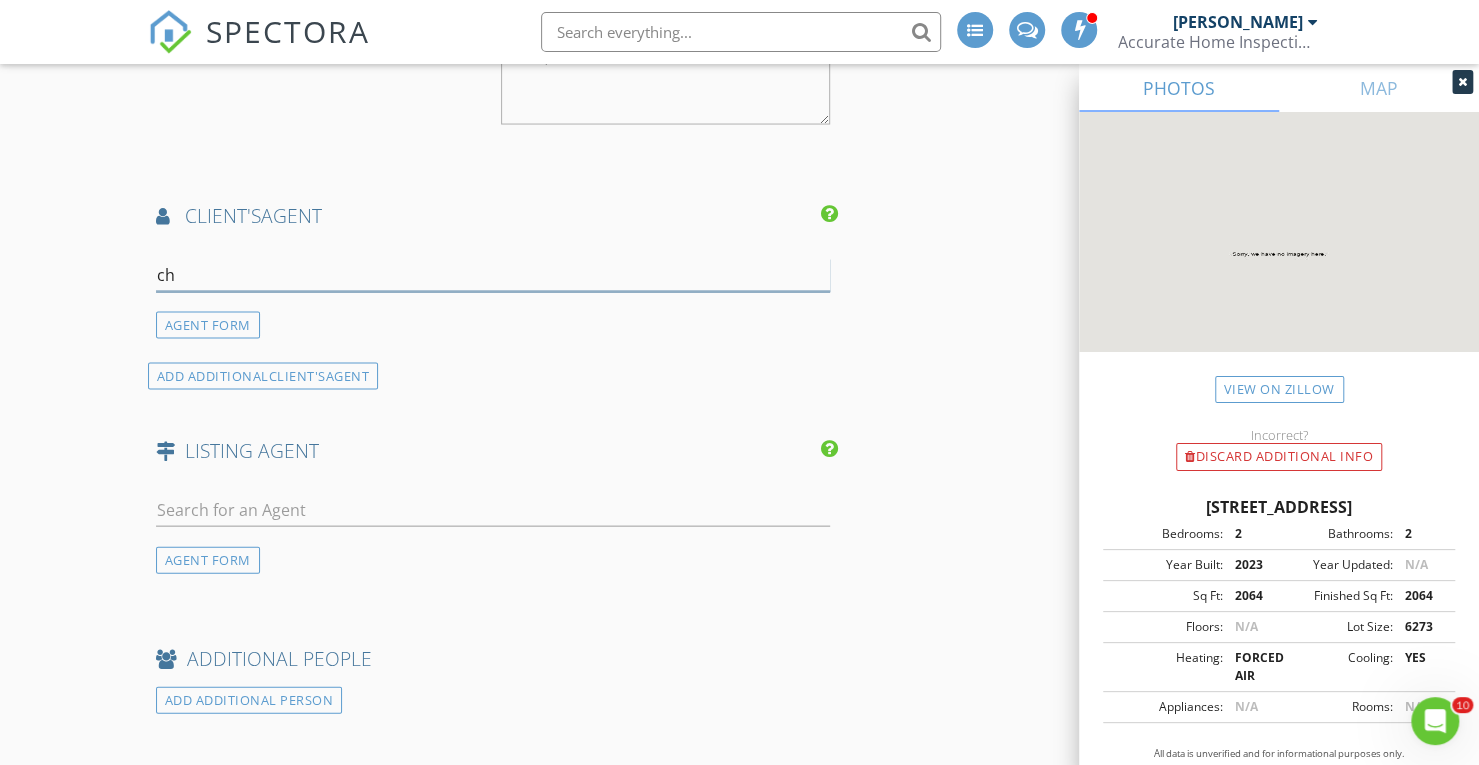 type on "c" 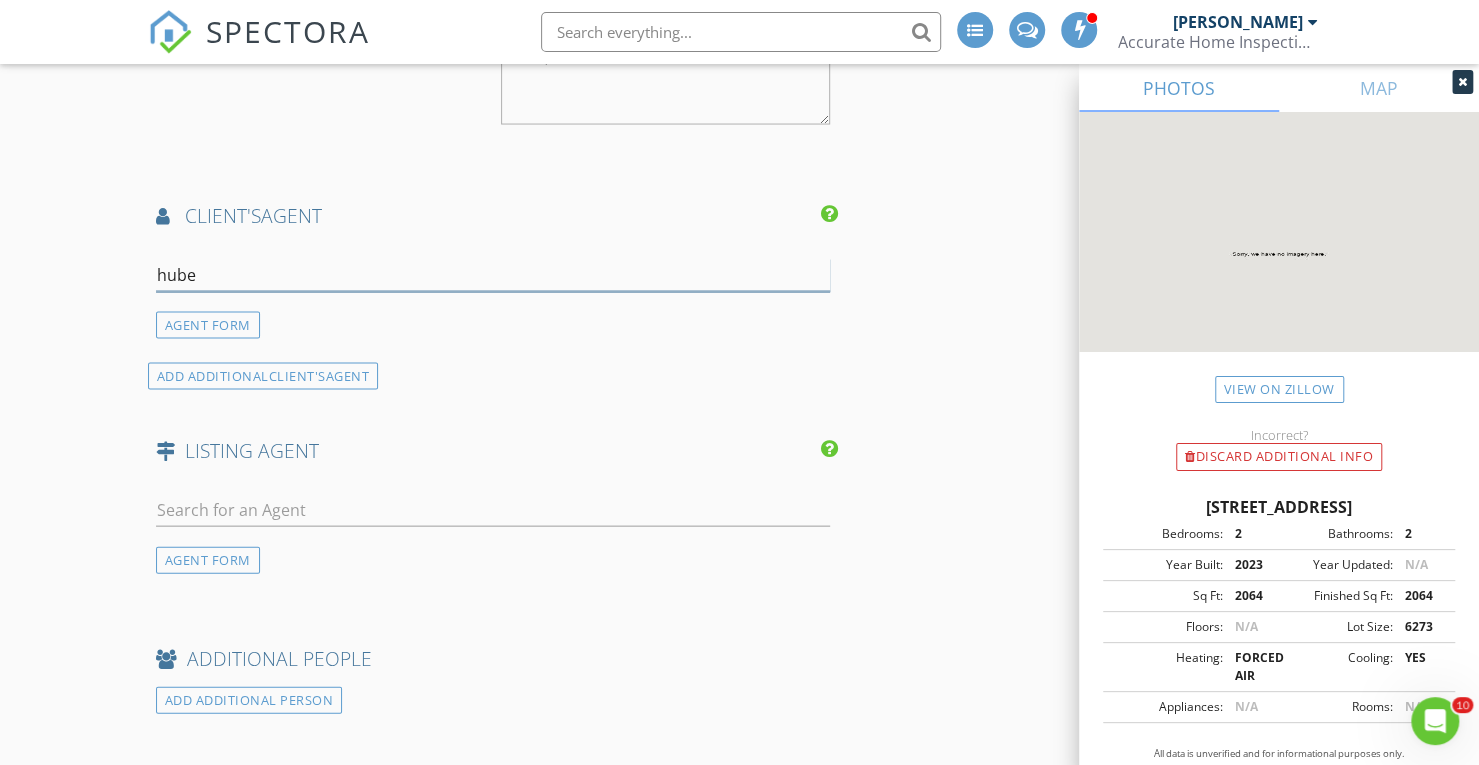 type on "huber" 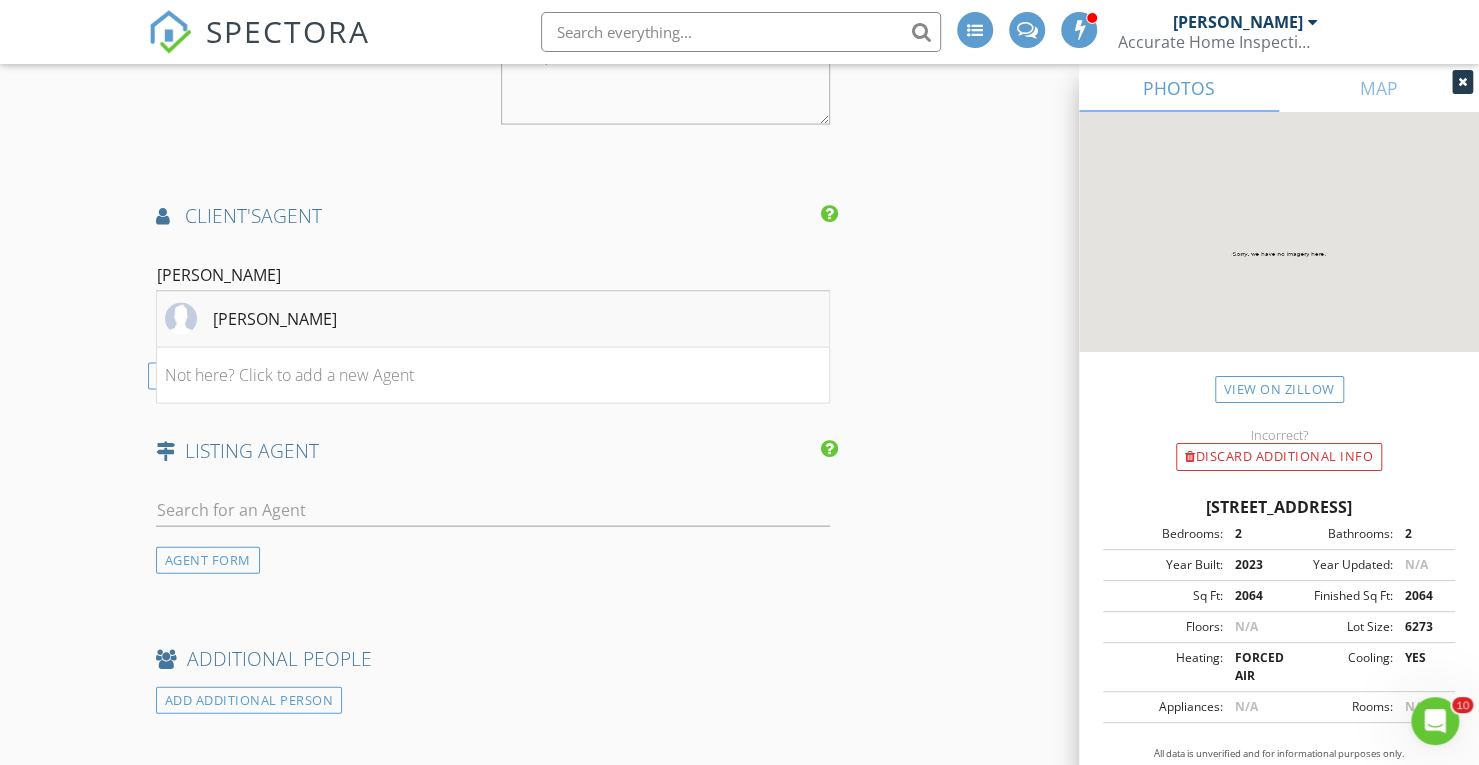 click on "[PERSON_NAME]" at bounding box center (275, 319) 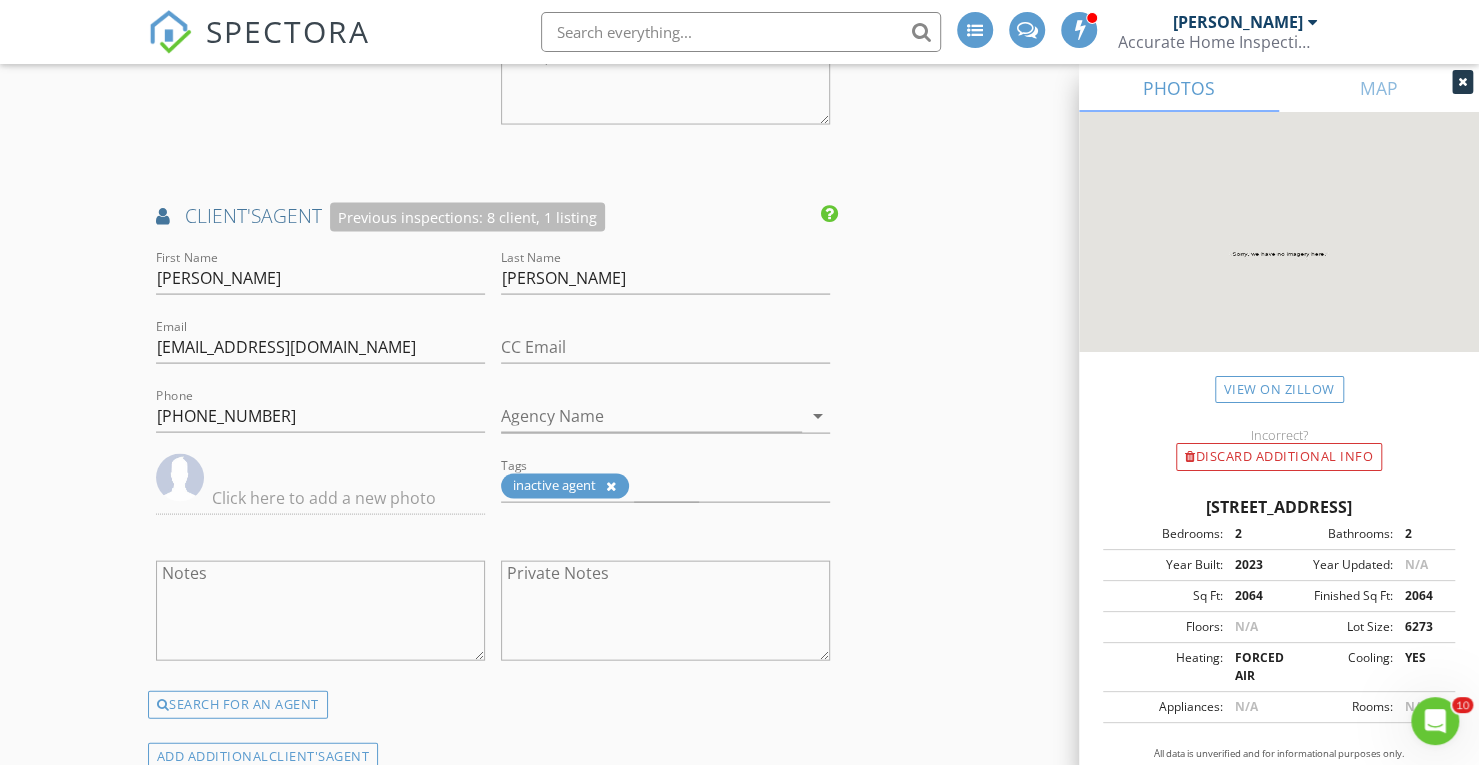 click at bounding box center [611, 486] 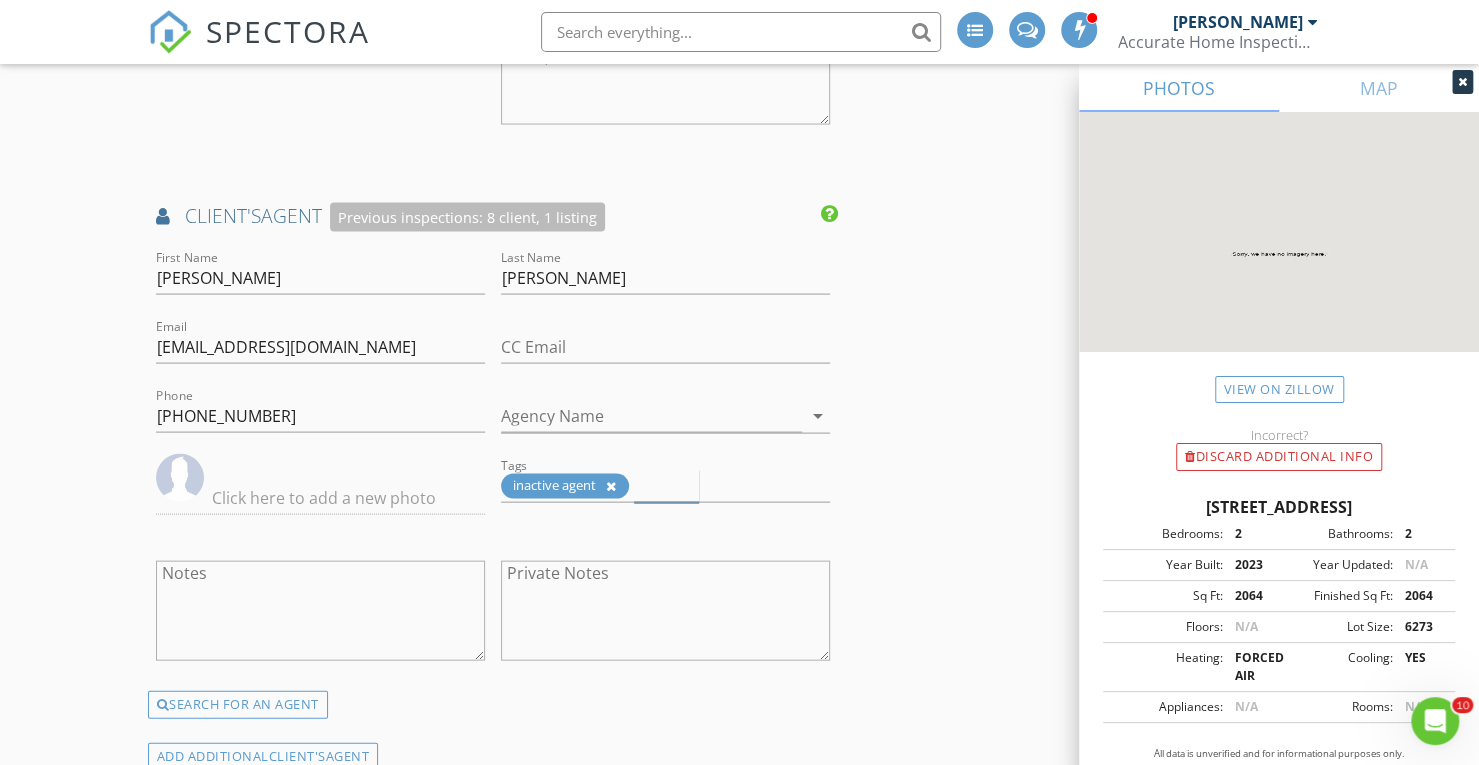 type 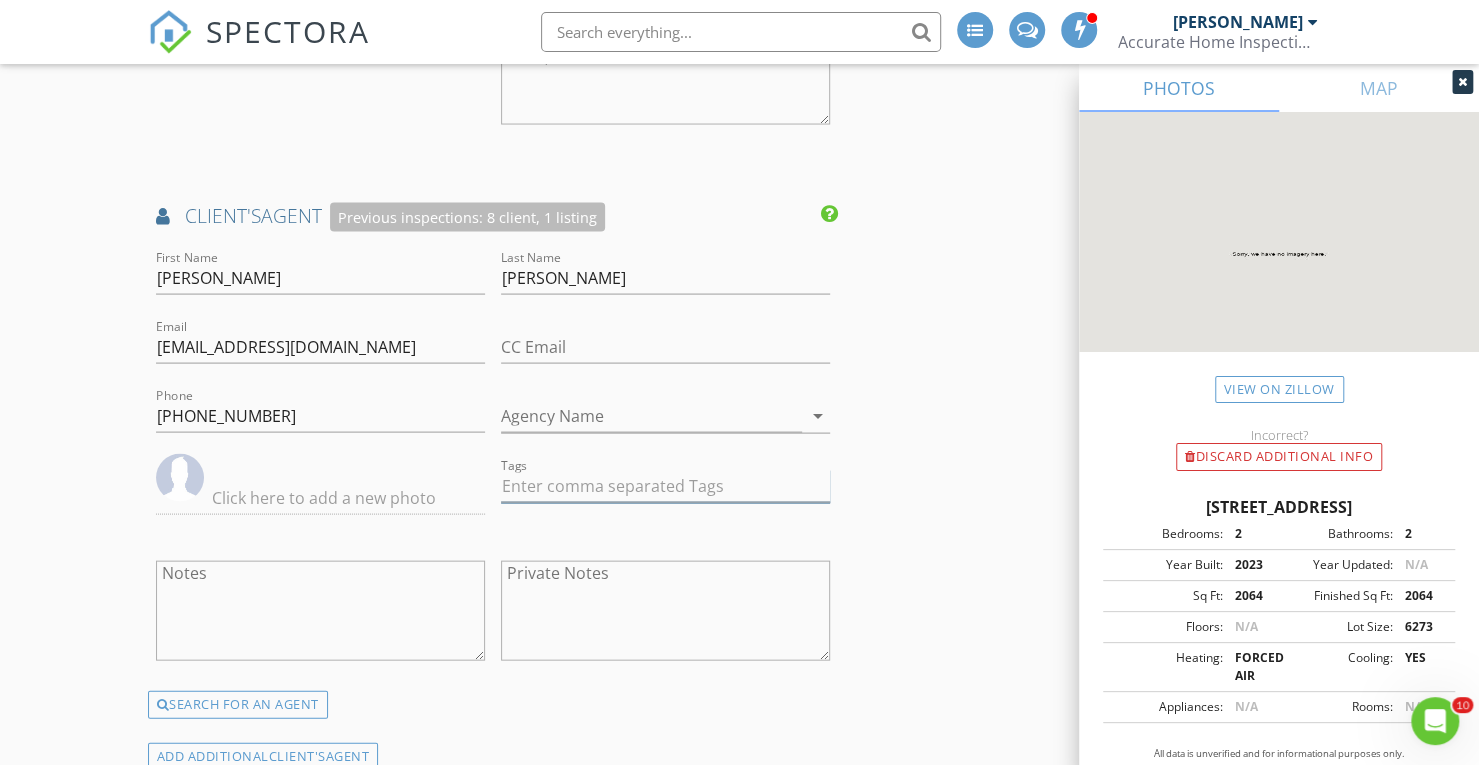 click at bounding box center [1462, 82] 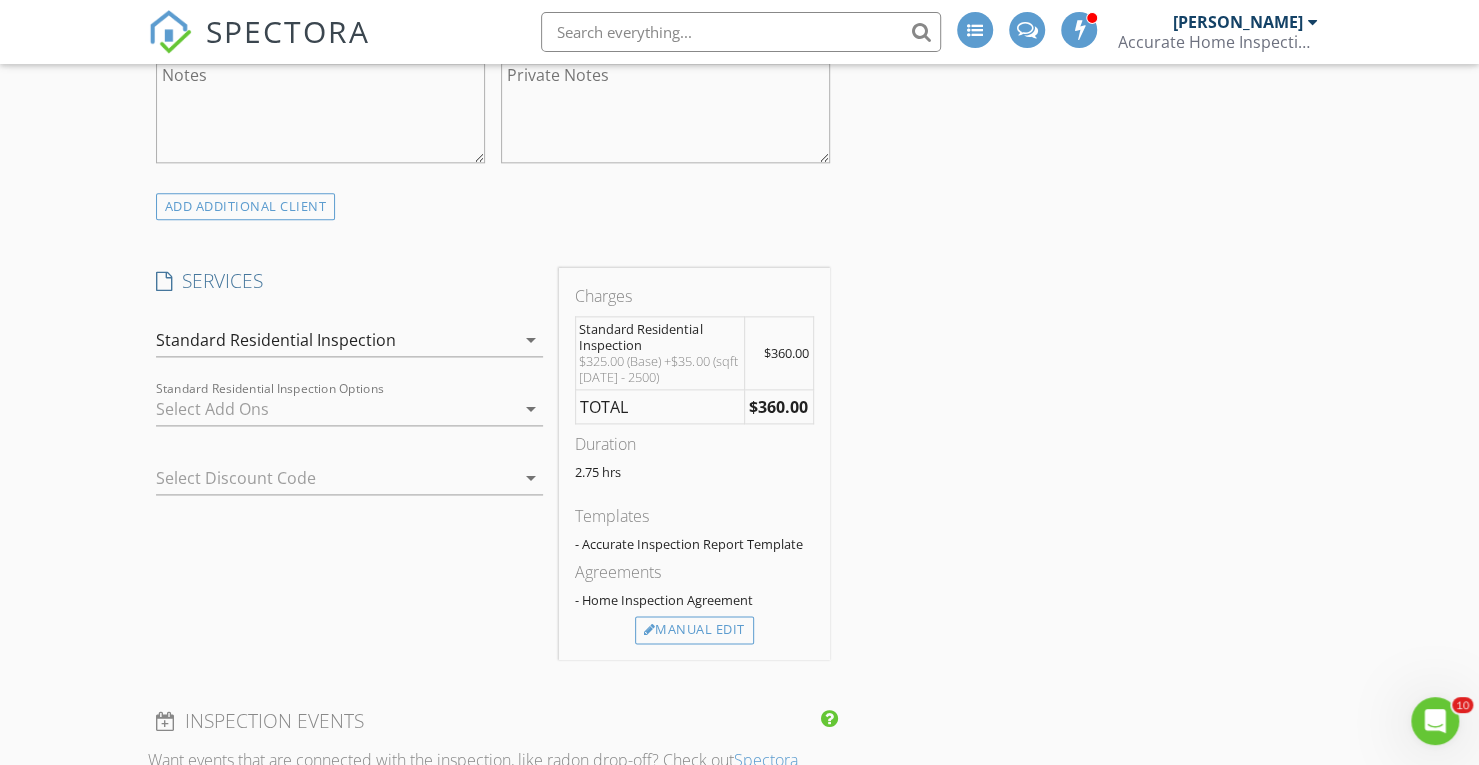scroll, scrollTop: 1378, scrollLeft: 0, axis: vertical 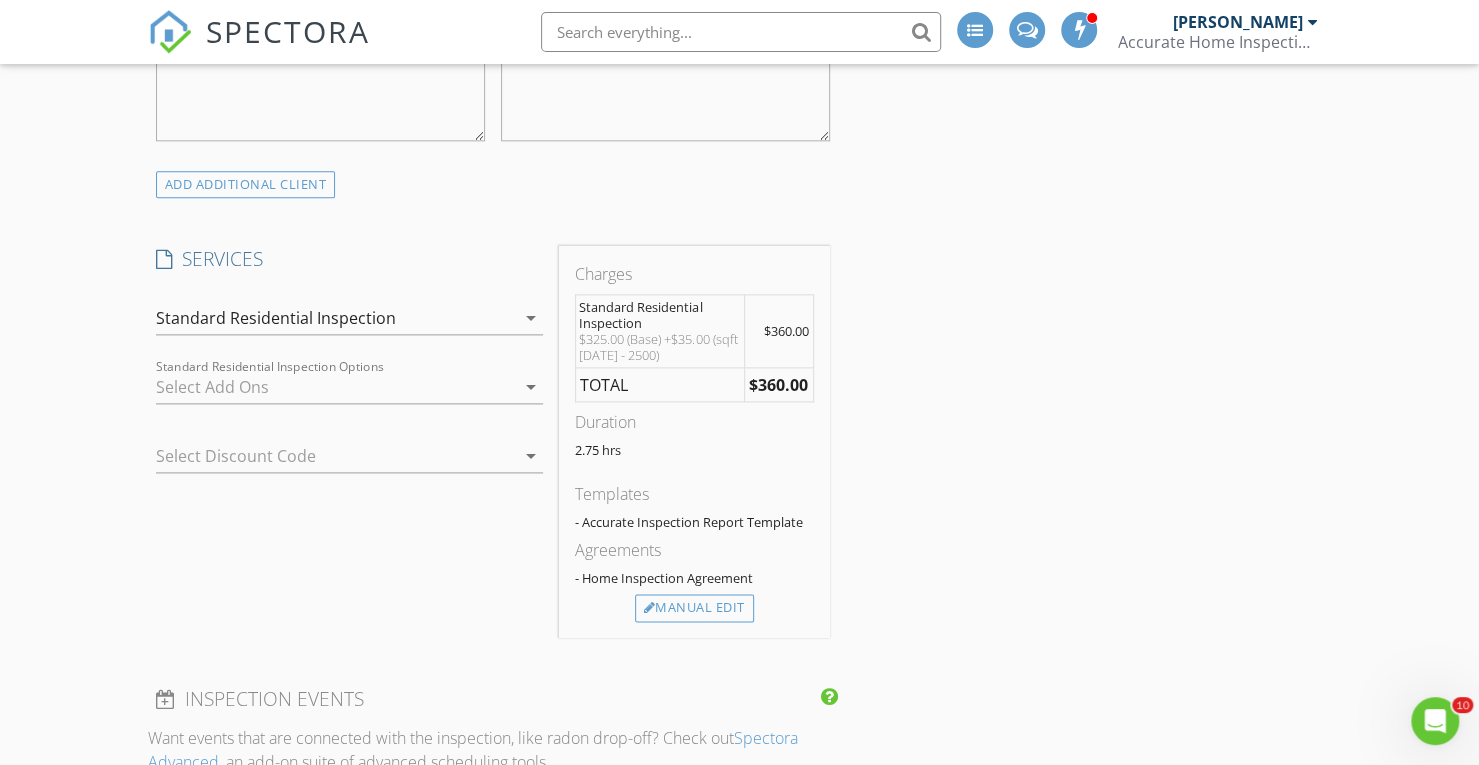 click at bounding box center [335, 387] 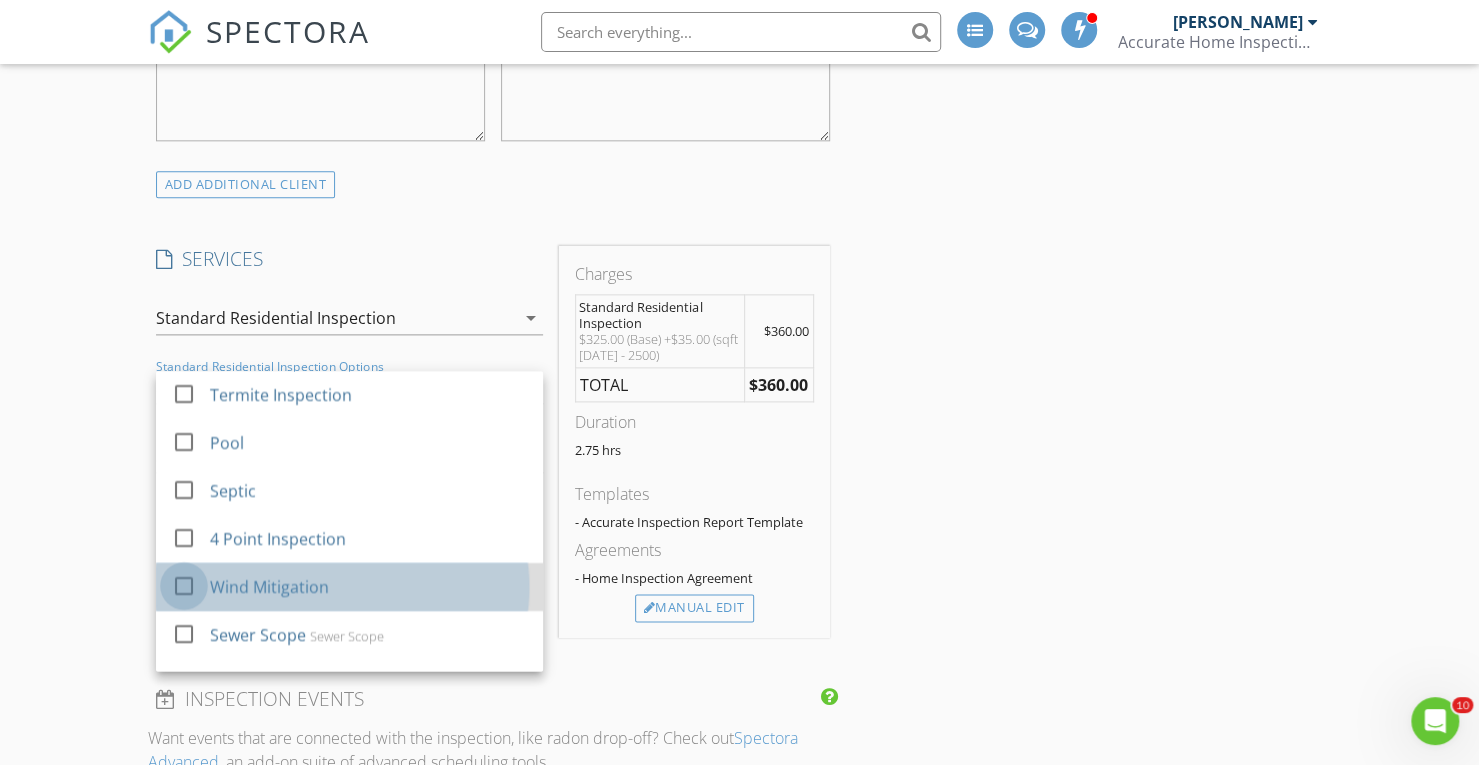 click at bounding box center (184, 586) 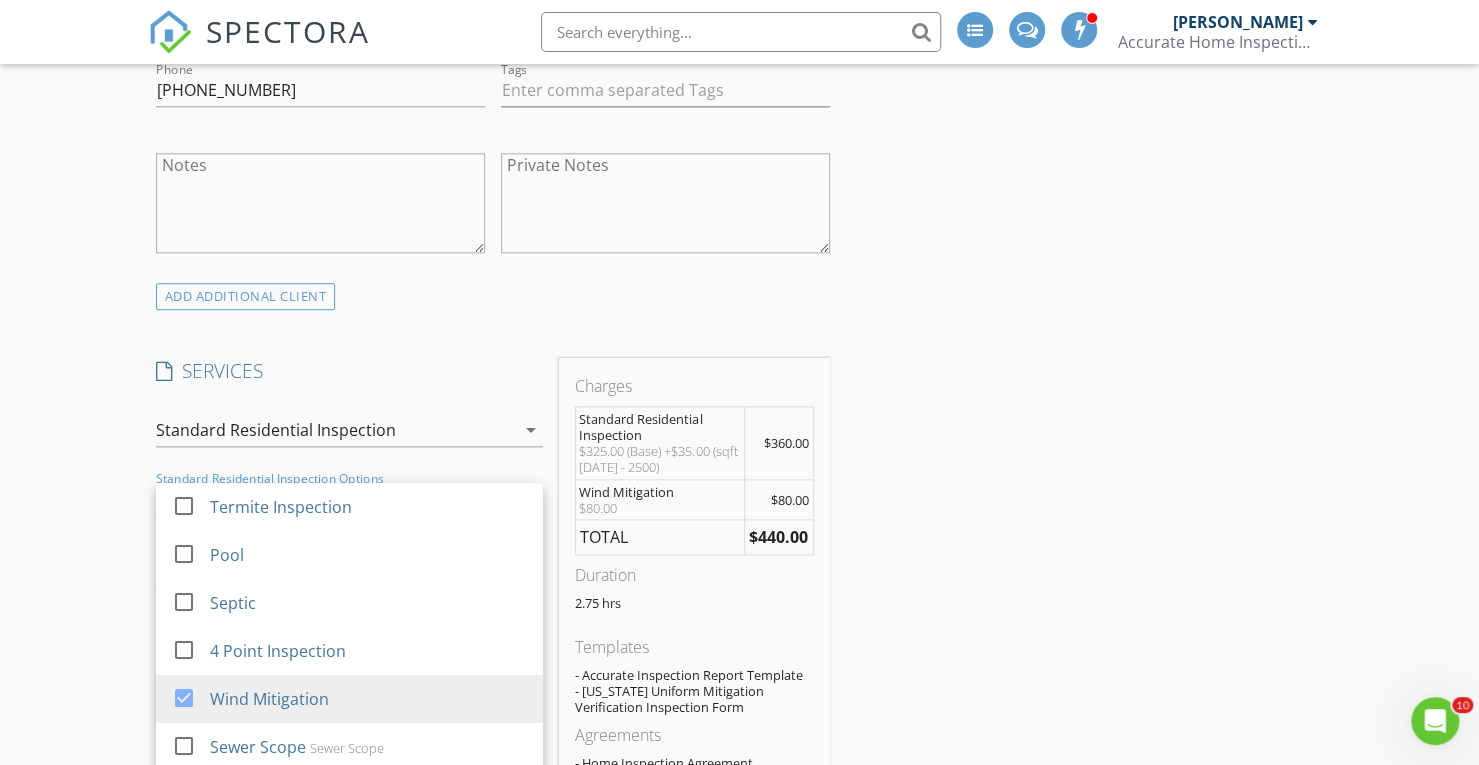 scroll, scrollTop: 1280, scrollLeft: 0, axis: vertical 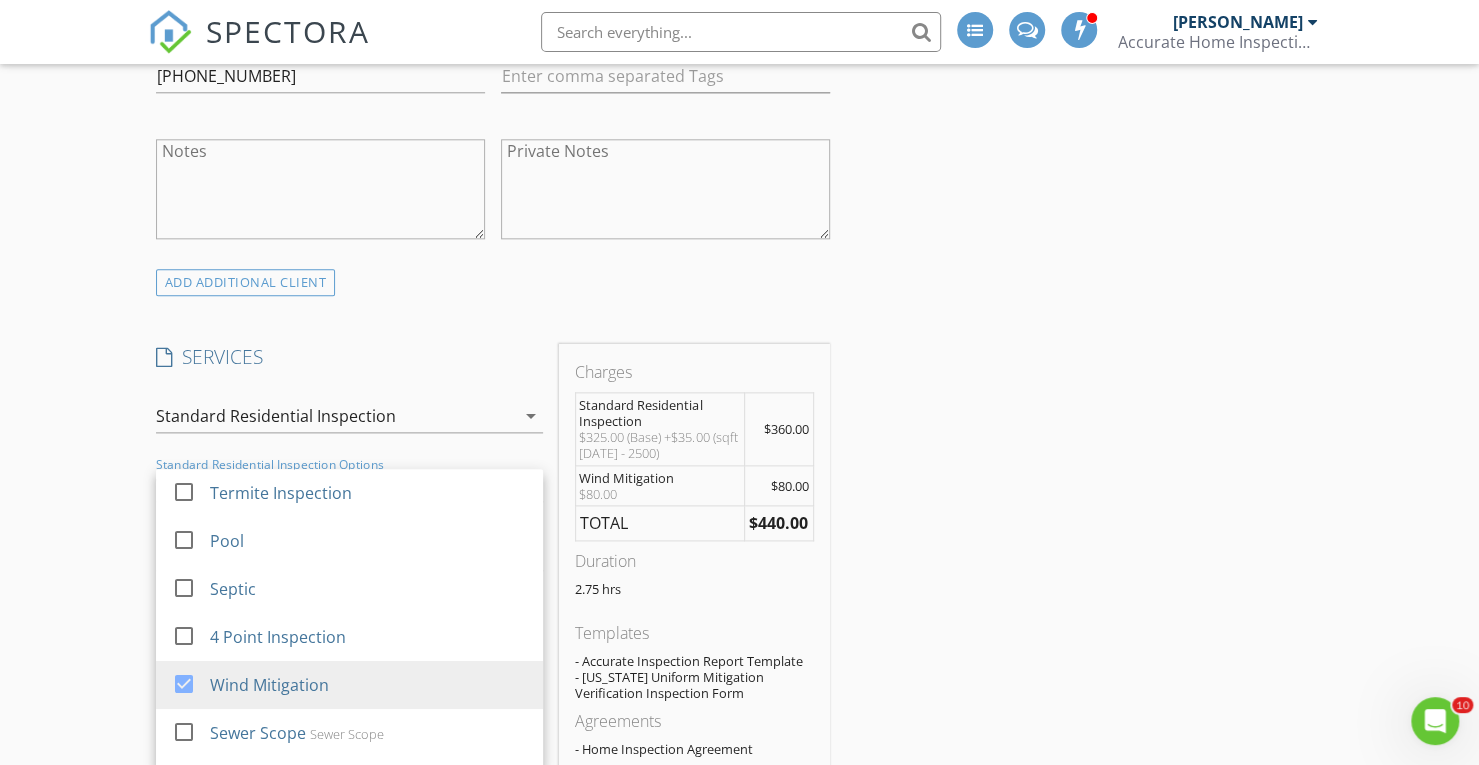 click on "New Inspection
INSPECTOR(S)
check_box   Kyle Nicholson   PRIMARY   check_box_outline_blank   Dean Bair     check_box_outline_blank   Valerio Della Mura     check_box_outline_blank   Scott Keiper     Kyle Nicholson arrow_drop_down   check_box_outline_blank Kyle Nicholson specifically requested
Date/Time
07/15/2025 10:30 AM
Location
Address Search       Address 13339 SW River Rock Rd   Unit   City Port St. Lucie   State FL   Zip 34987   County St. Lucie     Square Feet 2064   Year Built 2023   Foundation arrow_drop_down     Kyle Nicholson     12.0 miles     (33 minutes)
client
check_box Enable Client CC email for this inspection   Client Search     check_box_outline_blank Client is a Company/Organization     First Name Nickie   Last Name   Email This email is invalid   CC Email   Phone 689-213-5380         Tags         Notes   Private Notes" at bounding box center (739, 1066) 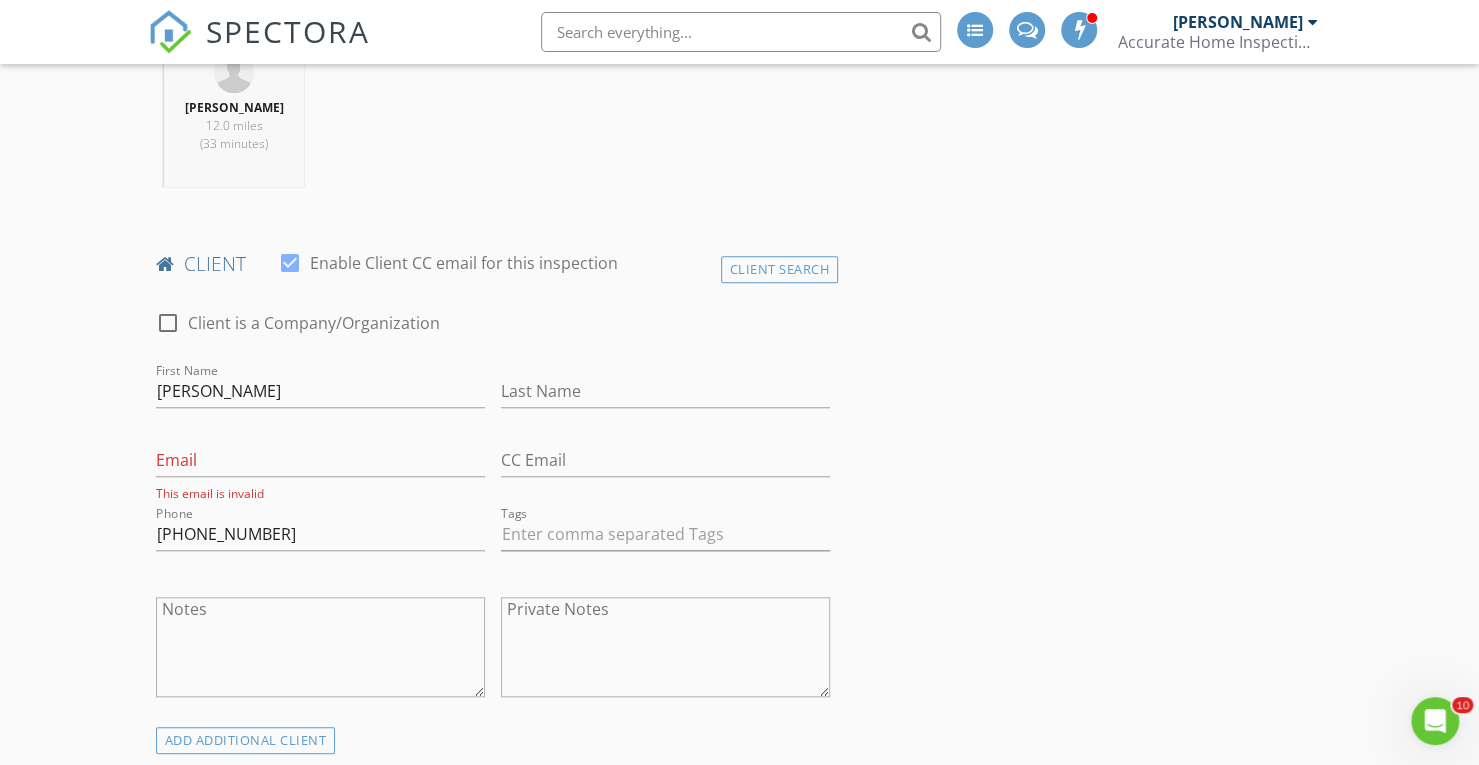 scroll, scrollTop: 824, scrollLeft: 0, axis: vertical 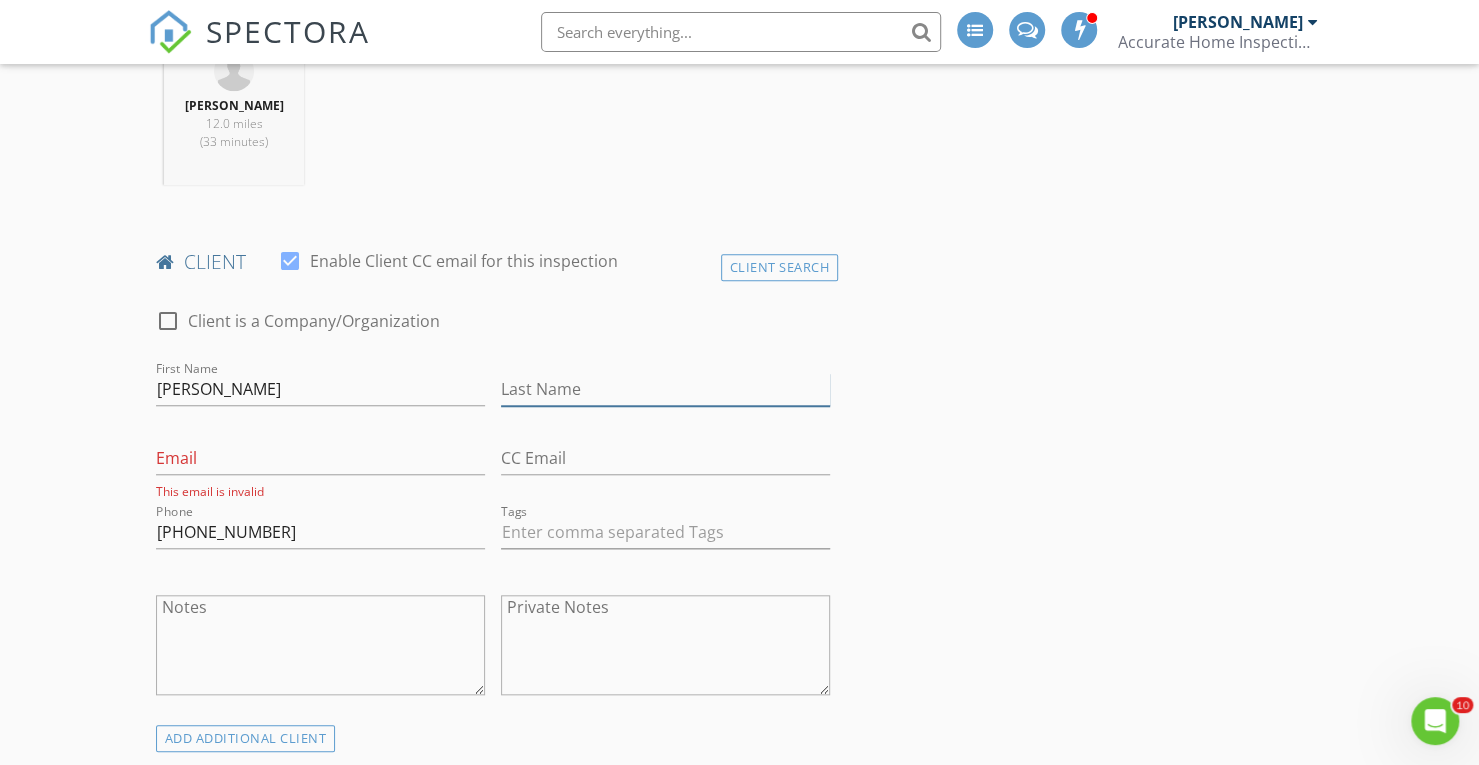 click on "Last Name" at bounding box center [665, 389] 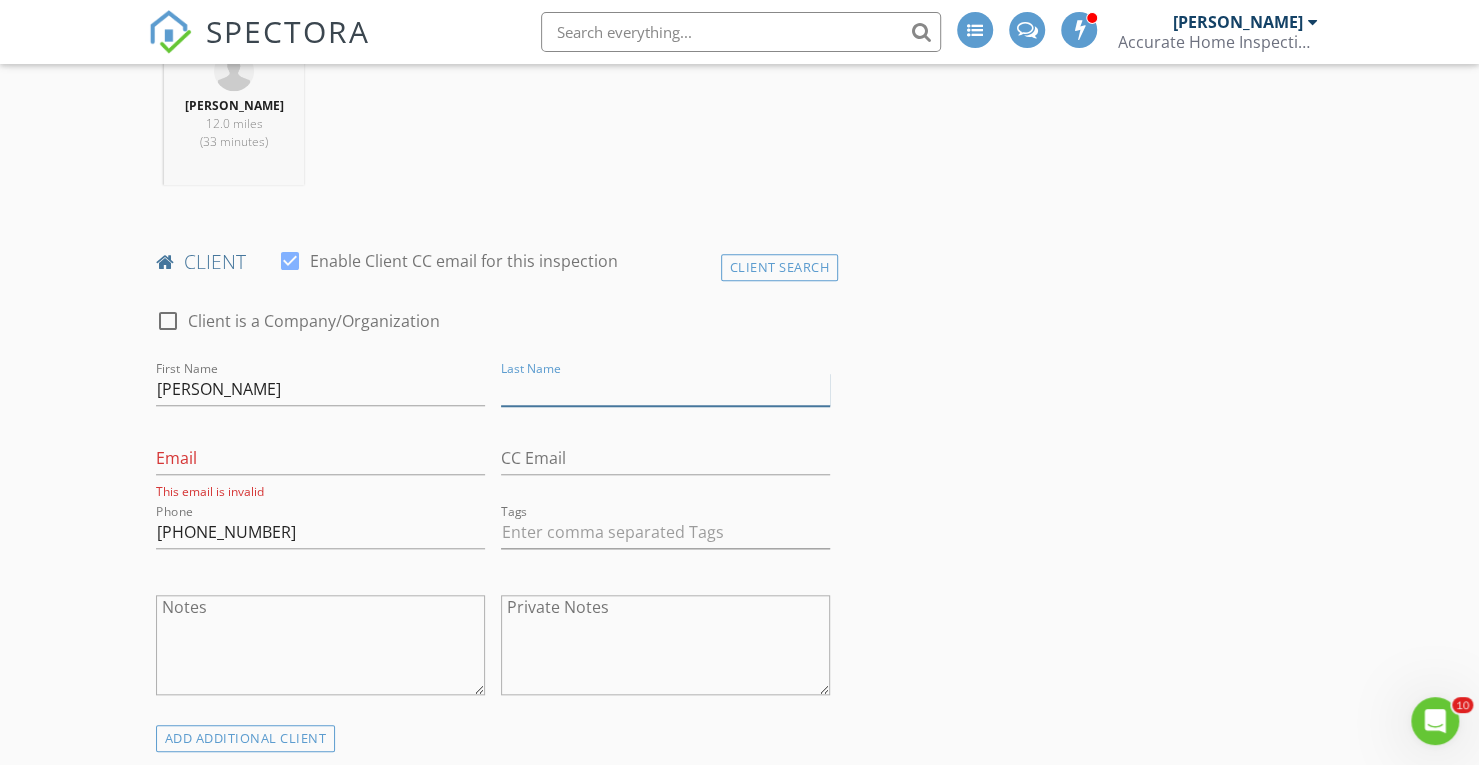 click on "Last Name" at bounding box center [665, 389] 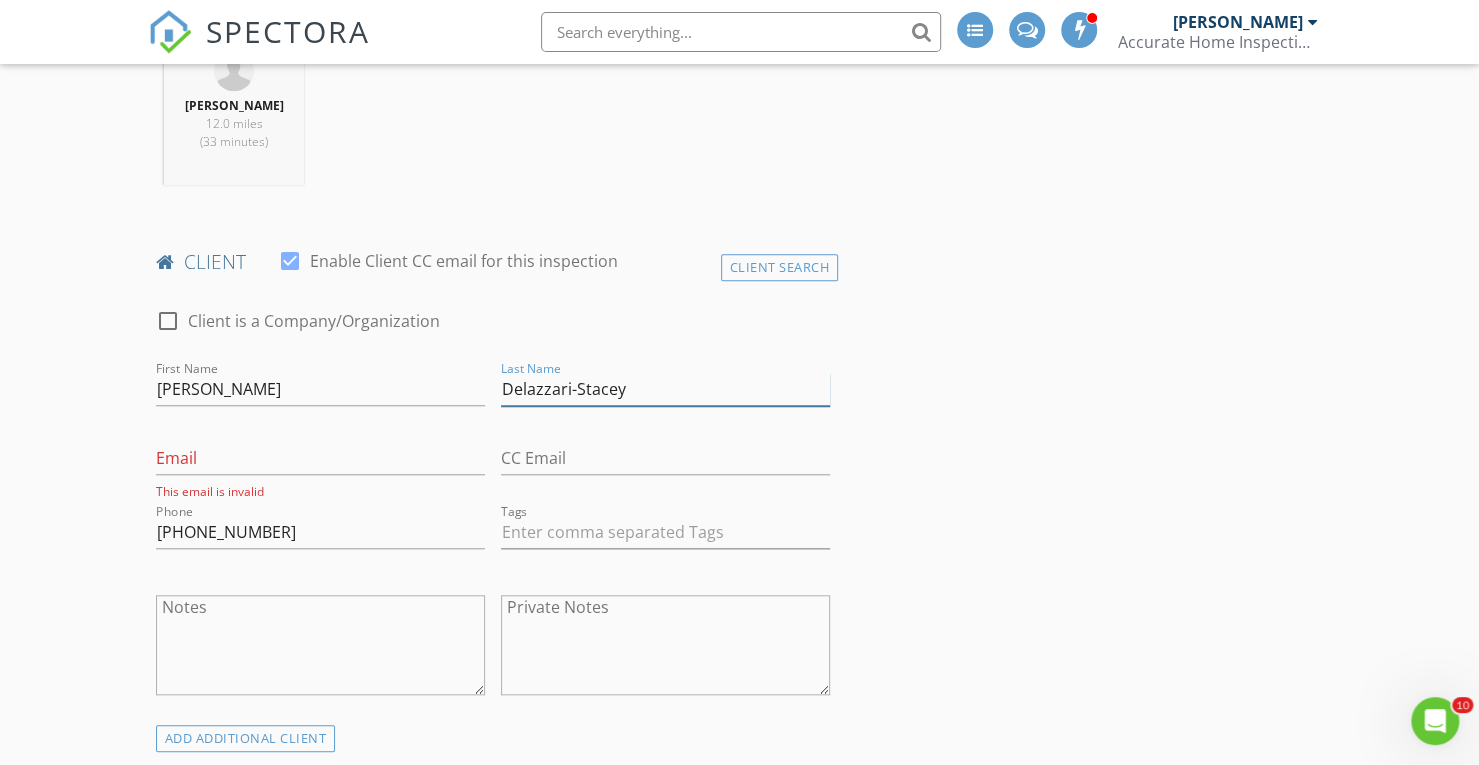 type on "Delazzari-Stacey" 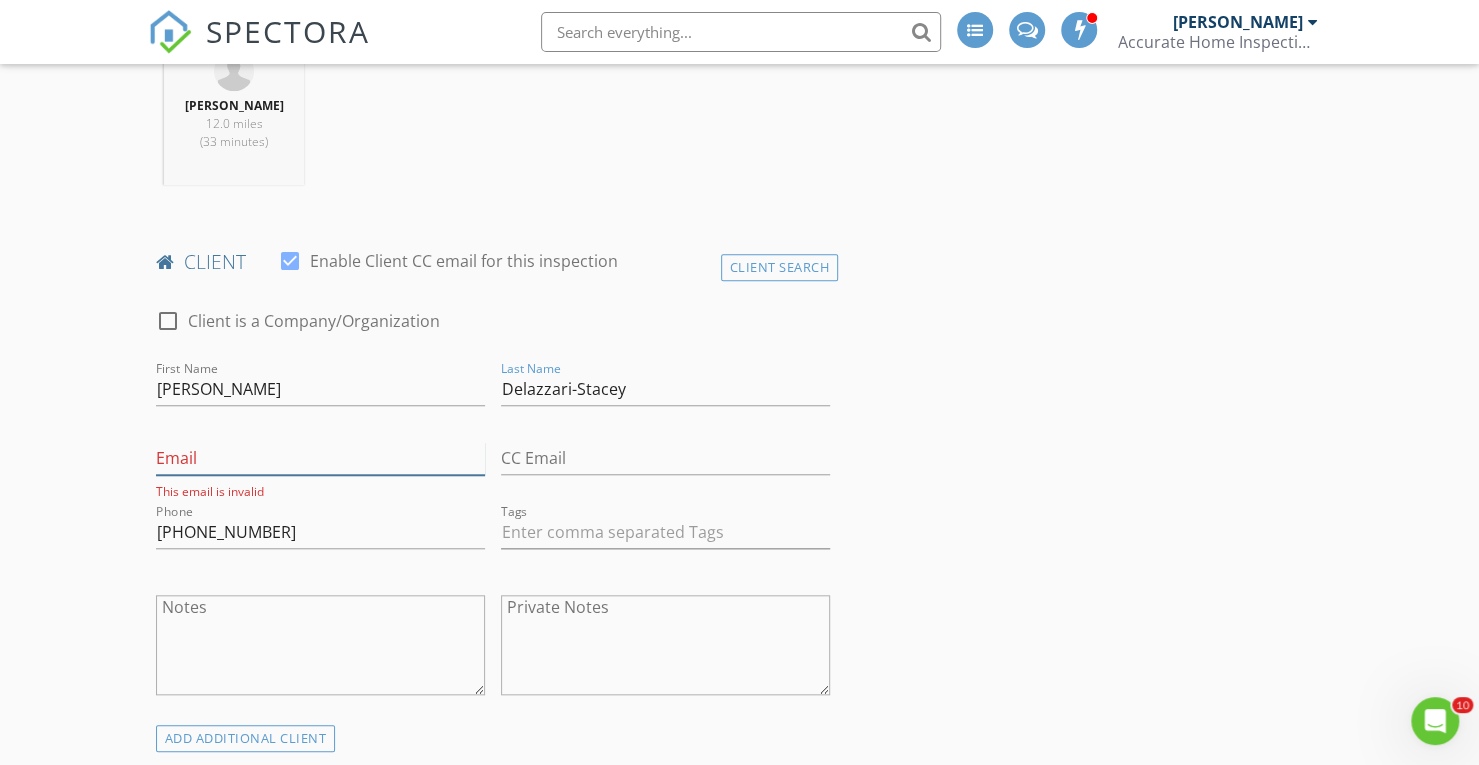 click on "Email" at bounding box center (320, 458) 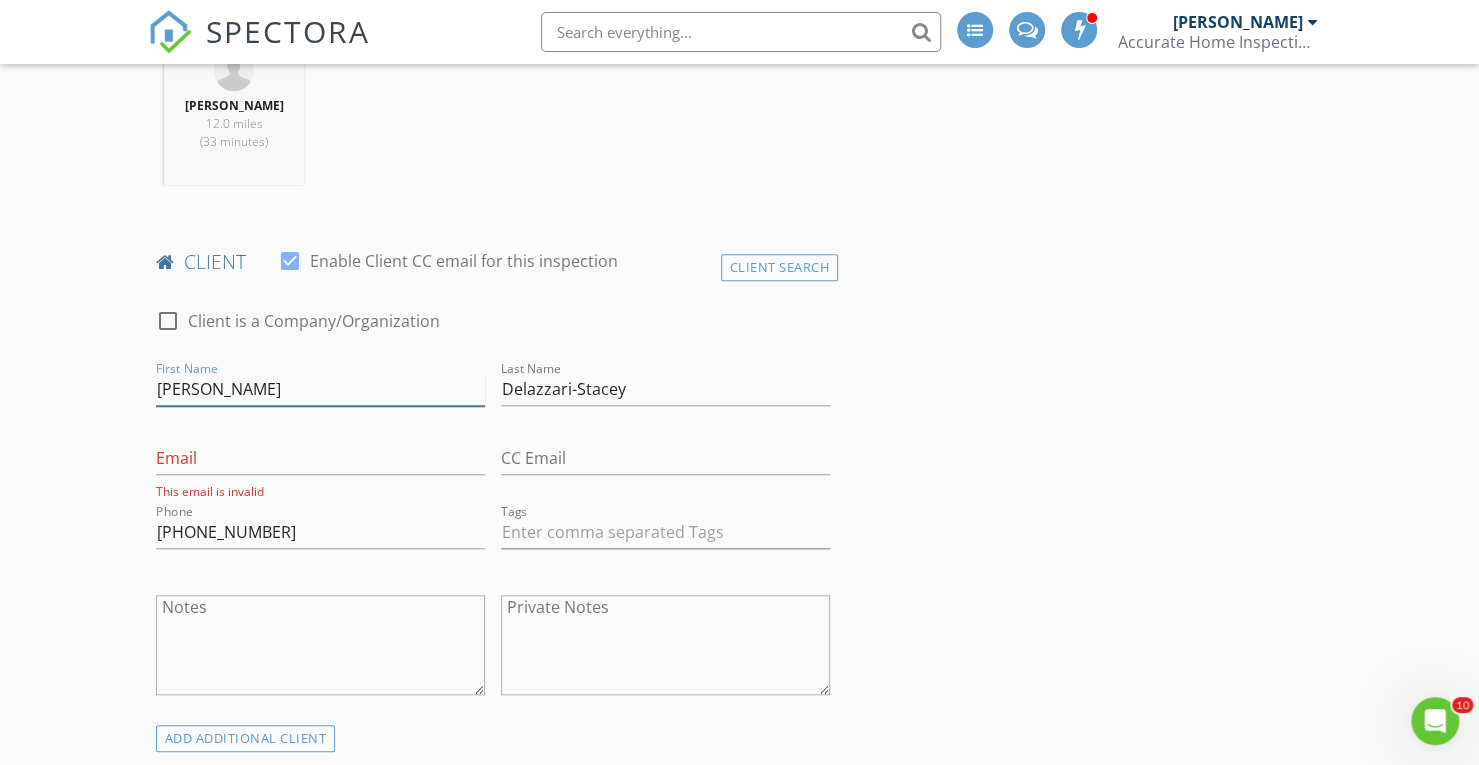 click on "[PERSON_NAME]" at bounding box center [320, 389] 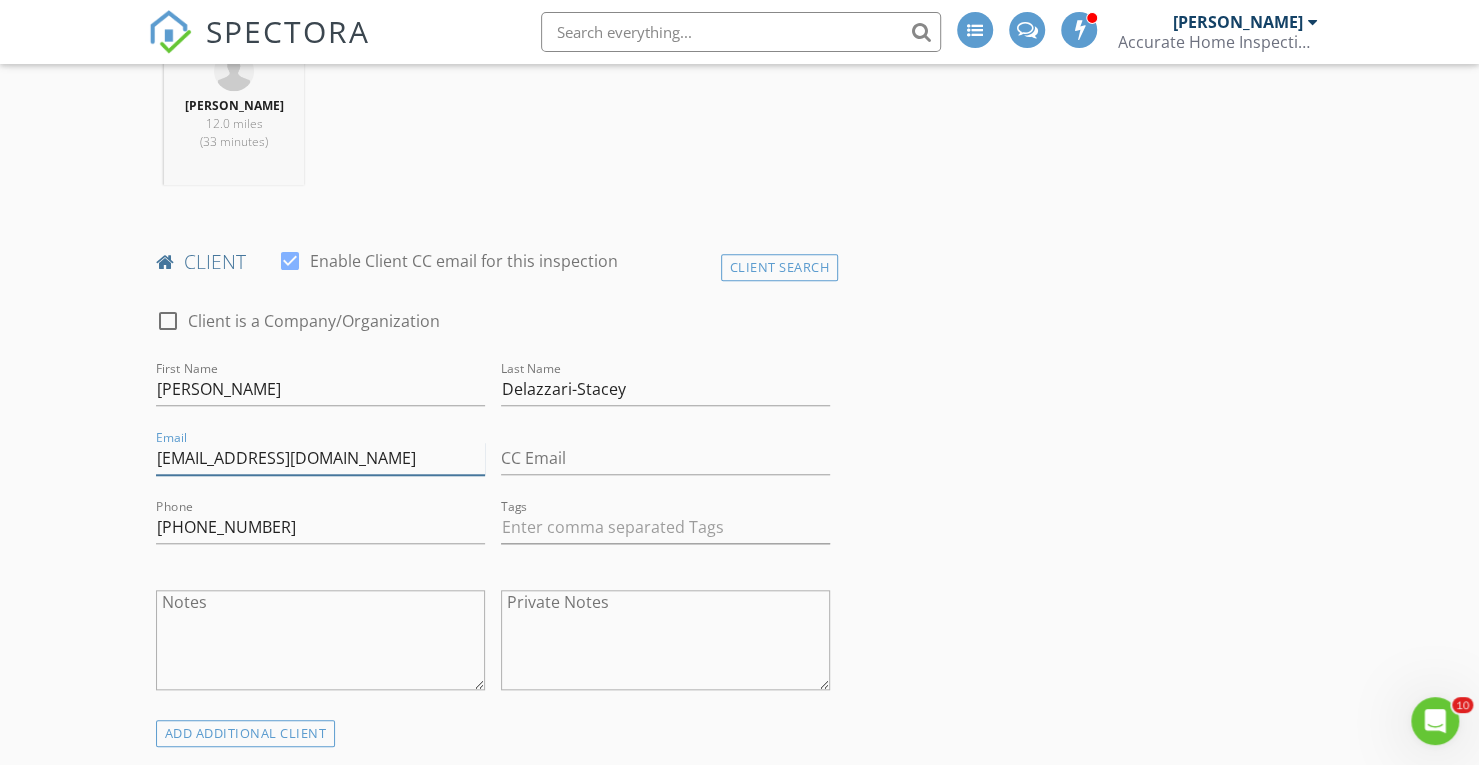 type on "[EMAIL_ADDRESS][DOMAIN_NAME]" 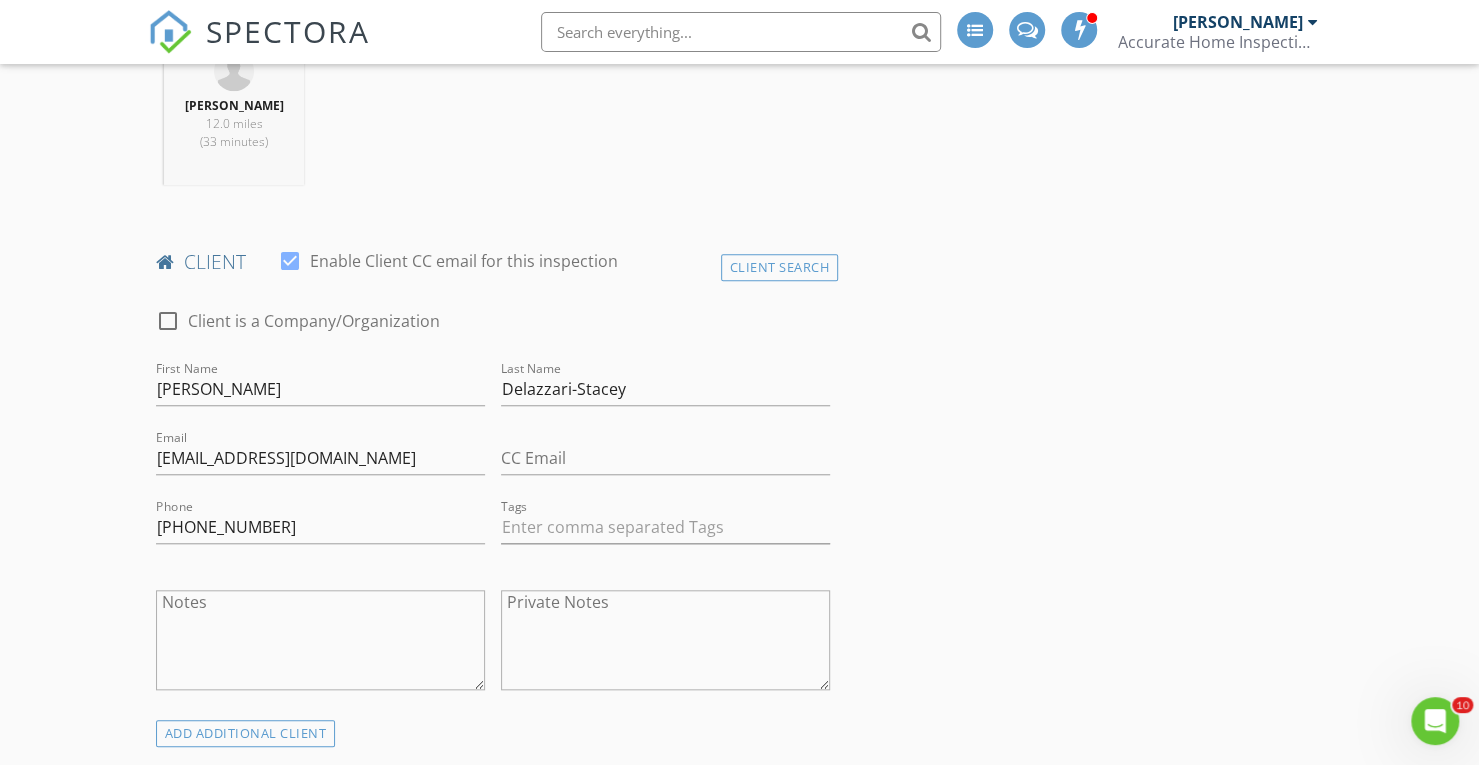 click on "INSPECTOR(S)
check_box   Kyle Nicholson   PRIMARY   check_box_outline_blank   Dean Bair     check_box_outline_blank   Valerio Della Mura     check_box_outline_blank   Scott Keiper     Kyle Nicholson arrow_drop_down   check_box_outline_blank Kyle Nicholson specifically requested
Date/Time
07/15/2025 10:30 AM
Location
Address Search       Address 13339 SW River Rock Rd   Unit   City Port St. Lucie   State FL   Zip 34987   County St. Lucie     Square Feet 2064   Year Built 2023   Foundation arrow_drop_down     Kyle Nicholson     12.0 miles     (33 minutes)
client
check_box Enable Client CC email for this inspection   Client Search     check_box_outline_blank Client is a Company/Organization     First Name Nickie   Last Name Delazzari-Stacey   Email nicoladelazzaristacey@yahoo.com   CC Email   Phone 689-213-5380         Tags         Notes   Private Notes" at bounding box center (739, 1553) 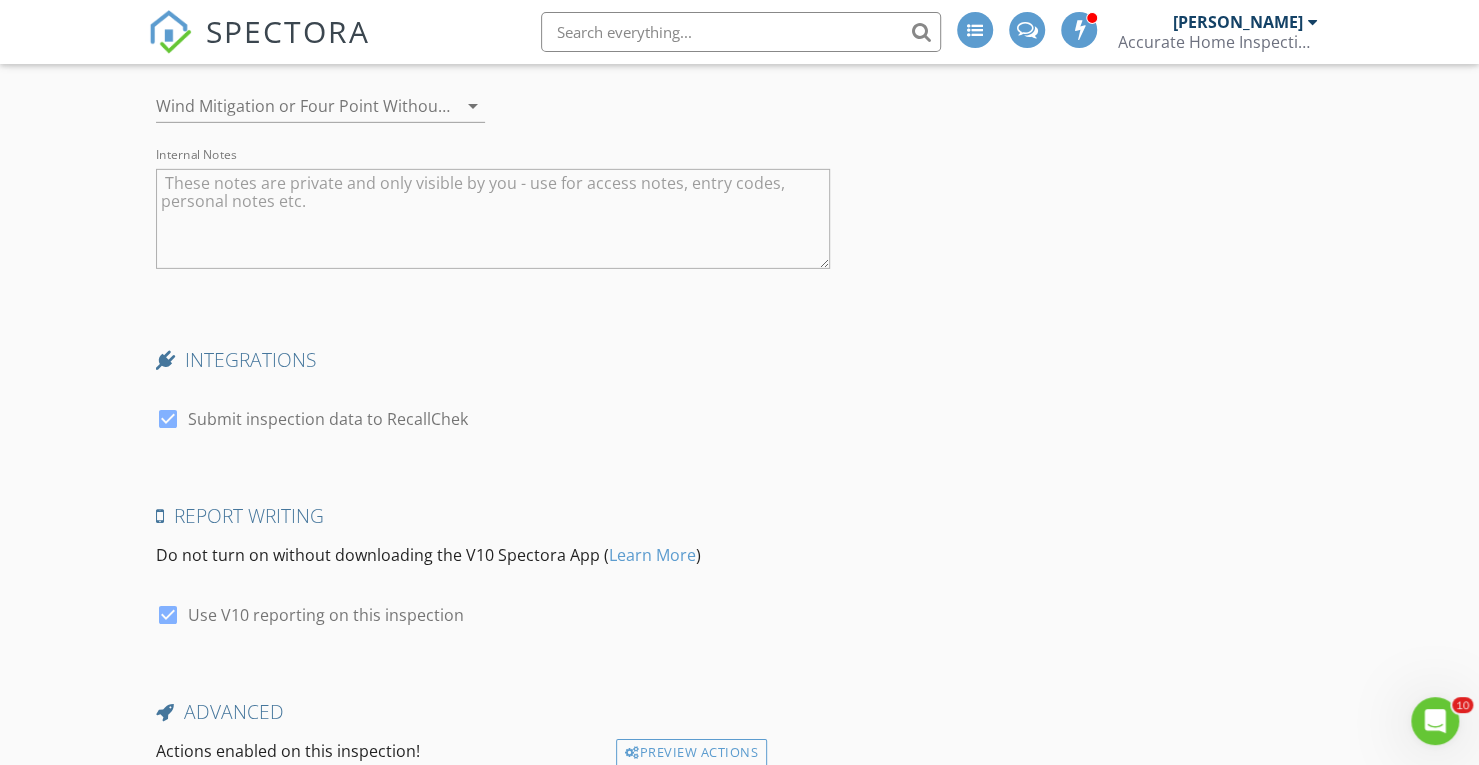 scroll, scrollTop: 3631, scrollLeft: 0, axis: vertical 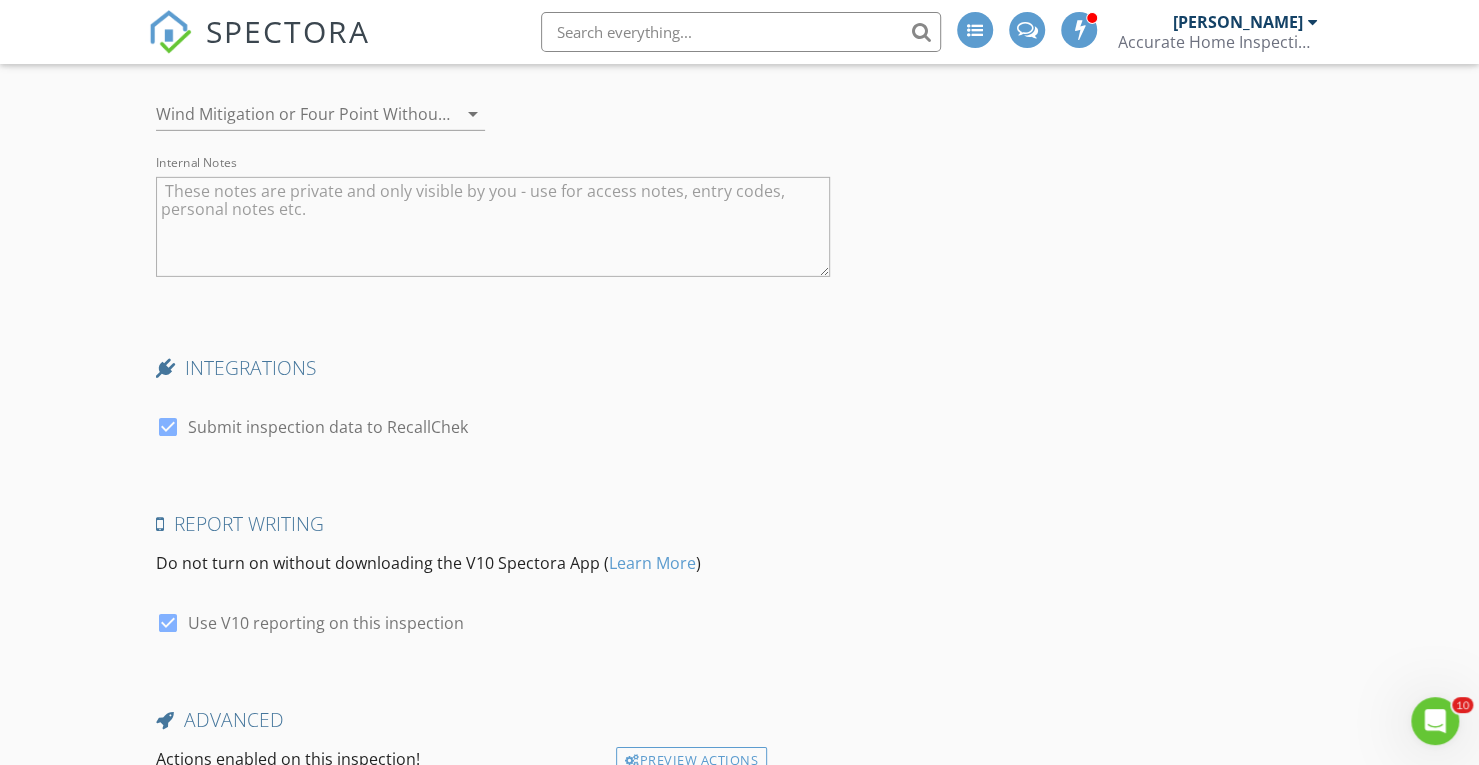 click at bounding box center [493, 227] 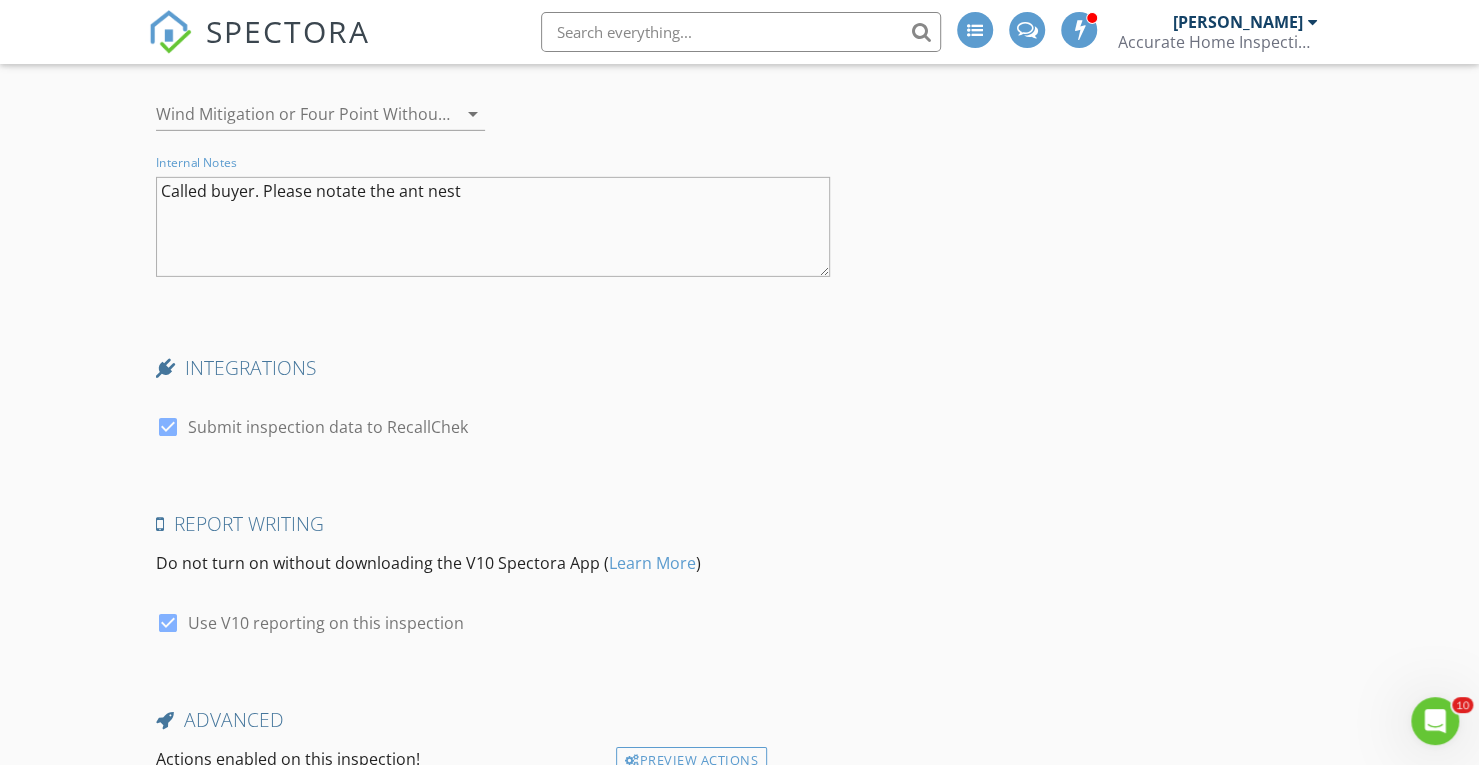 click on "Called buyer. Please notate the ant nest" at bounding box center (493, 227) 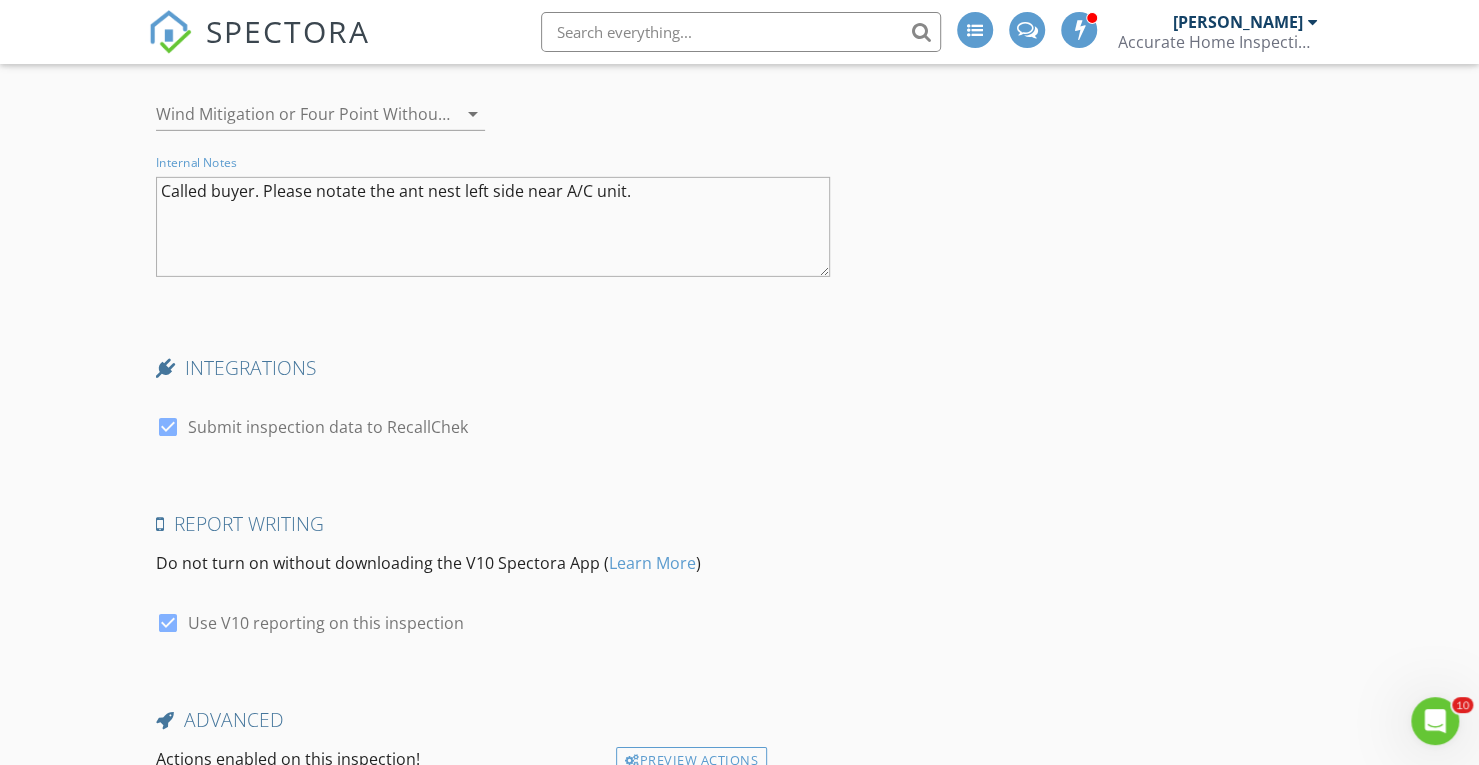 scroll, scrollTop: 3795, scrollLeft: 0, axis: vertical 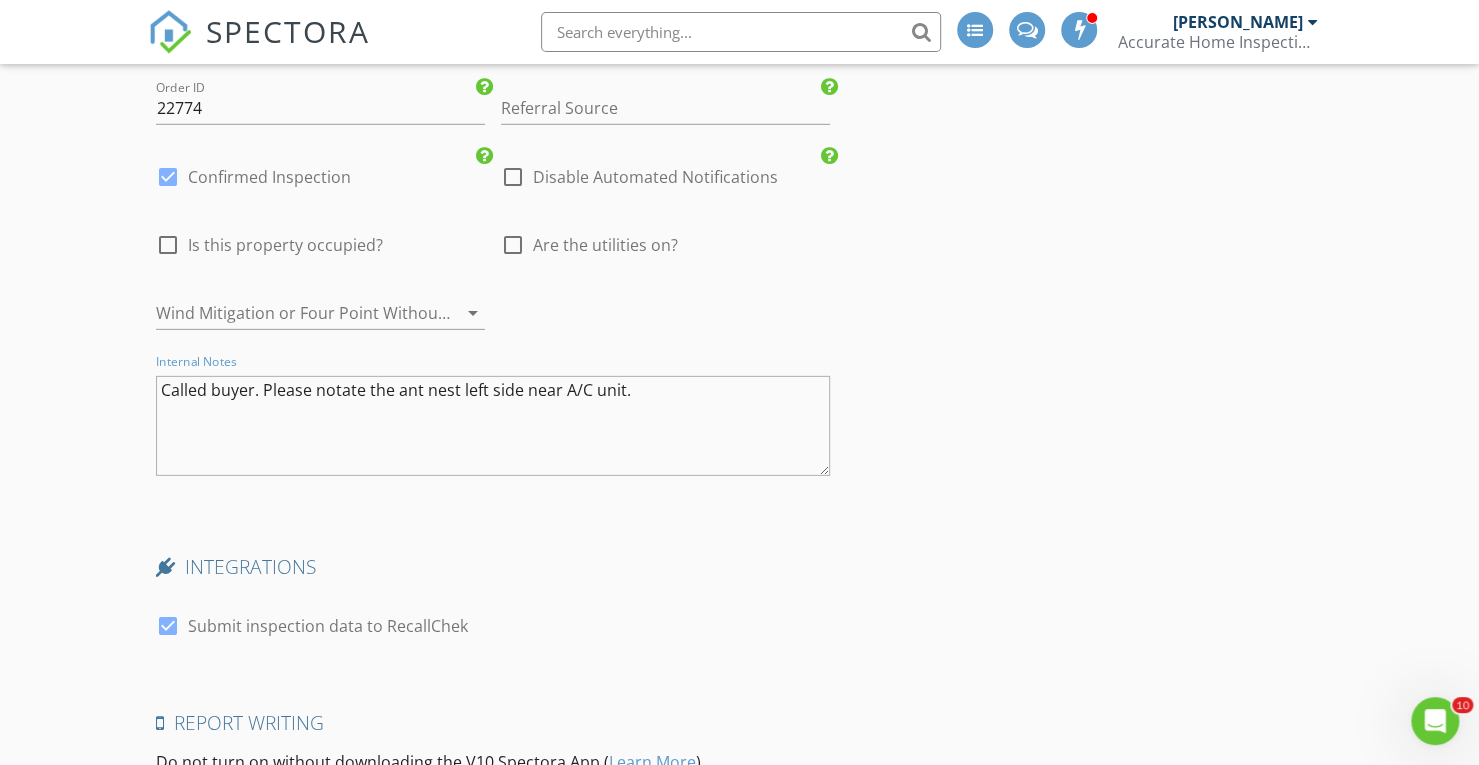 type on "Called buyer. Please notate the ant nest left side near A/C unit." 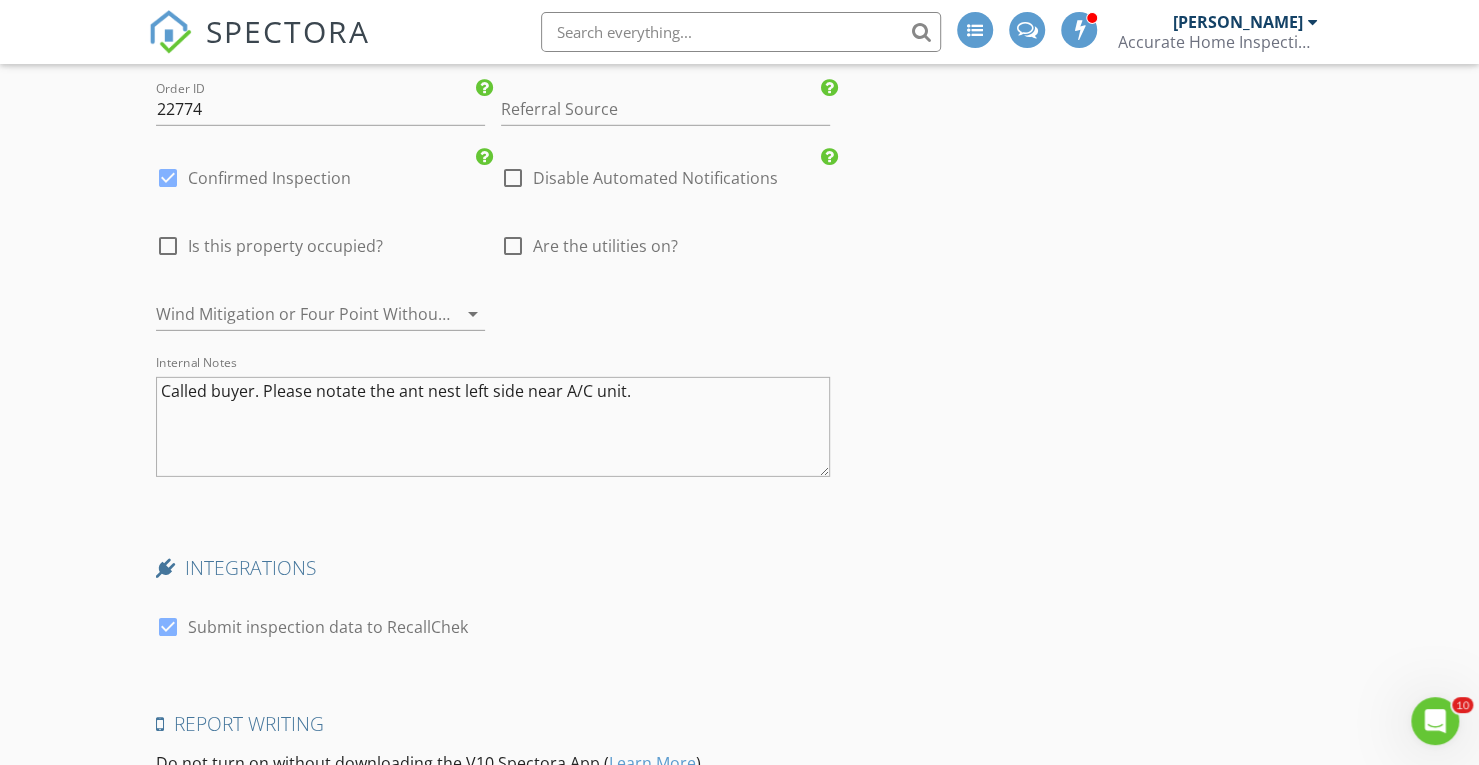 scroll, scrollTop: 3795, scrollLeft: 0, axis: vertical 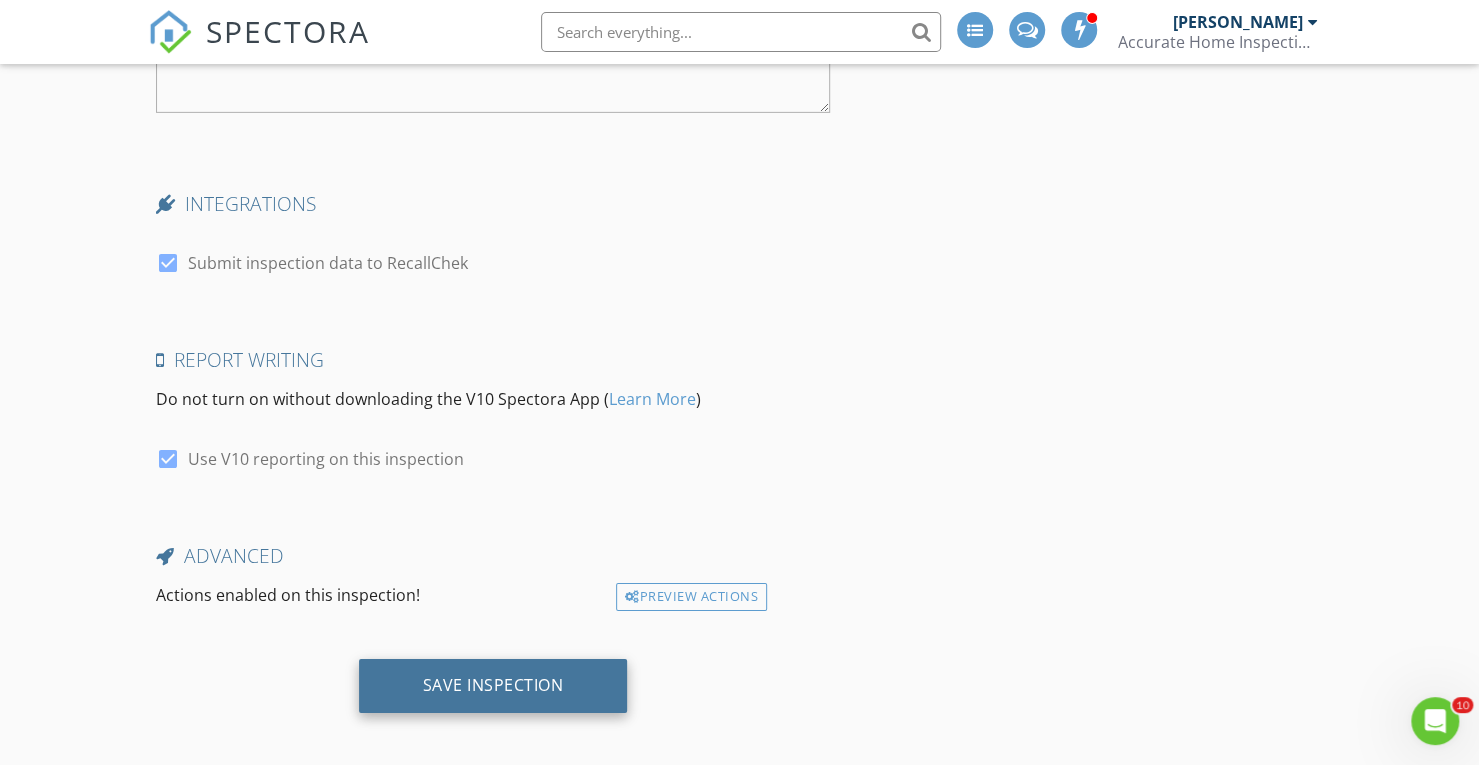 click on "Save Inspection" at bounding box center [493, 685] 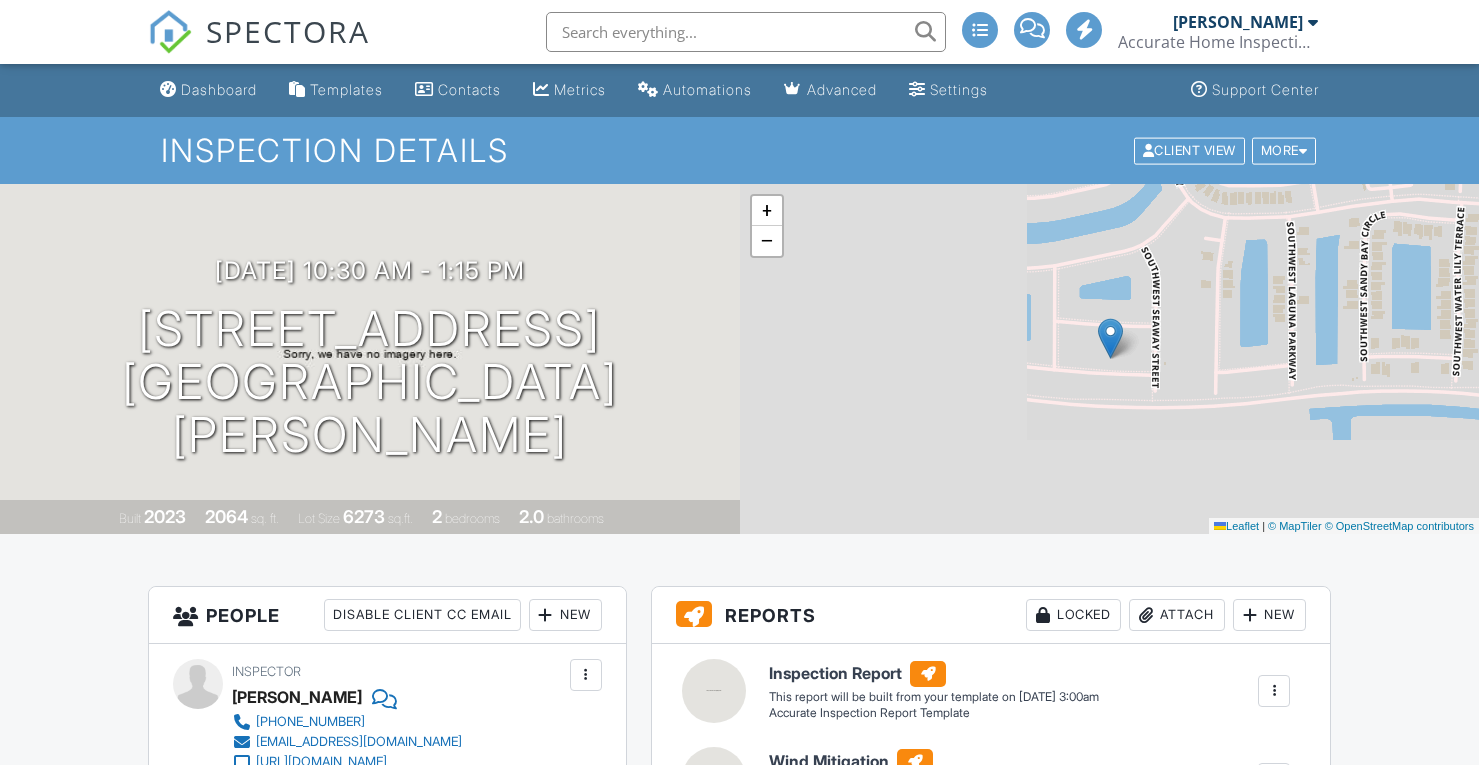 scroll, scrollTop: 0, scrollLeft: 0, axis: both 